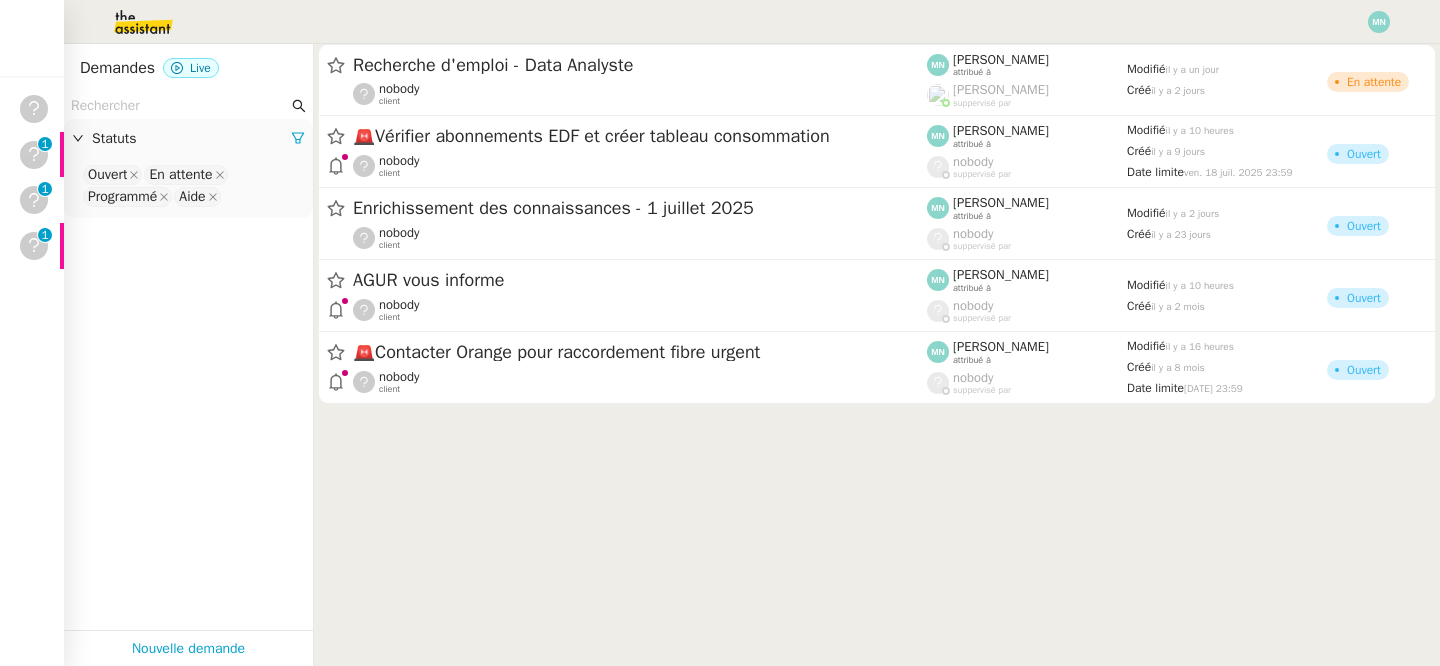 scroll, scrollTop: 0, scrollLeft: 0, axis: both 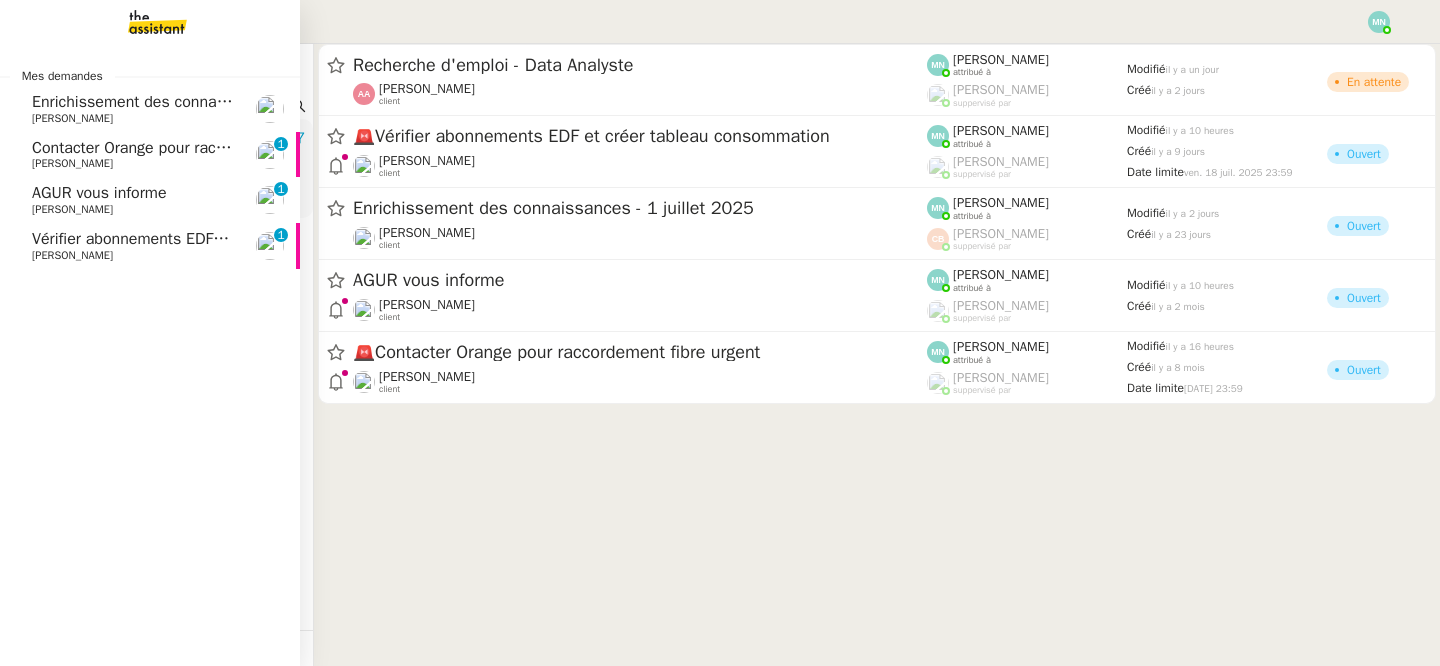click on "Contacter Orange pour raccordement fibre urgent" 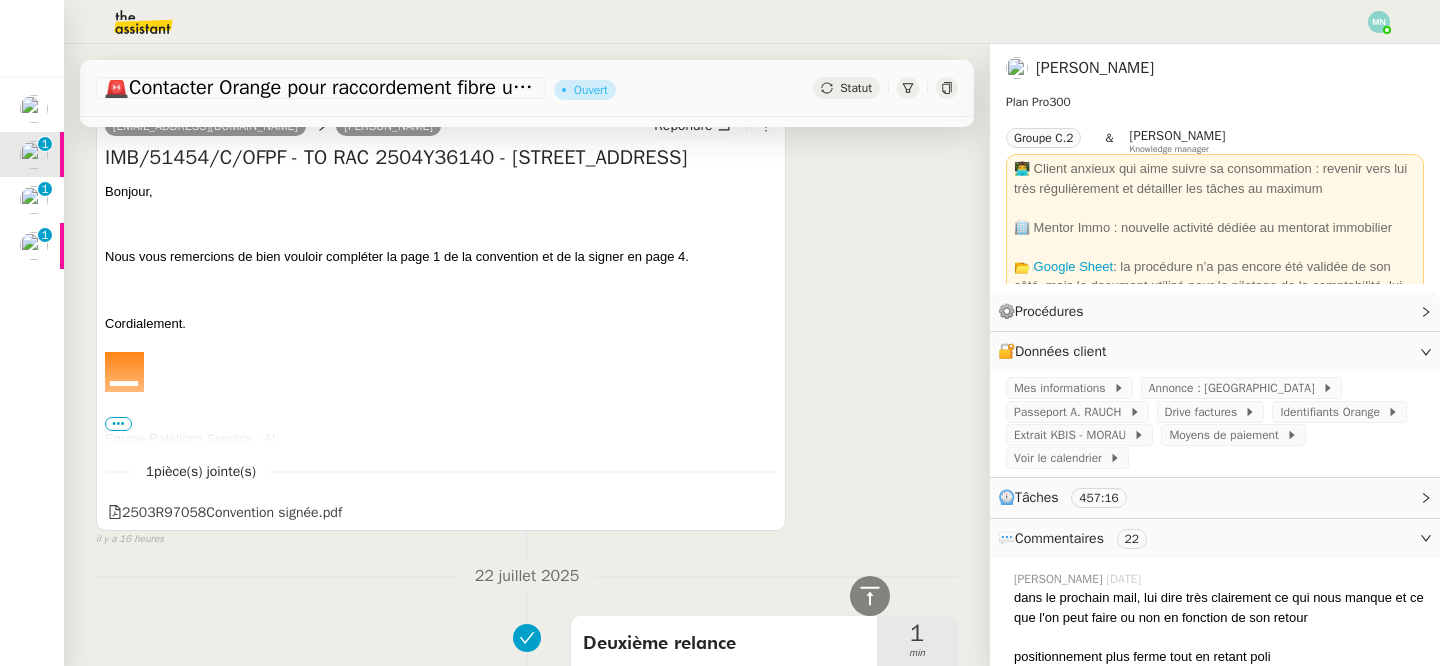 scroll, scrollTop: 418, scrollLeft: 0, axis: vertical 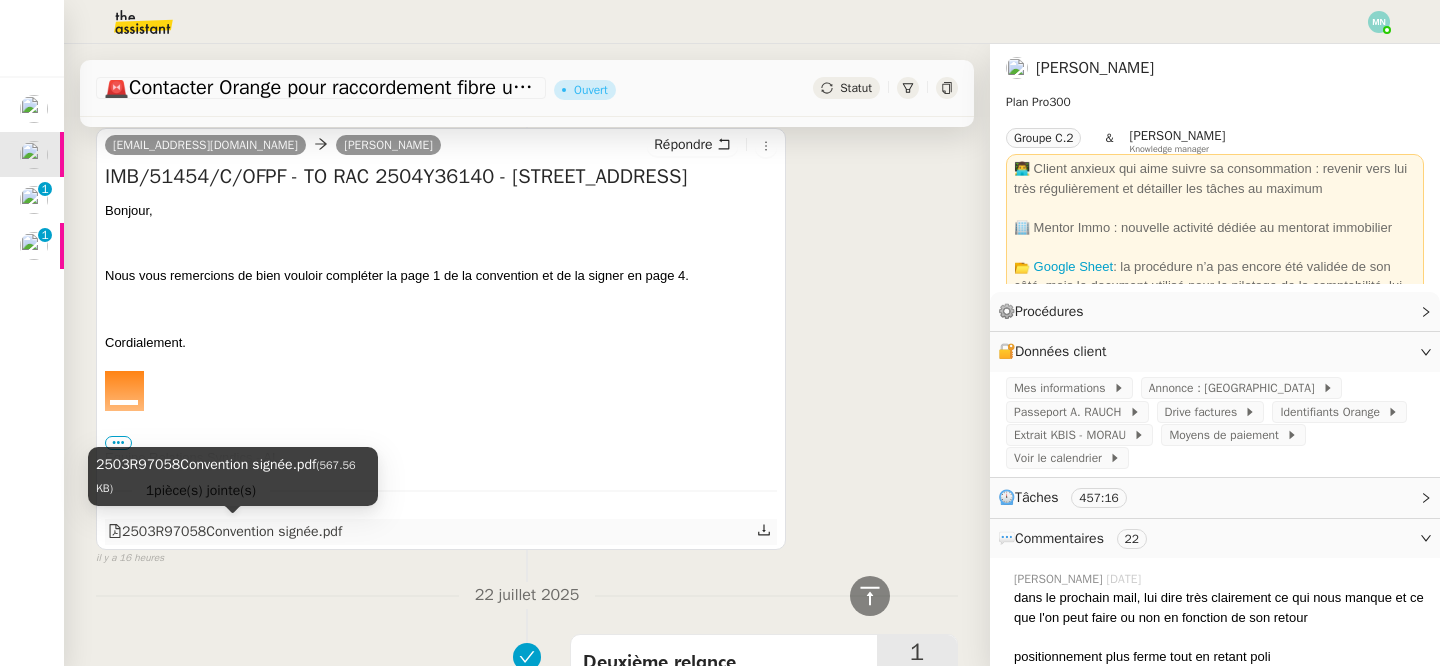 click on "2503R97058Convention signée.pdf" 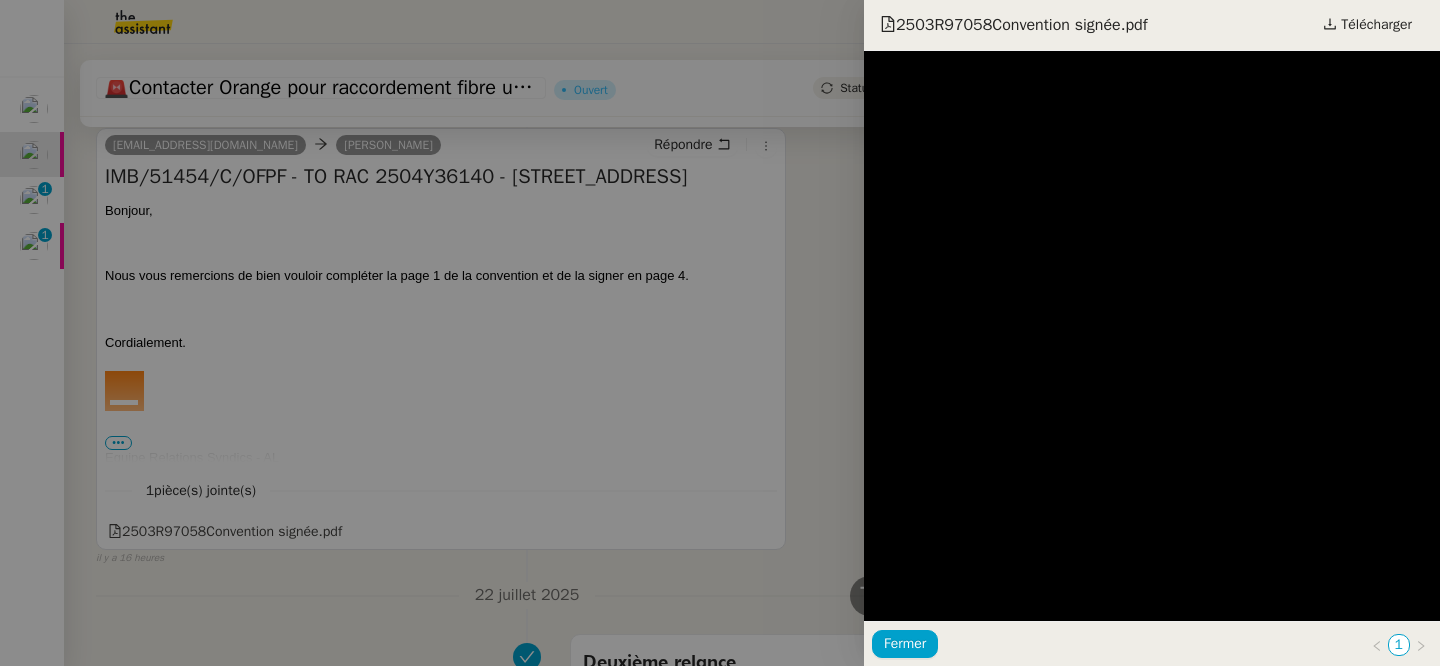 click at bounding box center (720, 333) 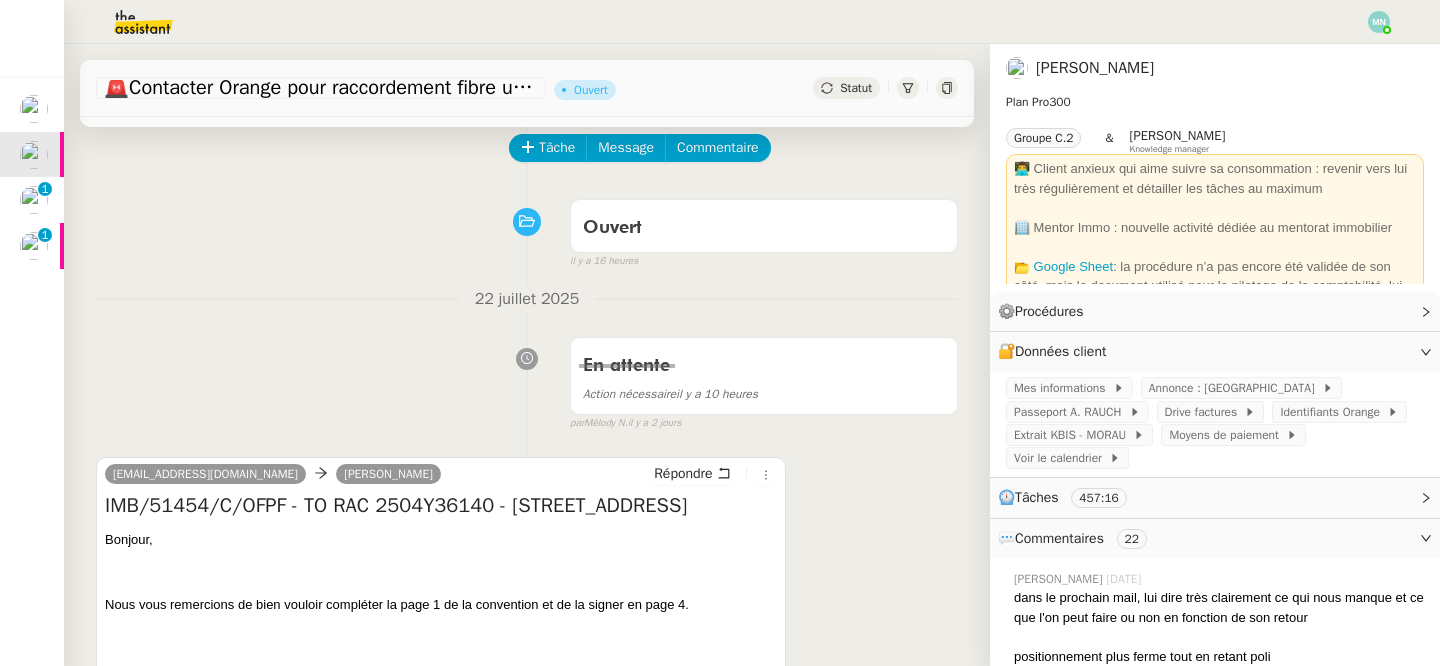 scroll, scrollTop: 87, scrollLeft: 0, axis: vertical 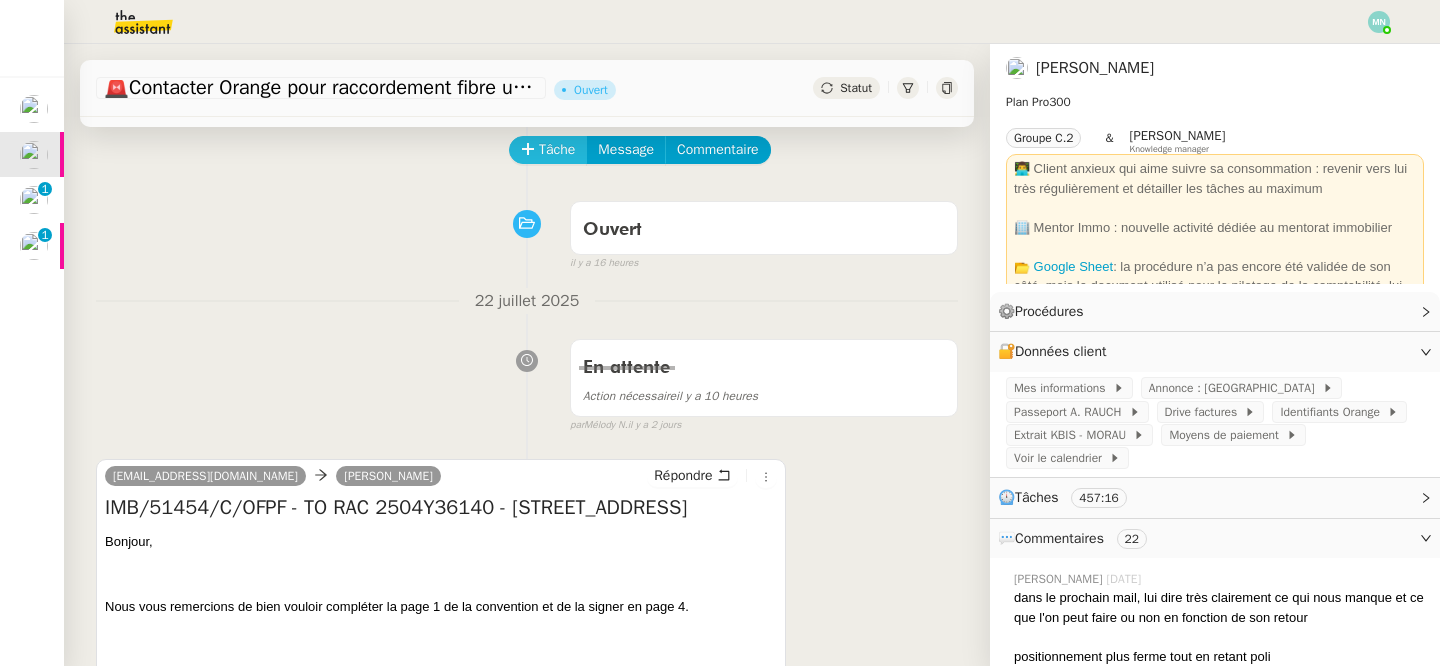 click on "Tâche" 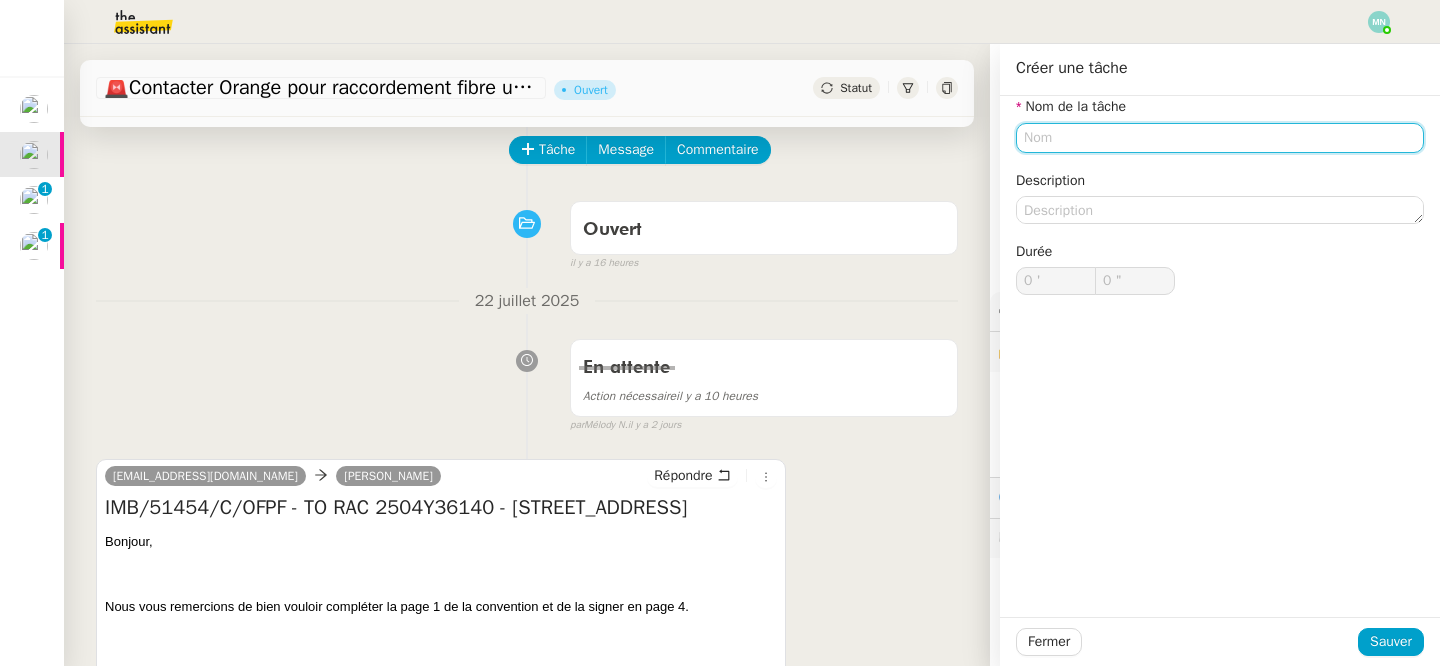 type on "E" 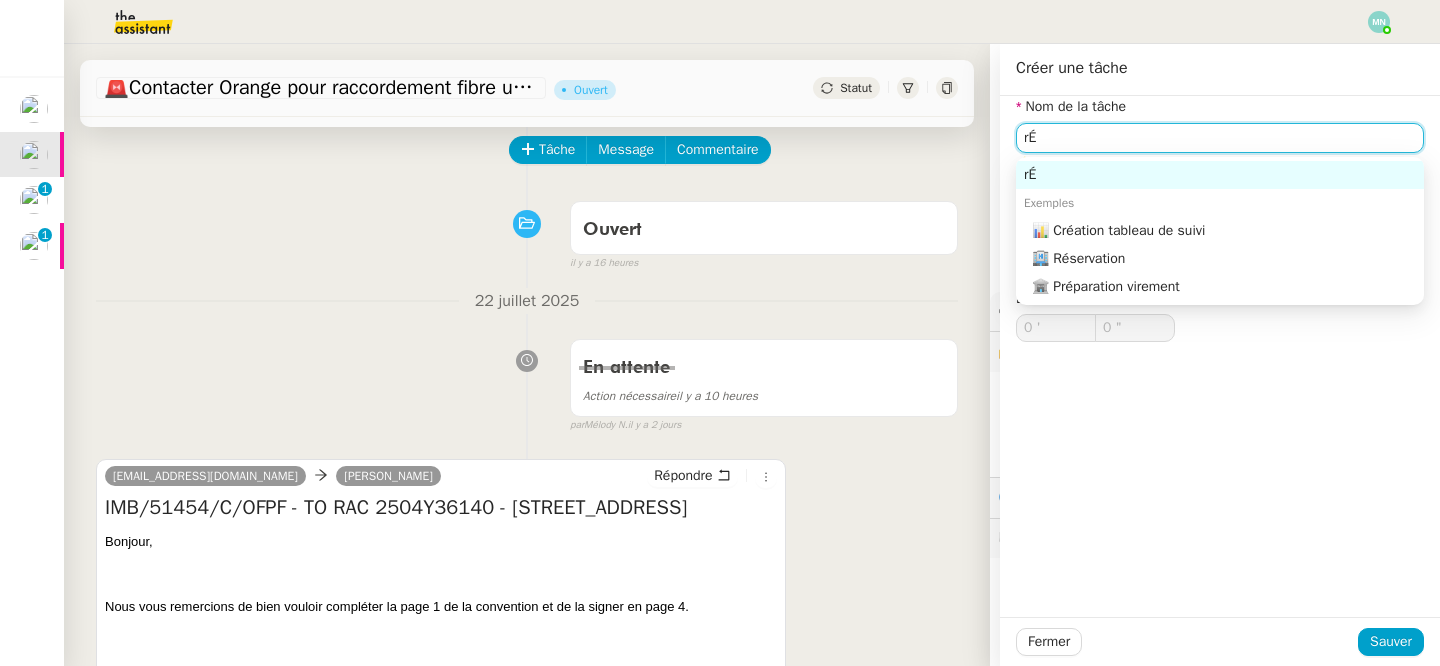type on "r" 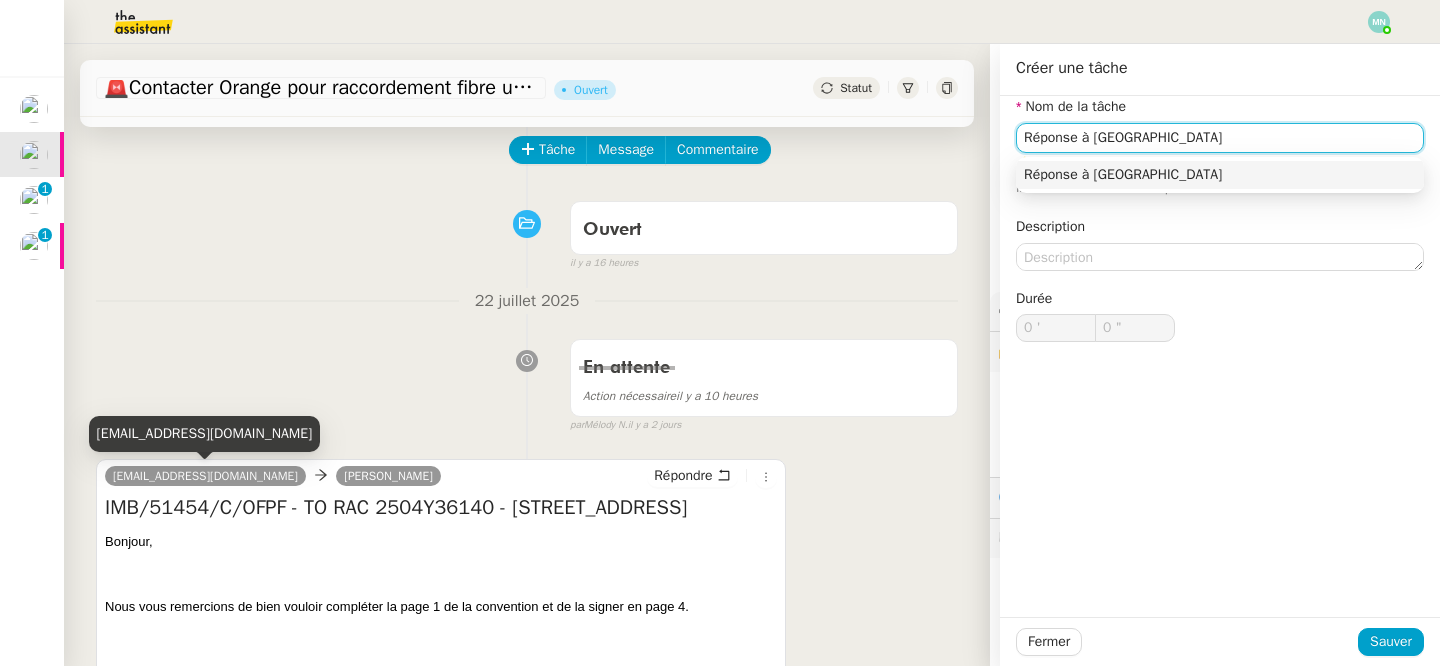 type on "Réponse à [GEOGRAPHIC_DATA]" 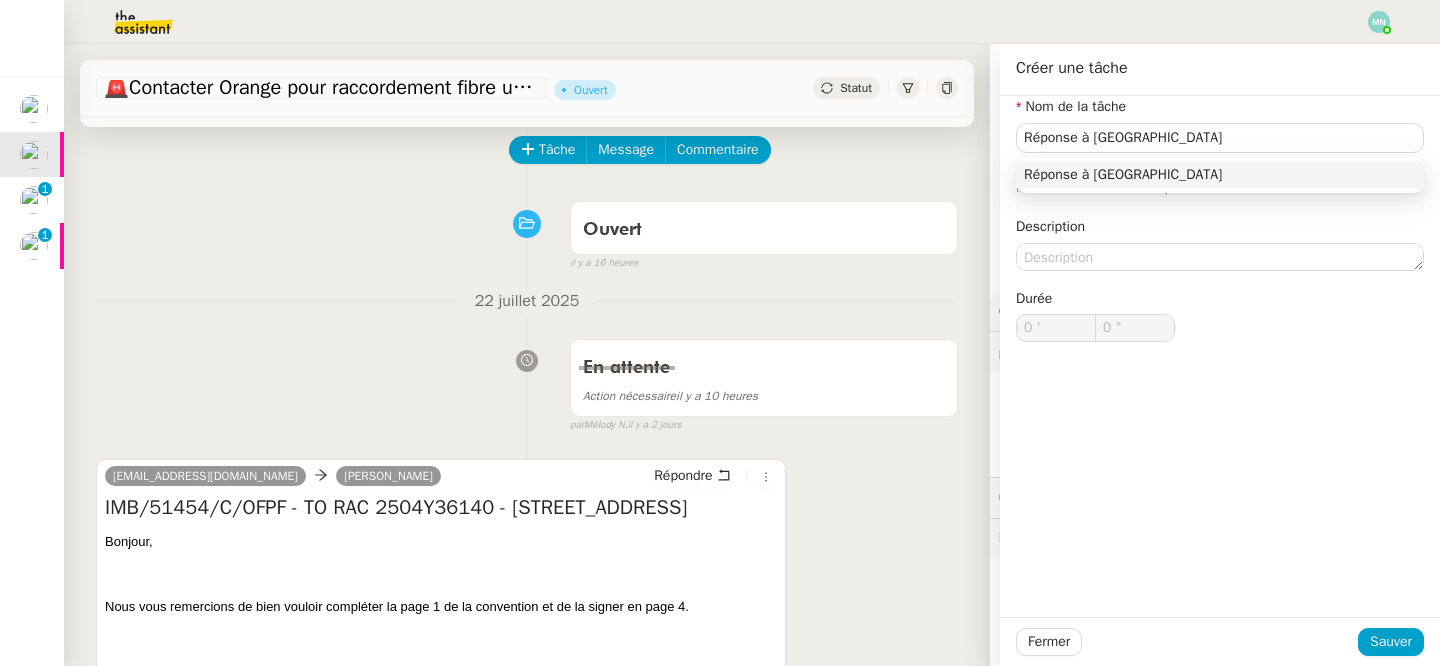 drag, startPoint x: 93, startPoint y: 435, endPoint x: 347, endPoint y: 442, distance: 254.09644 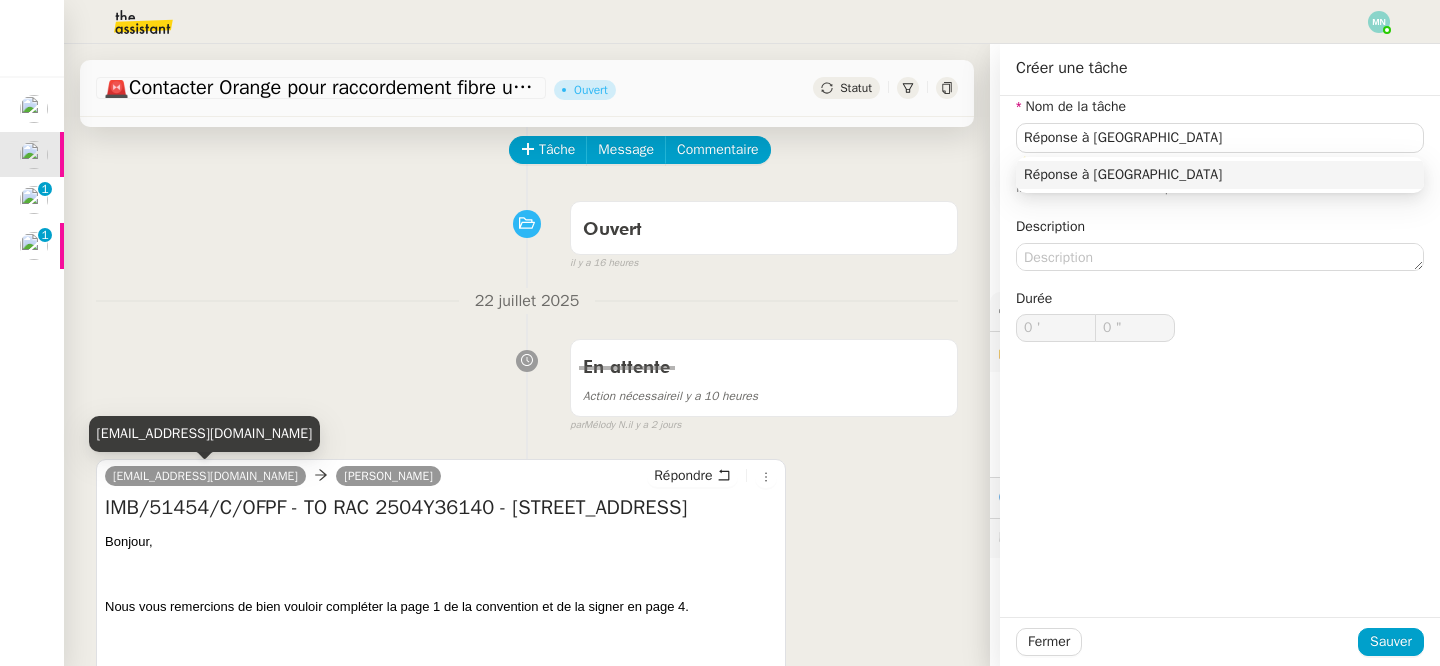 drag, startPoint x: 97, startPoint y: 432, endPoint x: 361, endPoint y: 437, distance: 264.04733 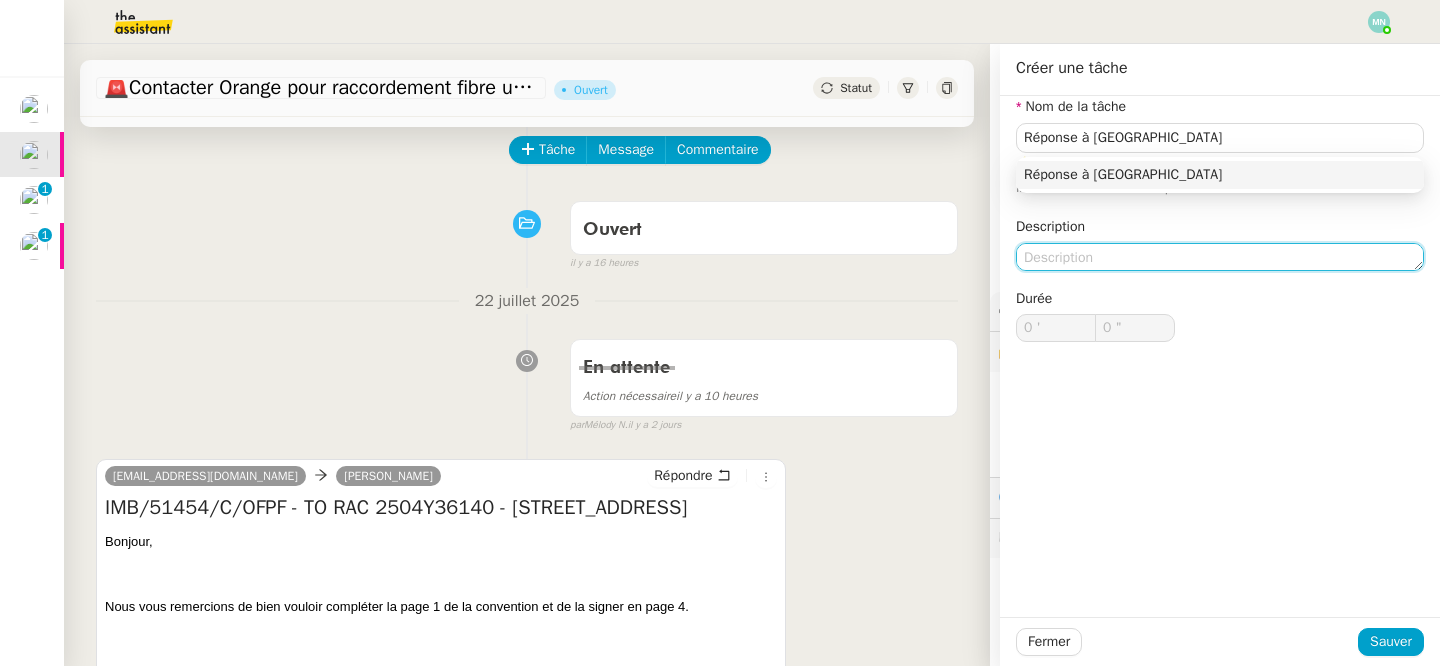 click 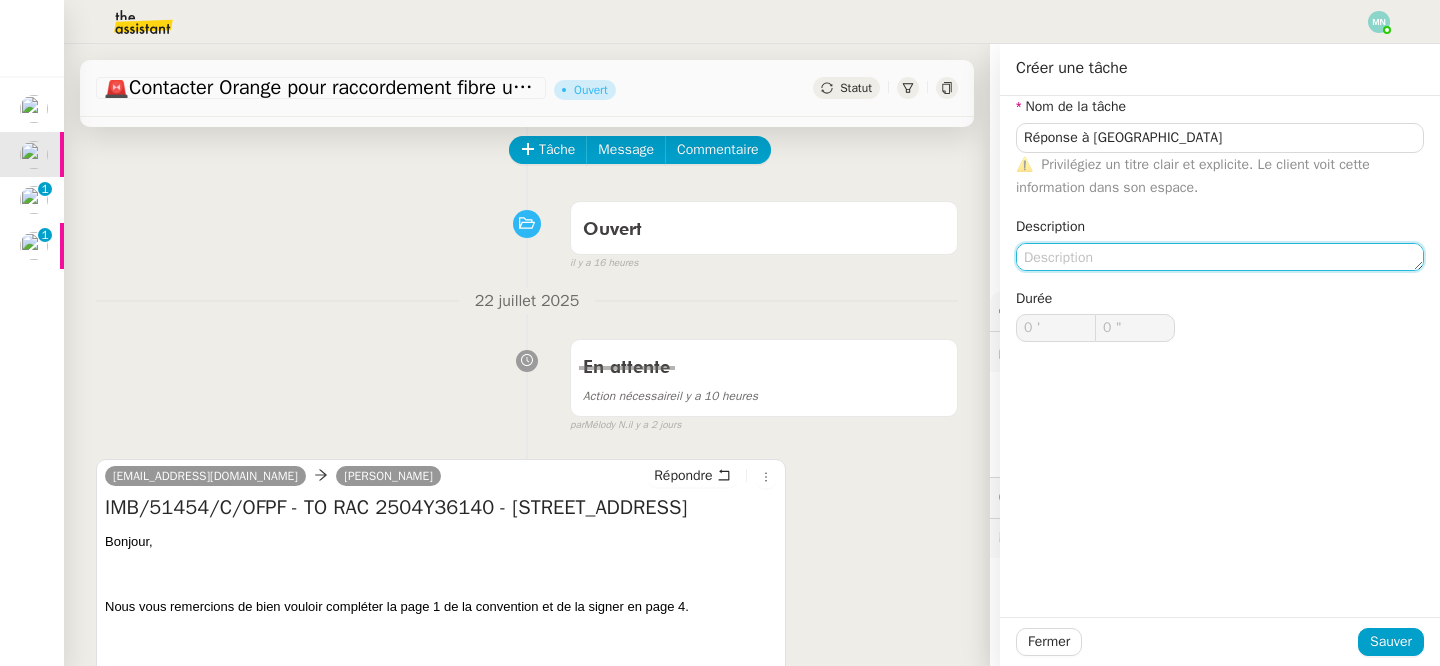 paste on "[EMAIL_ADDRESS][DOMAIN_NAME]" 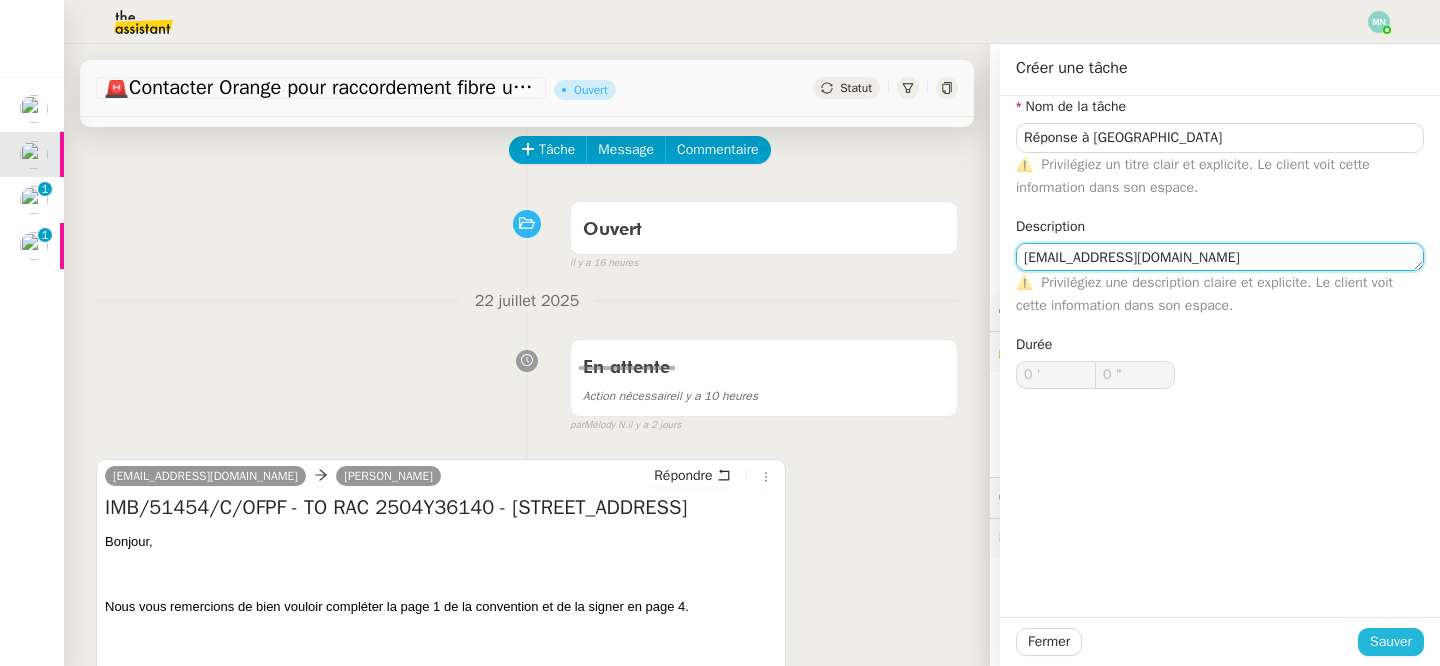 type on "[EMAIL_ADDRESS][DOMAIN_NAME]" 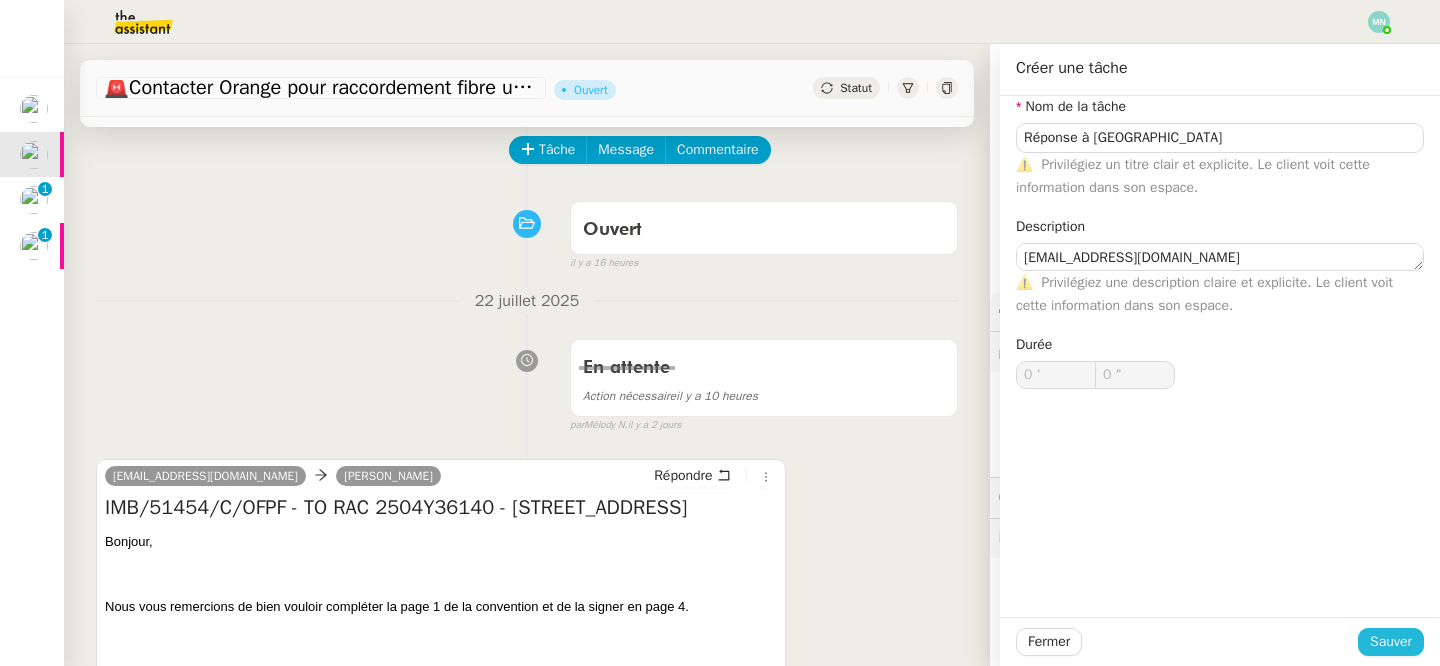 click on "Sauver" 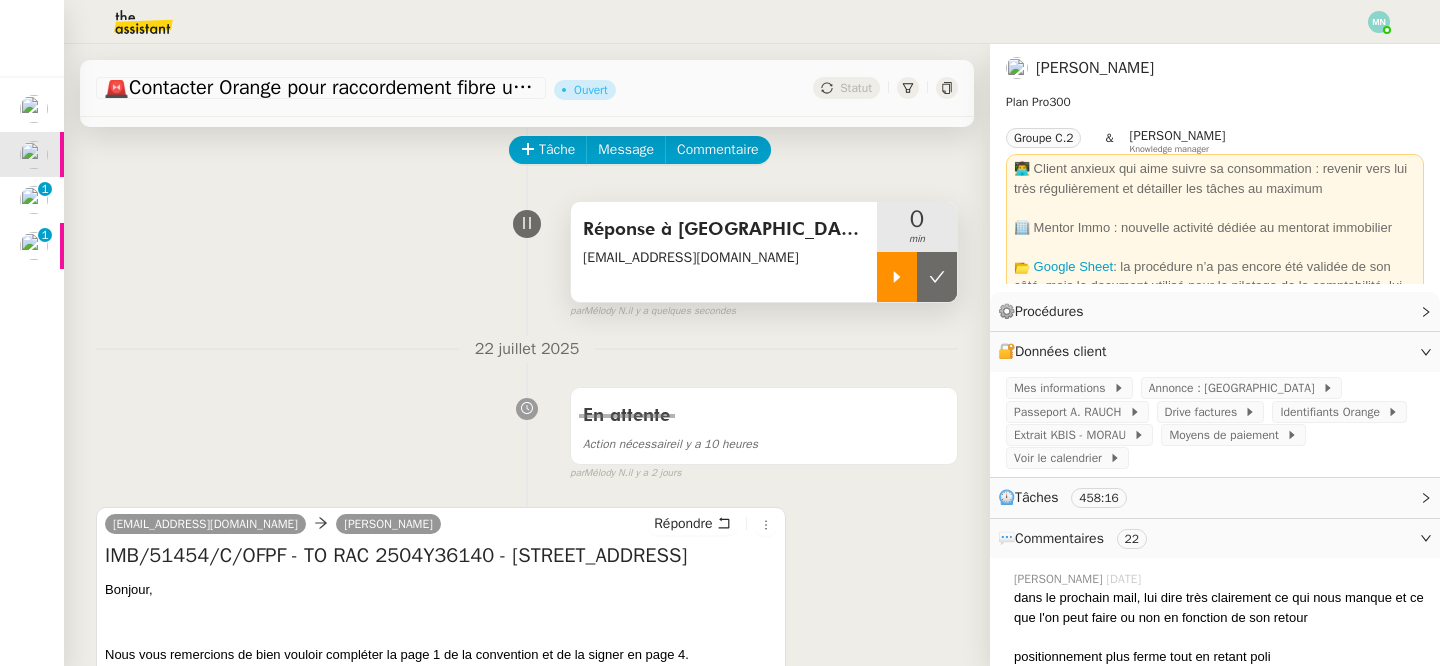 click at bounding box center (897, 277) 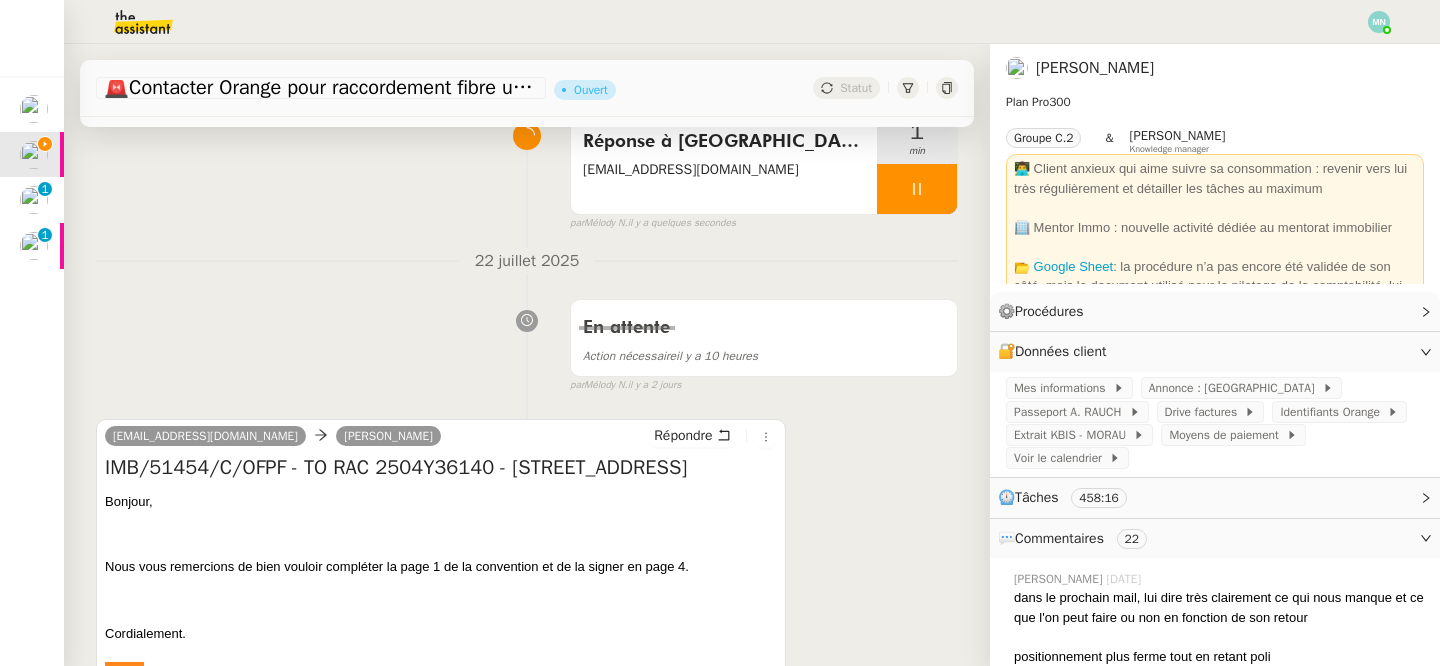scroll, scrollTop: 109, scrollLeft: 0, axis: vertical 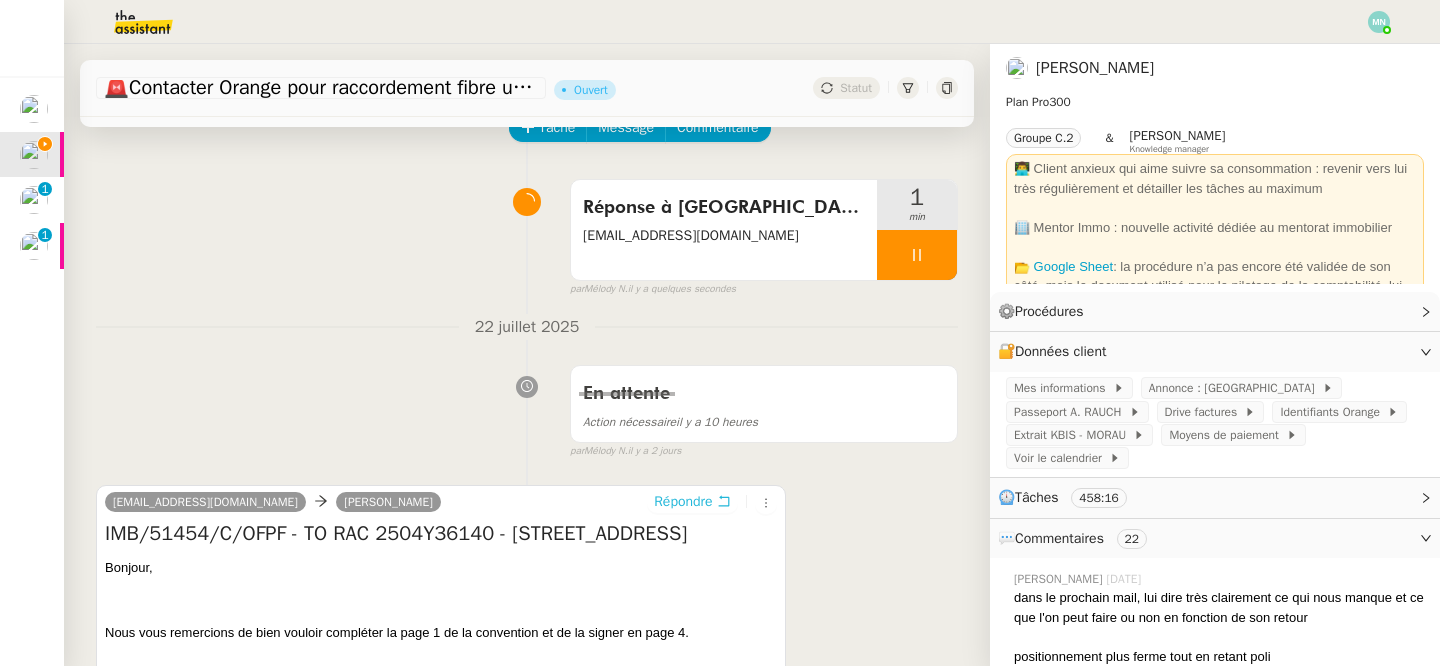 click on "Répondre" at bounding box center (683, 502) 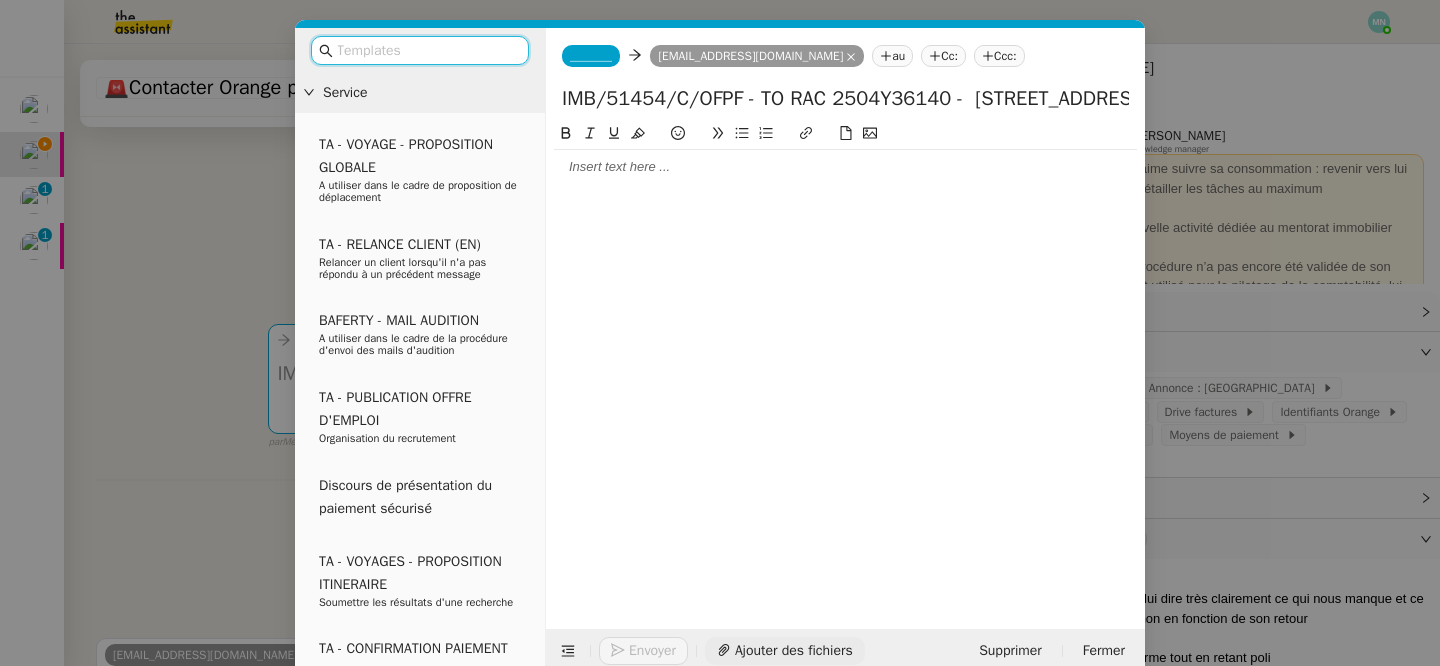 click on "Ajouter des fichiers" 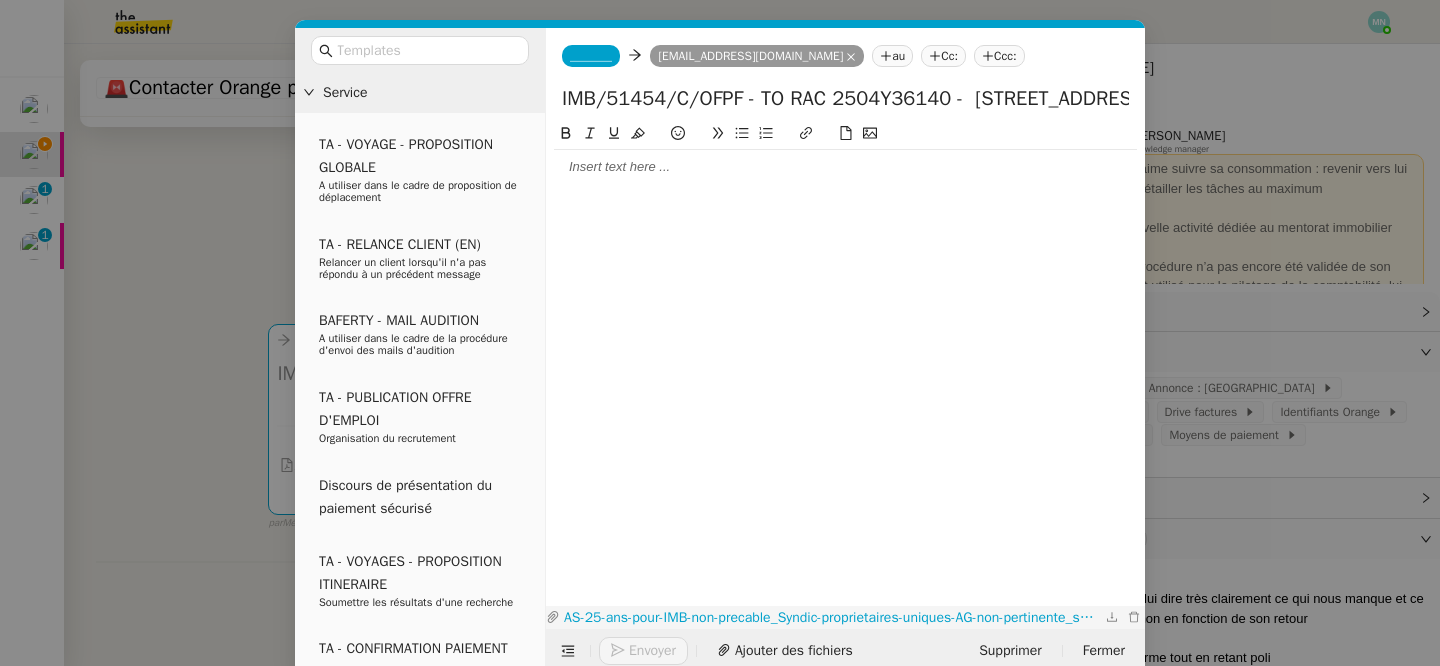 click on "AS-25-ans-pour-IMB-non-precable_Syndic-proprietaires-uniques-AG-non-pertinente_signed.pdf" 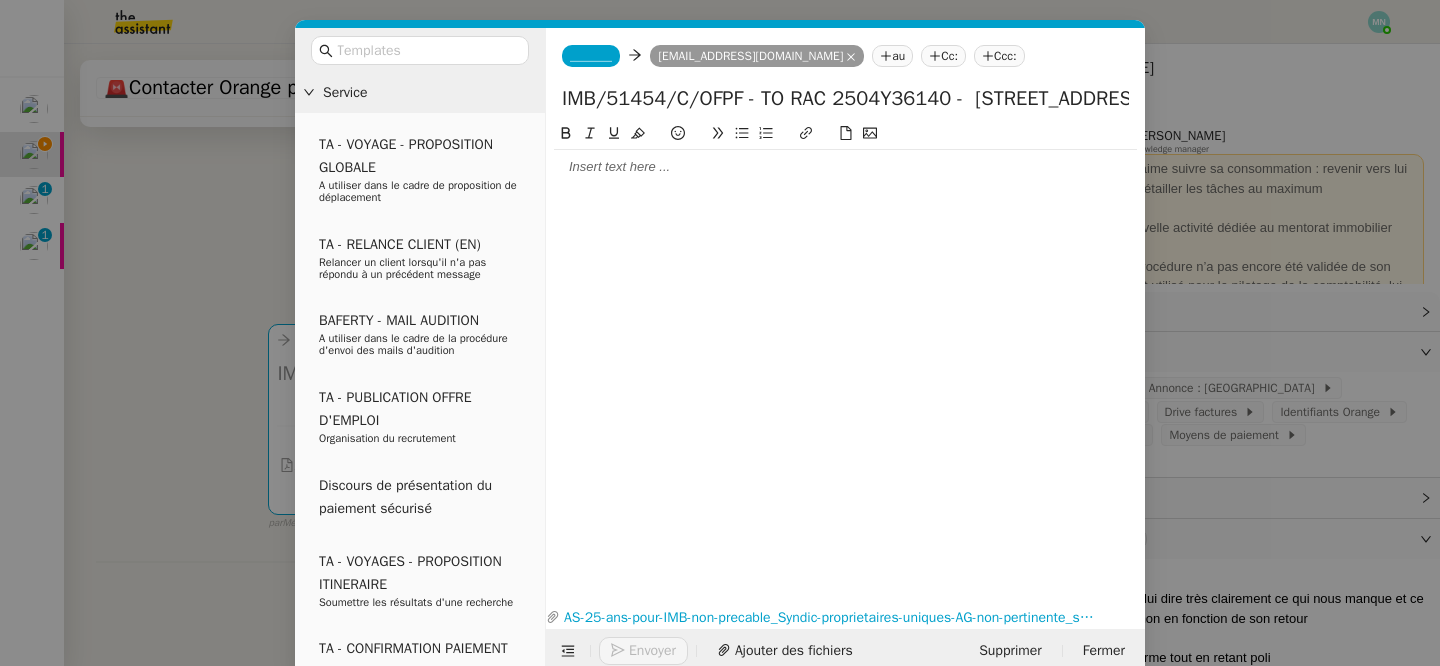 click on "Service TA - VOYAGE - PROPOSITION GLOBALE    A utiliser dans le cadre de proposition de déplacement TA - RELANCE CLIENT (EN)    Relancer un client lorsqu'il n'a pas répondu à un précédent message BAFERTY - MAIL AUDITION    A utiliser dans le cadre de la procédure d'envoi des mails d'audition TA - PUBLICATION OFFRE D'EMPLOI     Organisation du recrutement Discours de présentation du paiement sécurisé    TA - VOYAGES - PROPOSITION ITINERAIRE    Soumettre les résultats d'une recherche TA - CONFIRMATION PAIEMENT (EN)    Confirmer avec le client de modèle de transaction - Attention Plan Pro nécessaire. TA - COURRIER EXPEDIE (recommandé)    A utiliser dans le cadre de l'envoi d'un courrier recommandé TA - PARTAGE DE CALENDRIER (EN)    A utiliser pour demander au client de partager son calendrier afin de faciliter l'accès et la gestion PSPI - Appel de fonds MJL    A utiliser dans le cadre de la procédure d'appel de fonds MJL TA - RELANCE CLIENT    TA - AR PROCEDURES        21 YIELD" at bounding box center [720, 333] 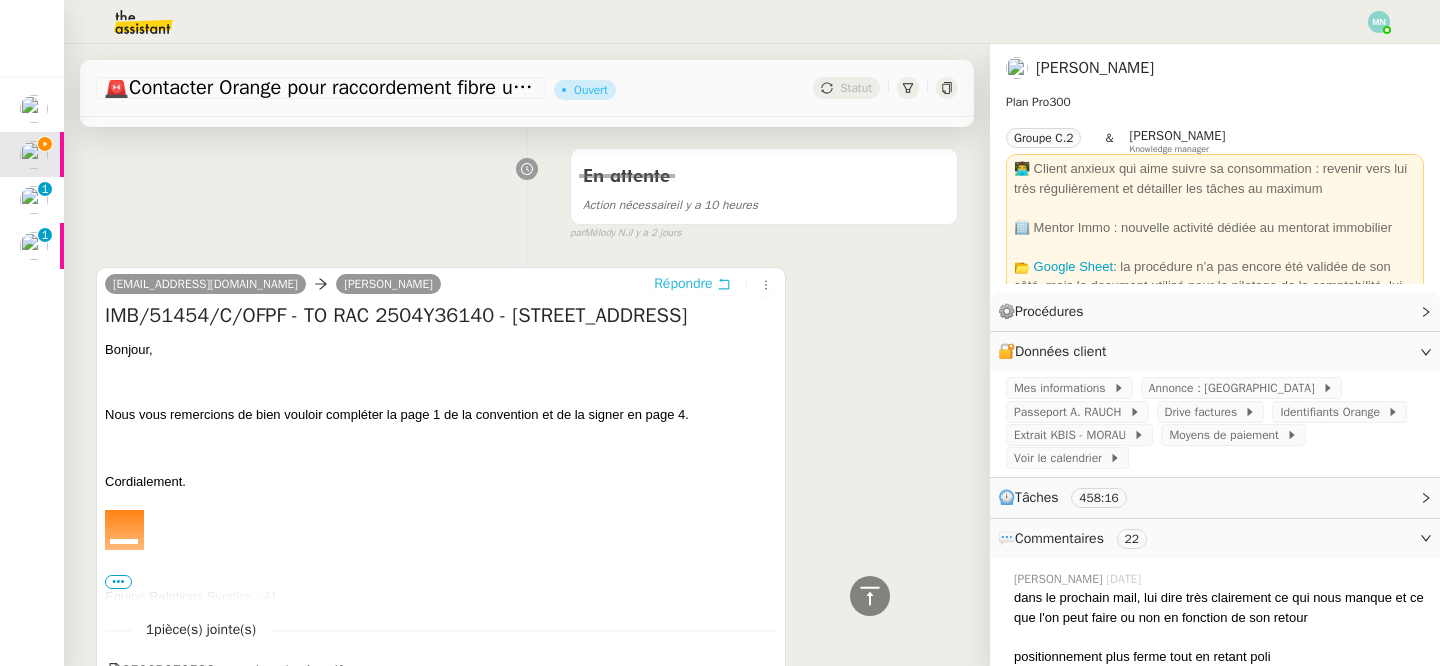 scroll, scrollTop: 558, scrollLeft: 0, axis: vertical 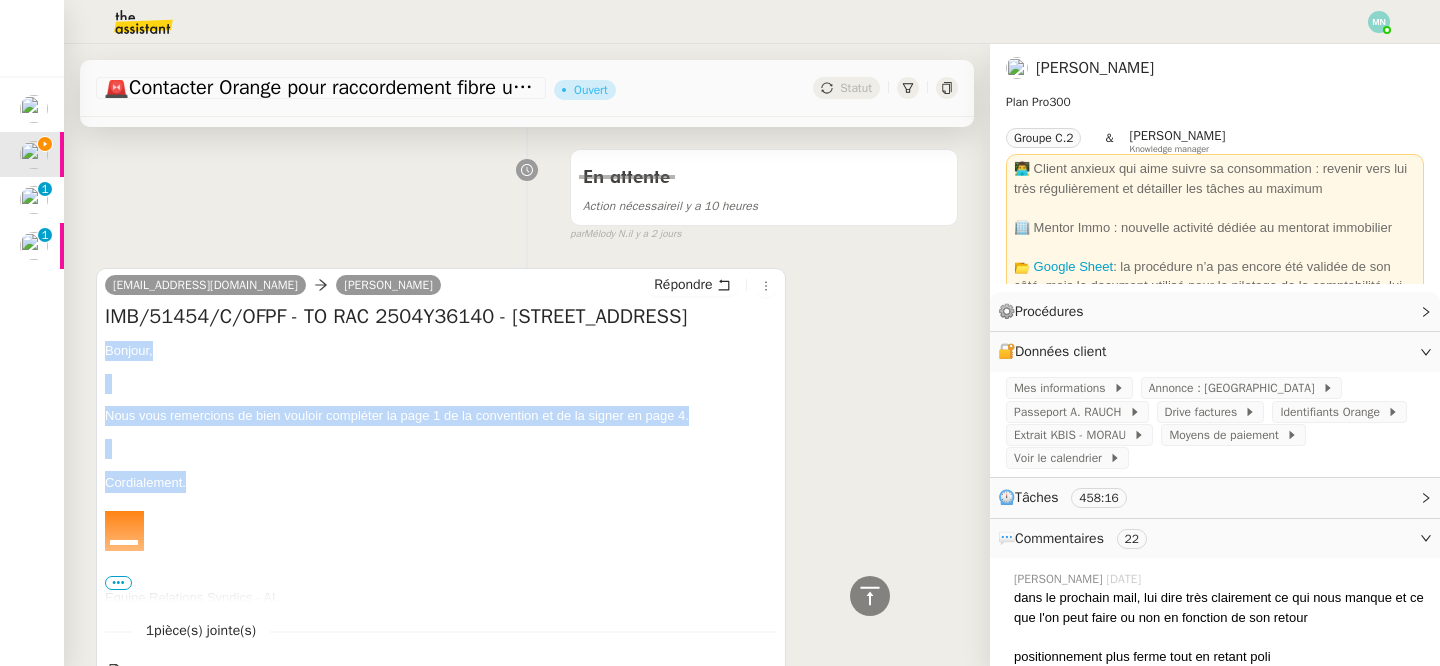 drag, startPoint x: 191, startPoint y: 544, endPoint x: 88, endPoint y: 404, distance: 173.80736 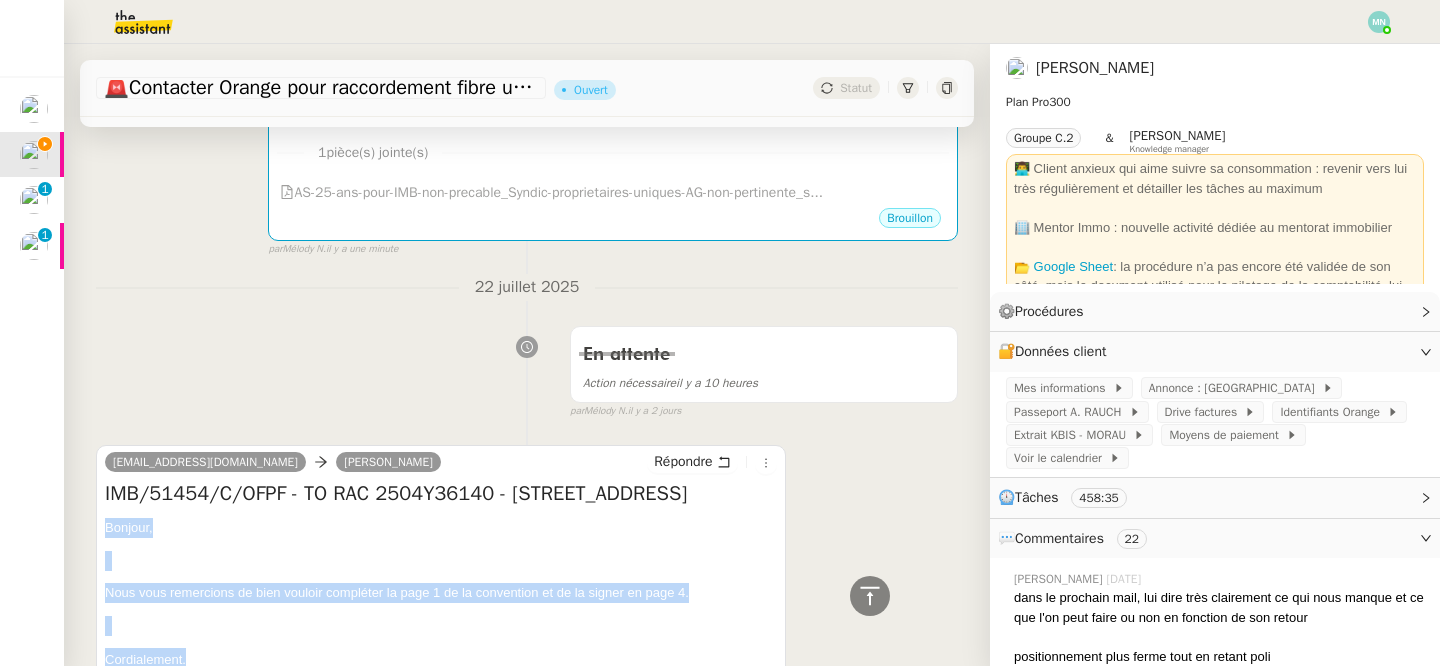 scroll, scrollTop: 0, scrollLeft: 0, axis: both 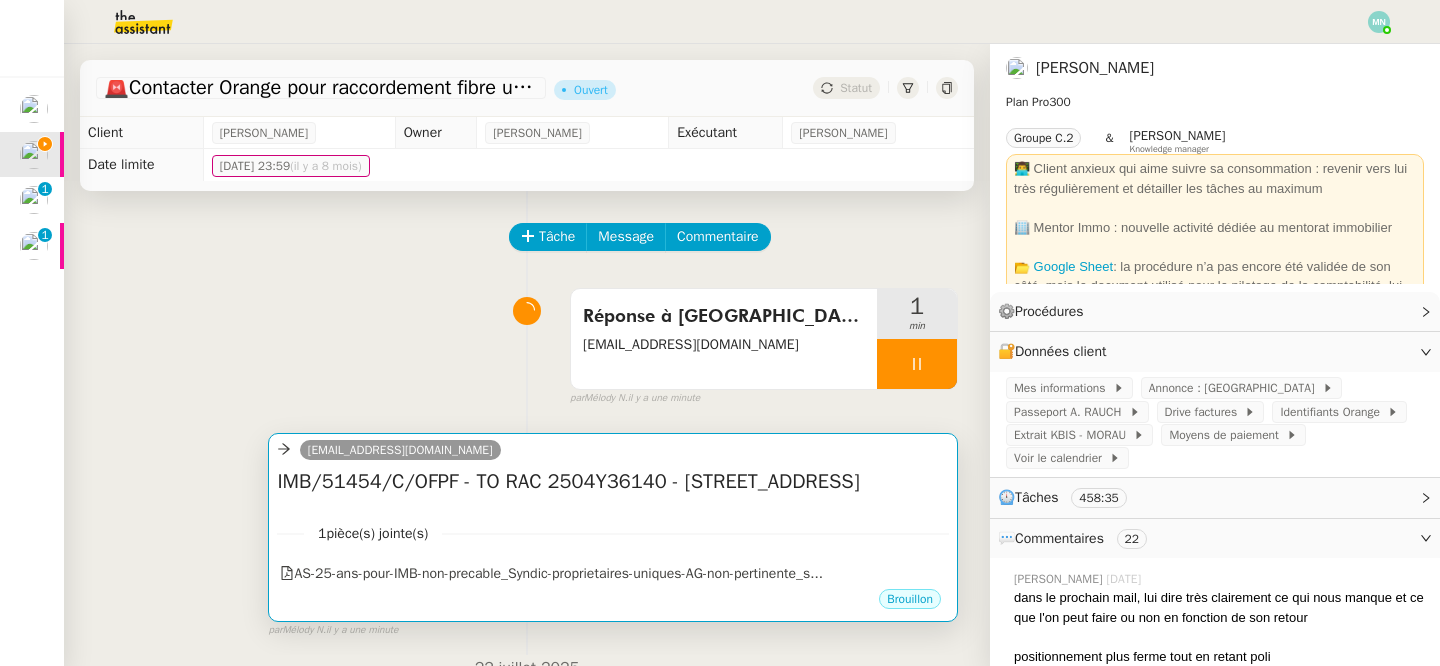 click on "IMB/51454/C/OFPF - TO RAC 2504Y36140 -  [STREET_ADDRESS]    •••" at bounding box center (613, 487) 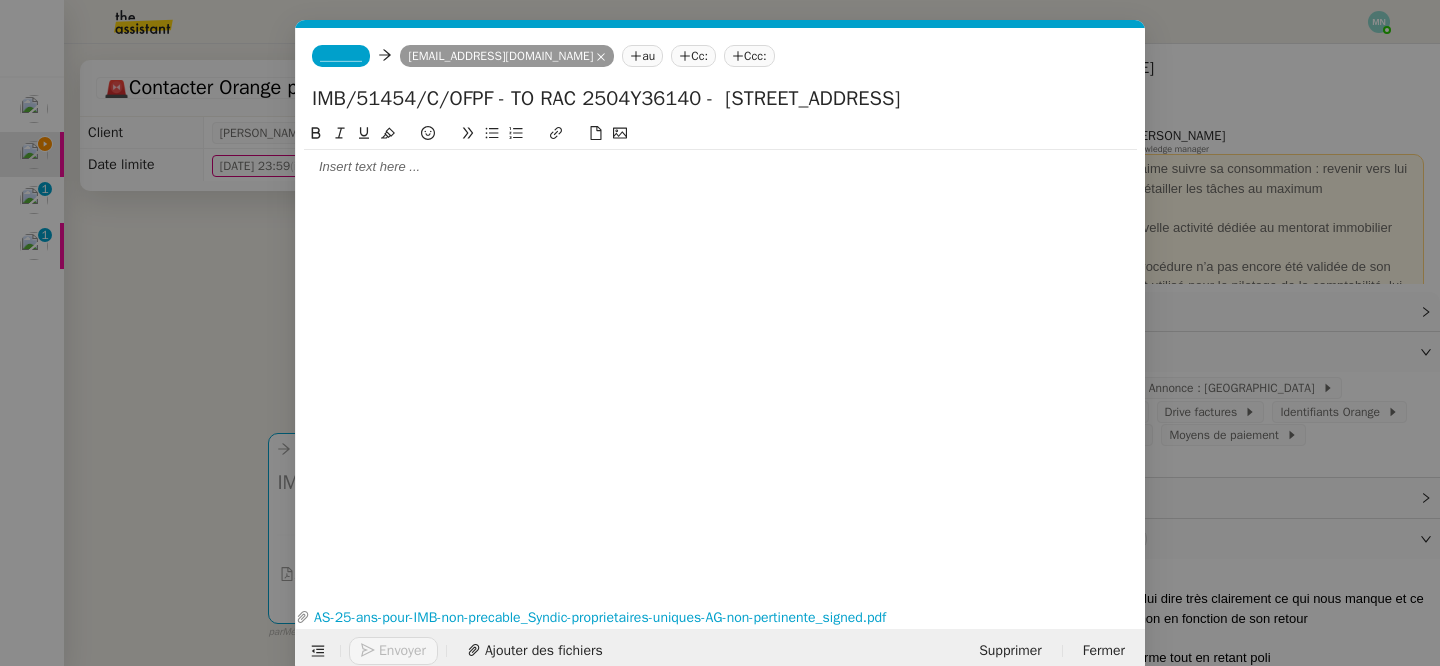 scroll, scrollTop: 0, scrollLeft: 42, axis: horizontal 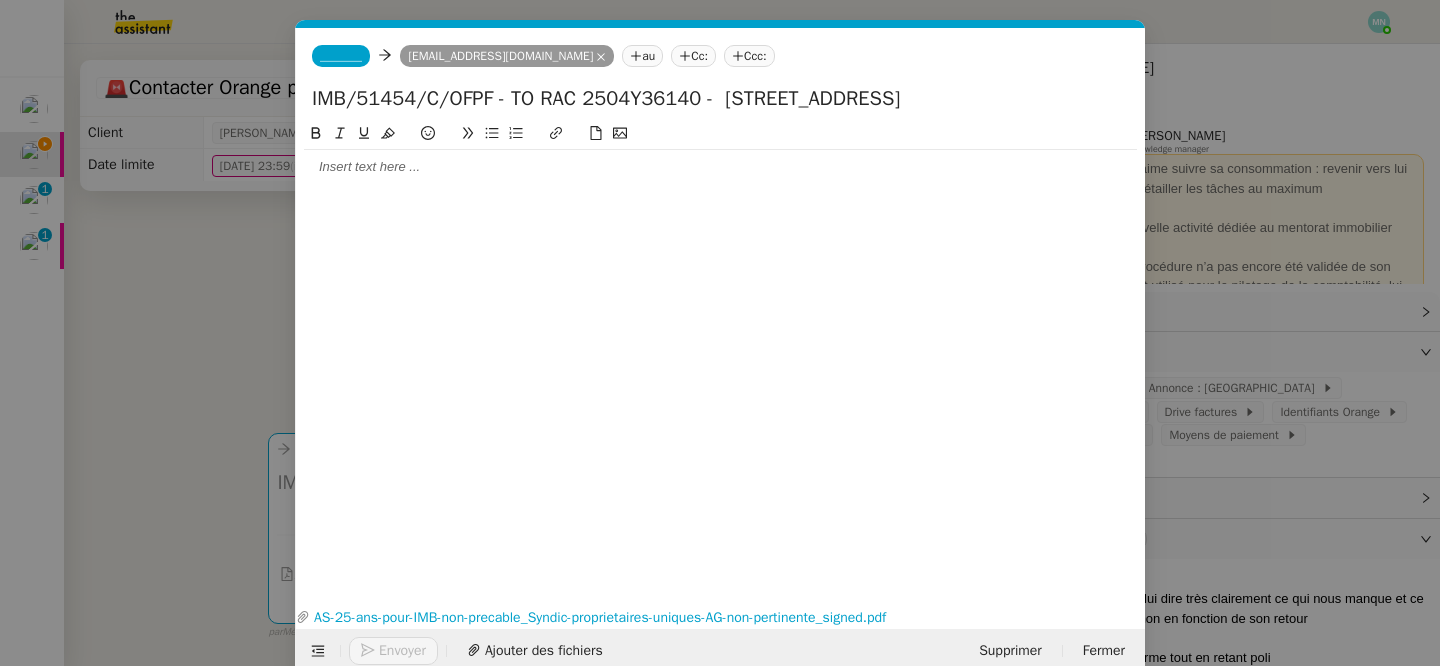 click 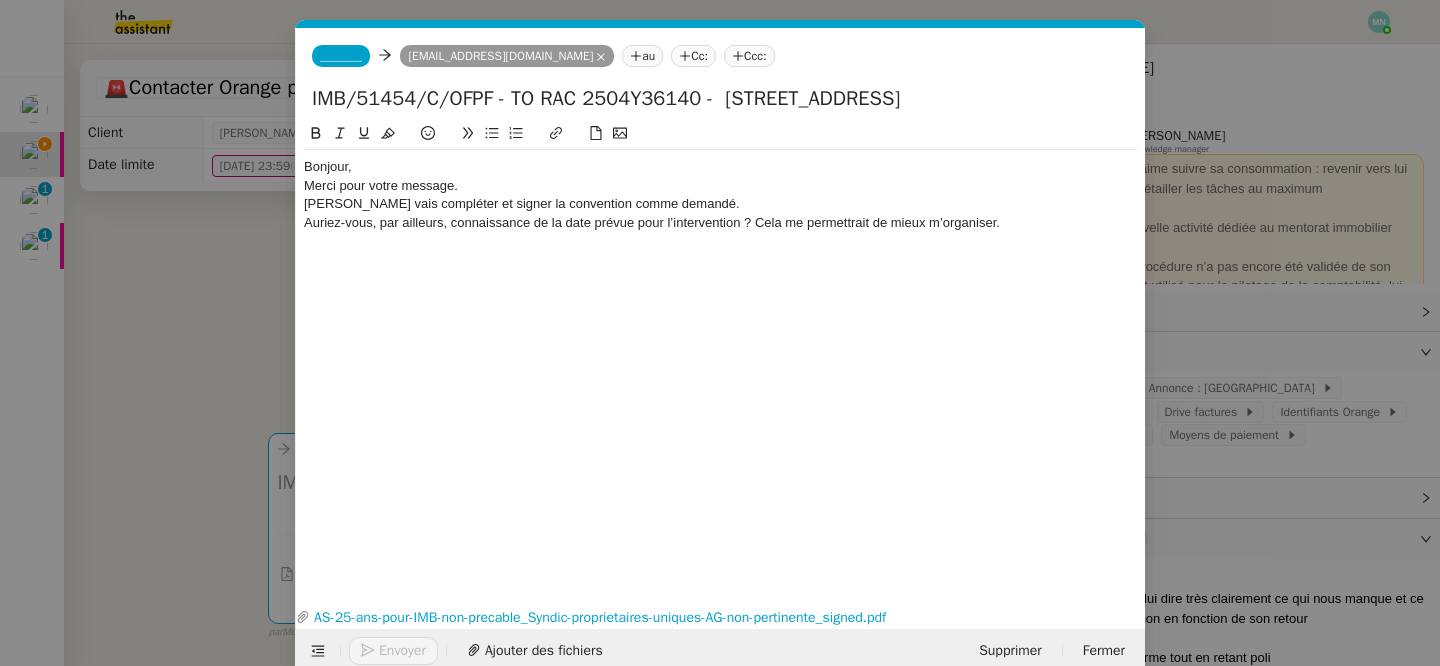 scroll, scrollTop: 0, scrollLeft: 0, axis: both 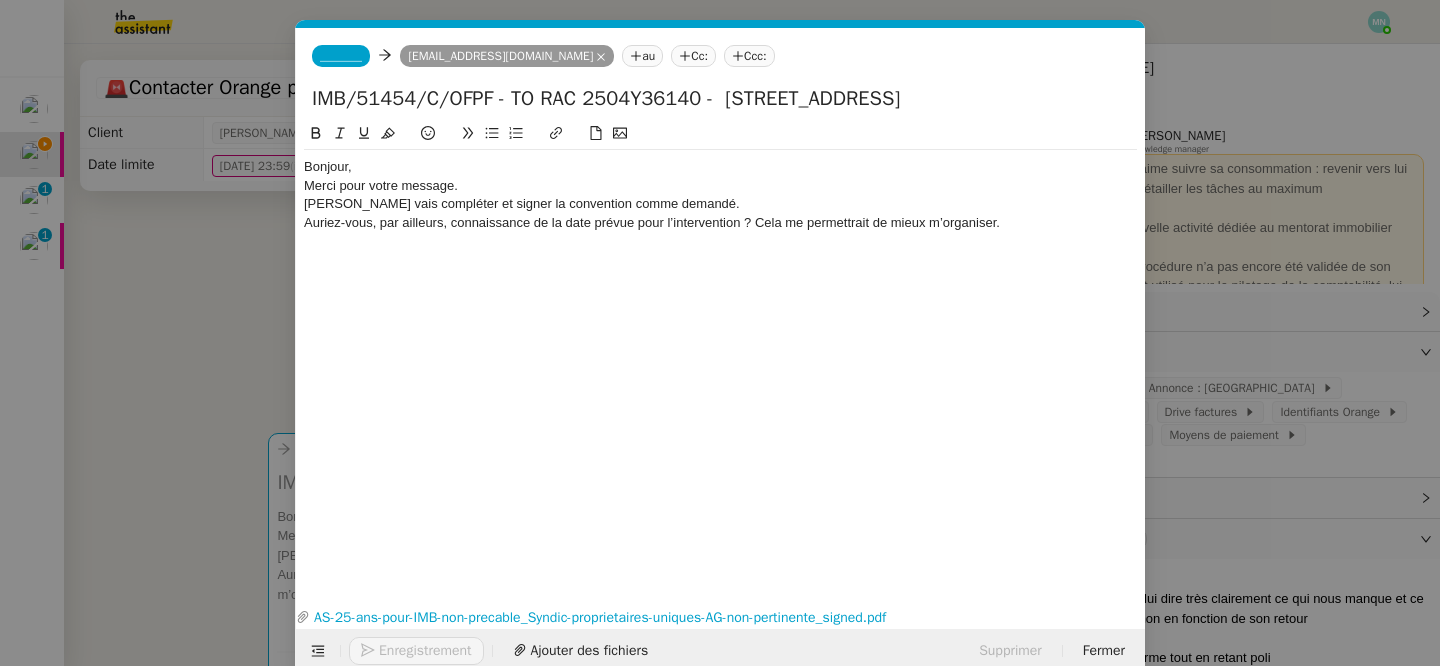 click on "Bonjour," 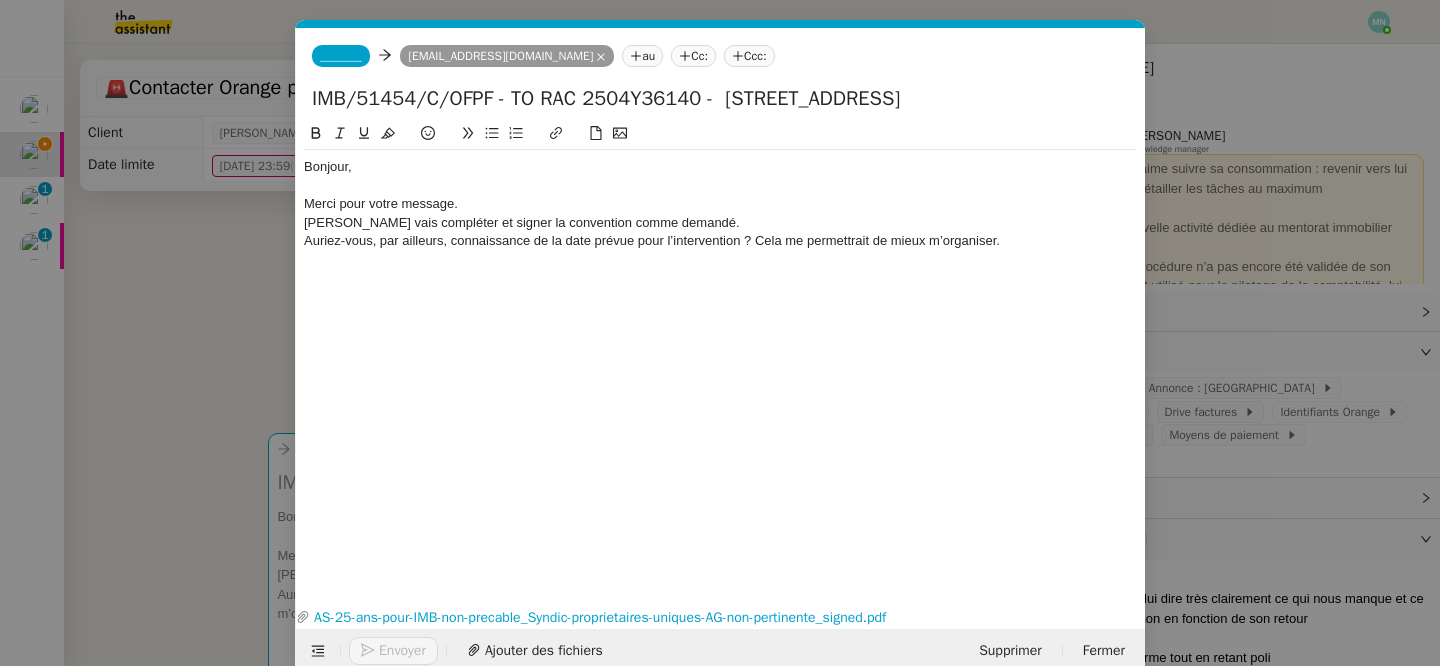 click on "Merci pour votre message." 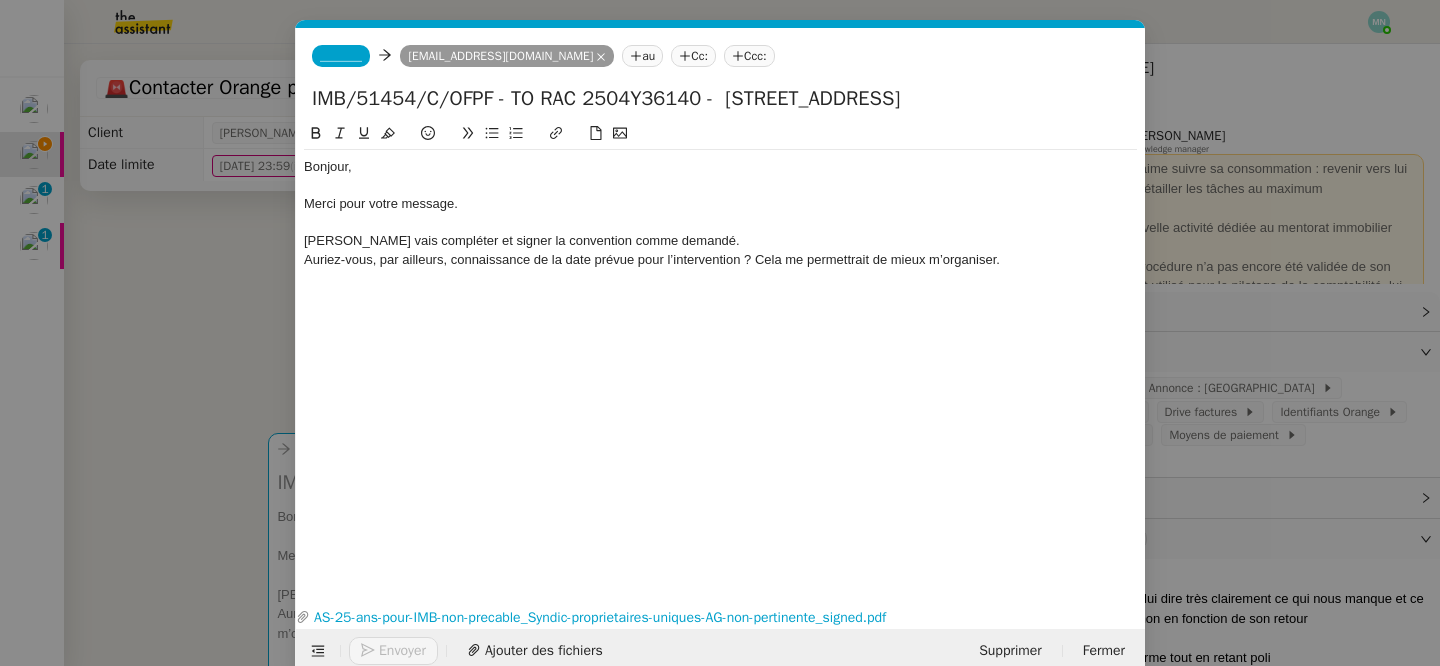 click on "[PERSON_NAME] vais compléter et signer la convention comme demandé." 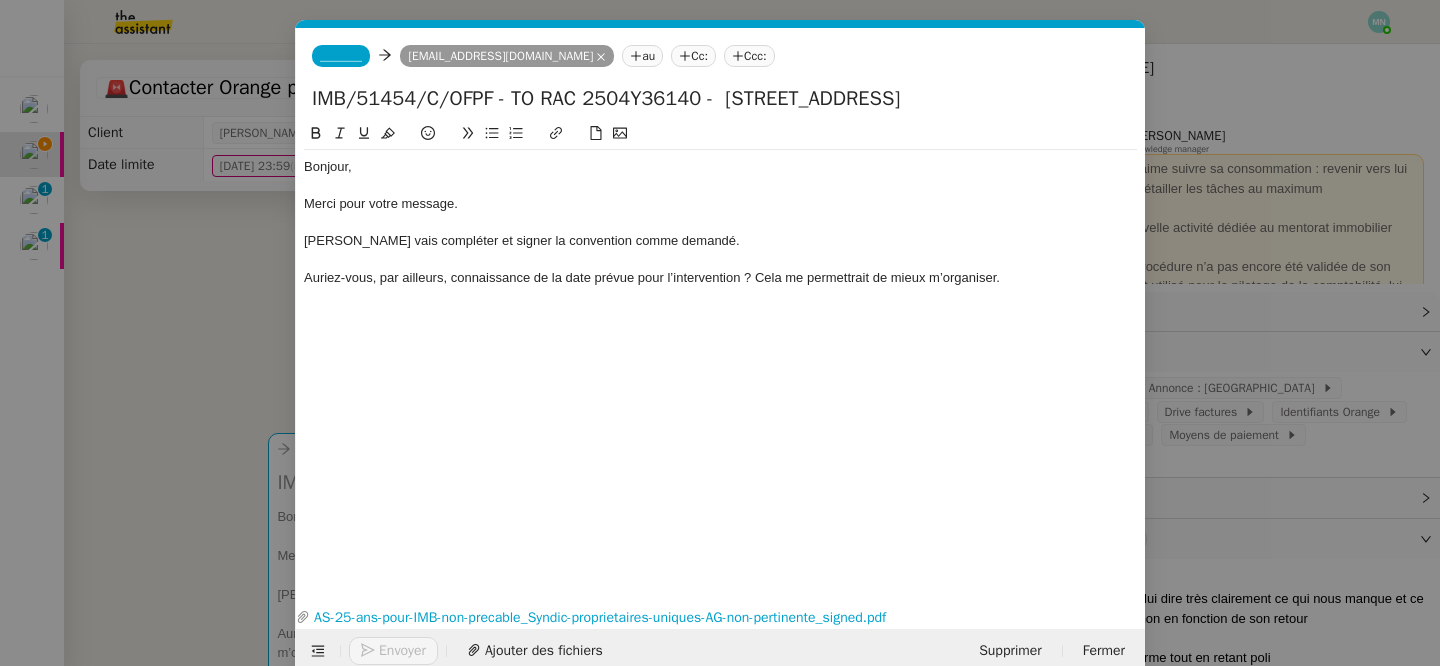 click on "[PERSON_NAME] vais compléter et signer la convention comme demandé." 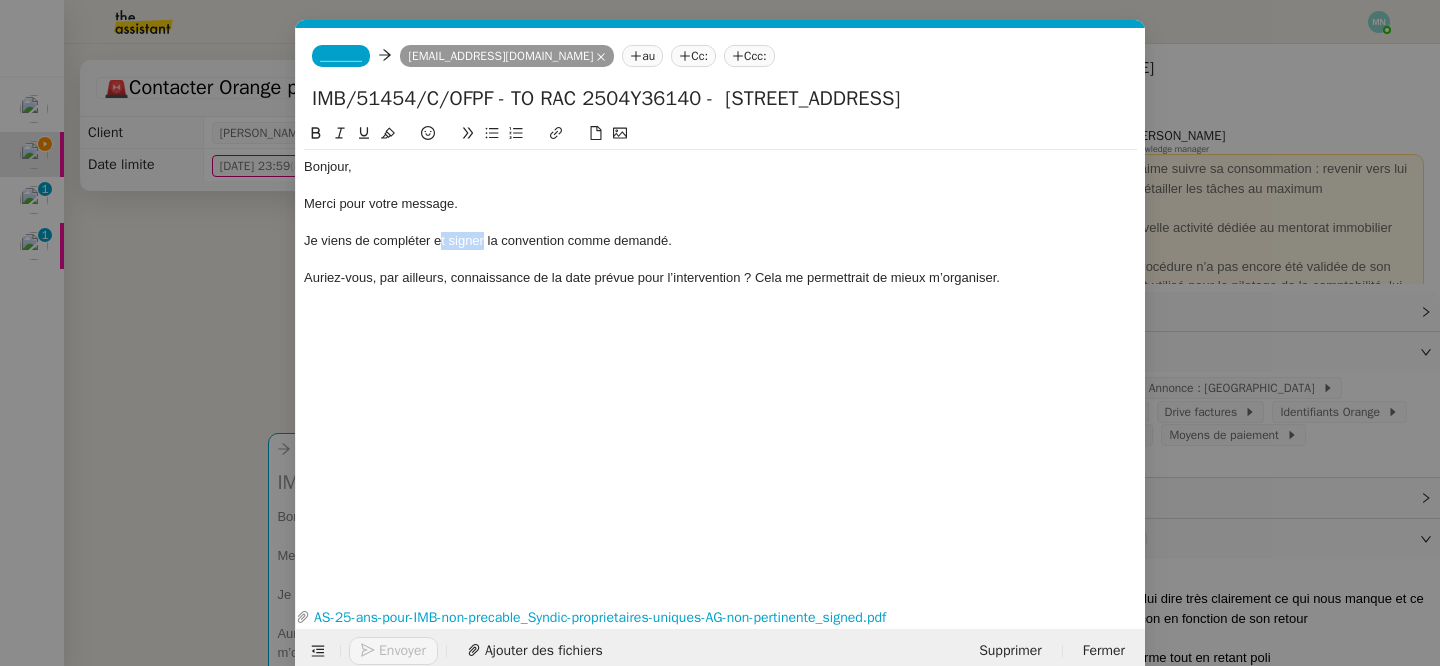 drag, startPoint x: 484, startPoint y: 240, endPoint x: 436, endPoint y: 239, distance: 48.010414 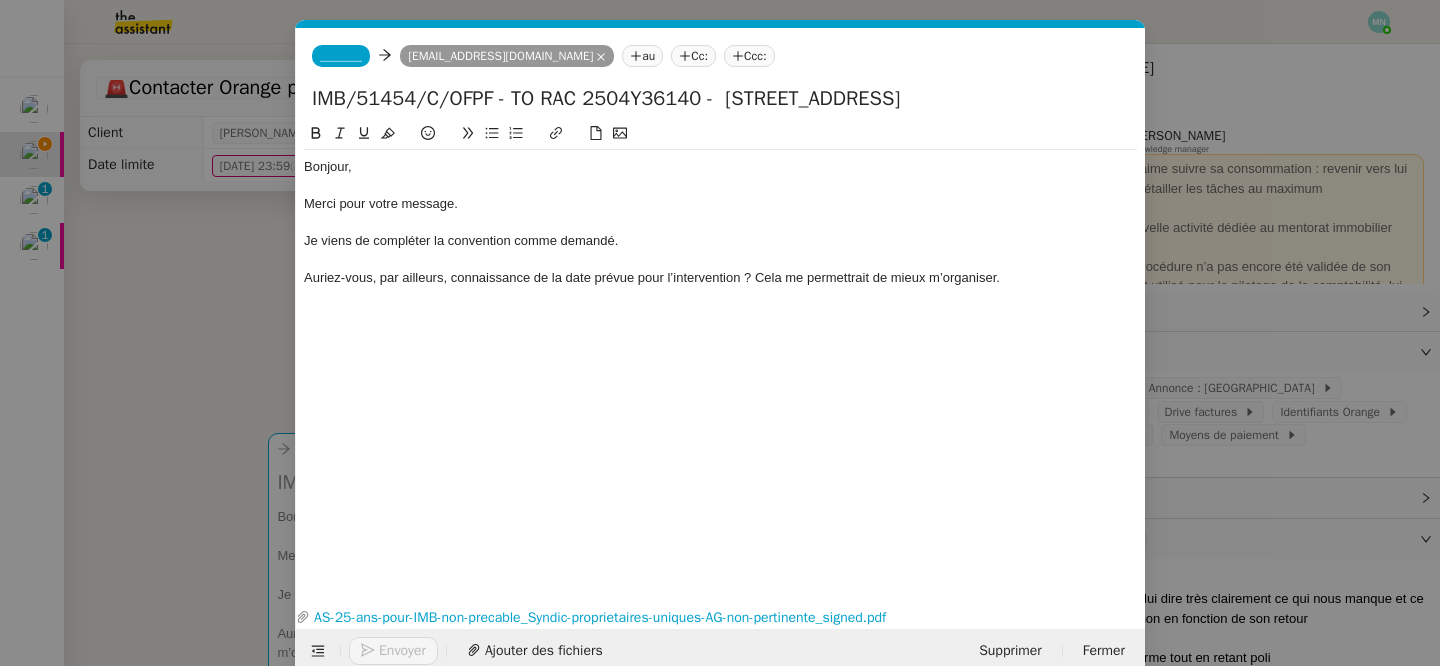 drag, startPoint x: 753, startPoint y: 274, endPoint x: 1022, endPoint y: 292, distance: 269.60156 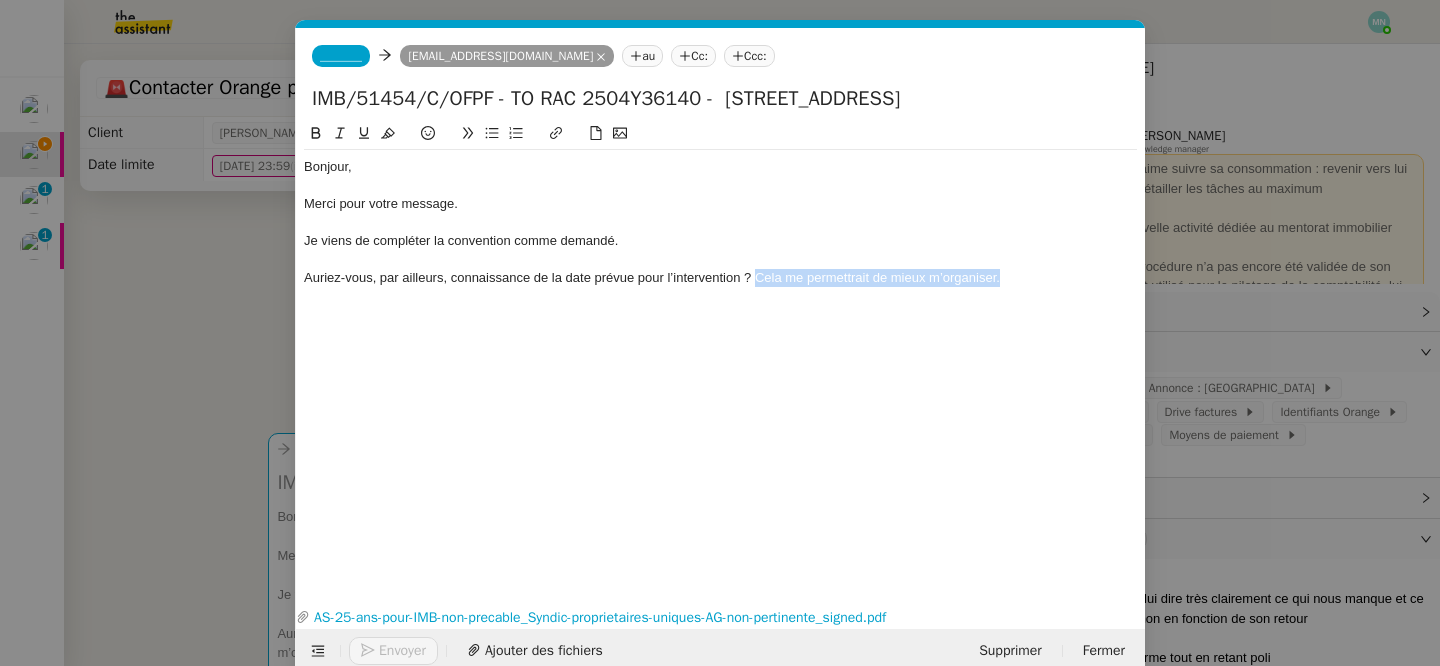 drag, startPoint x: 1005, startPoint y: 275, endPoint x: 756, endPoint y: 280, distance: 249.0502 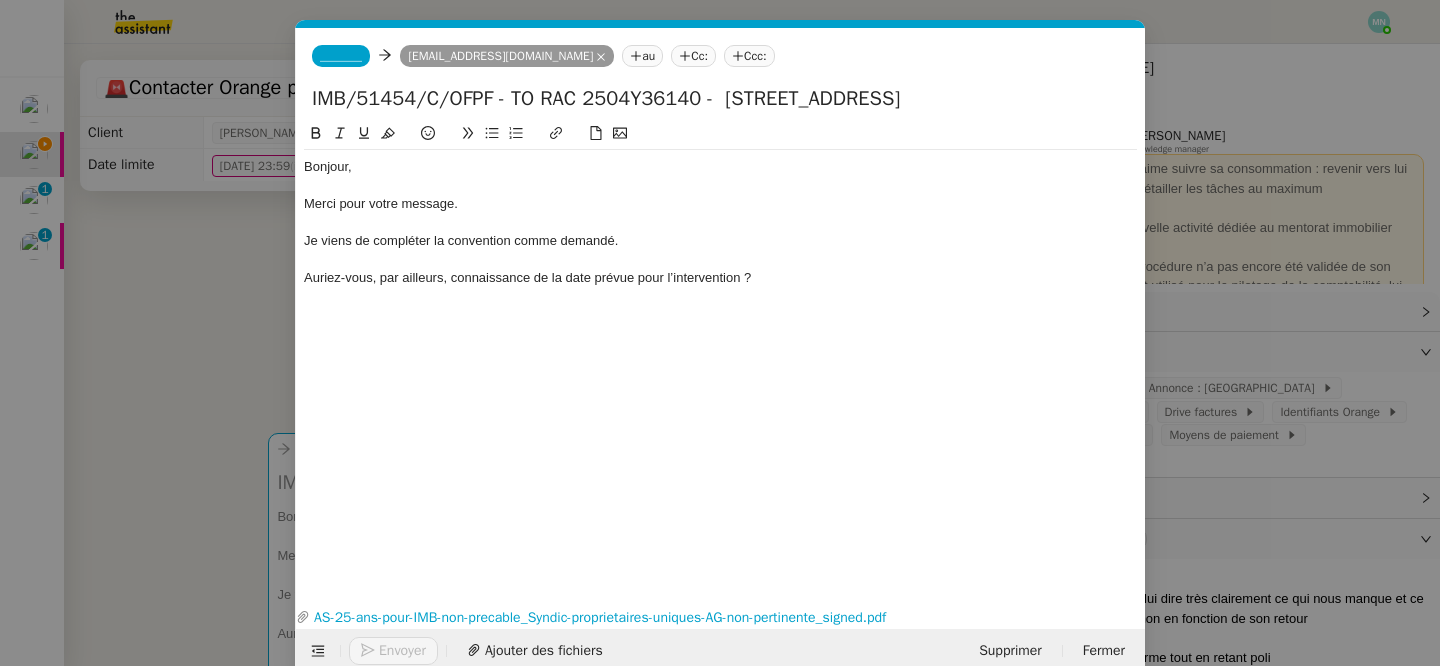 drag, startPoint x: 761, startPoint y: 282, endPoint x: 251, endPoint y: 282, distance: 510 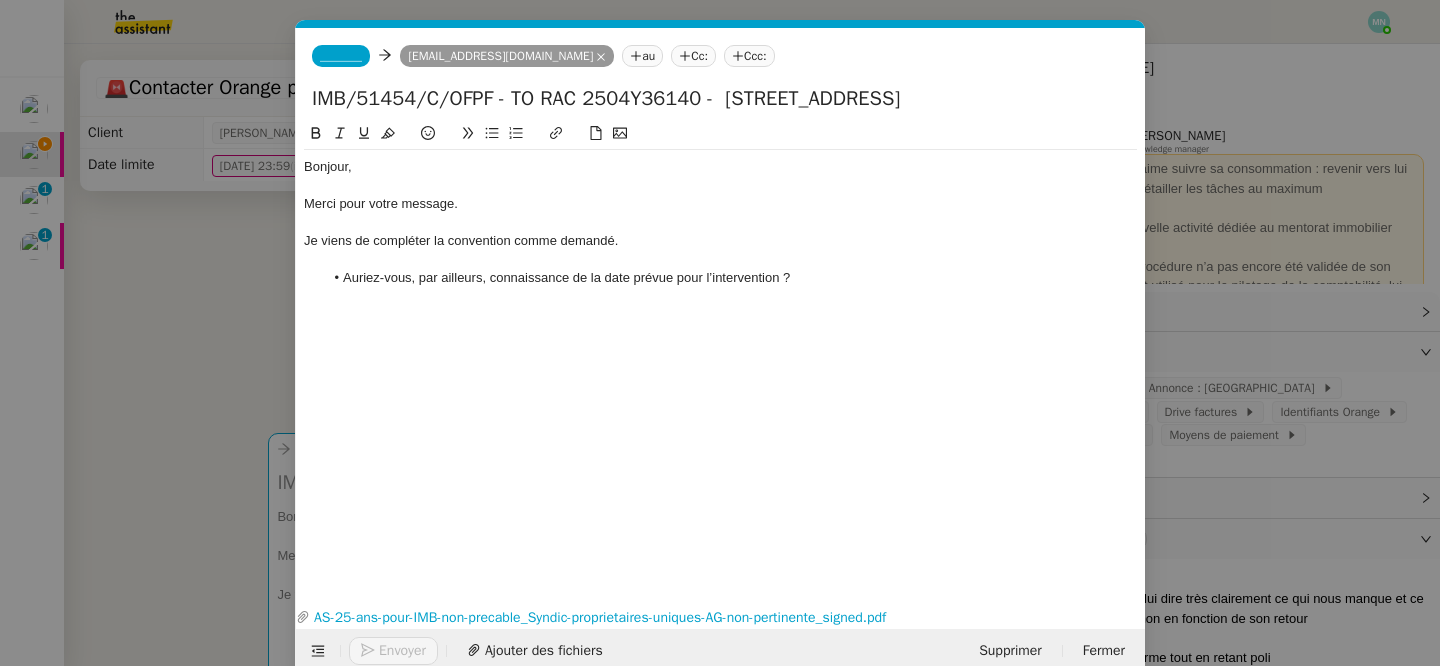 click on "Auriez-vous, par ailleurs, connaissance de la date prévue pour l’intervention ?" 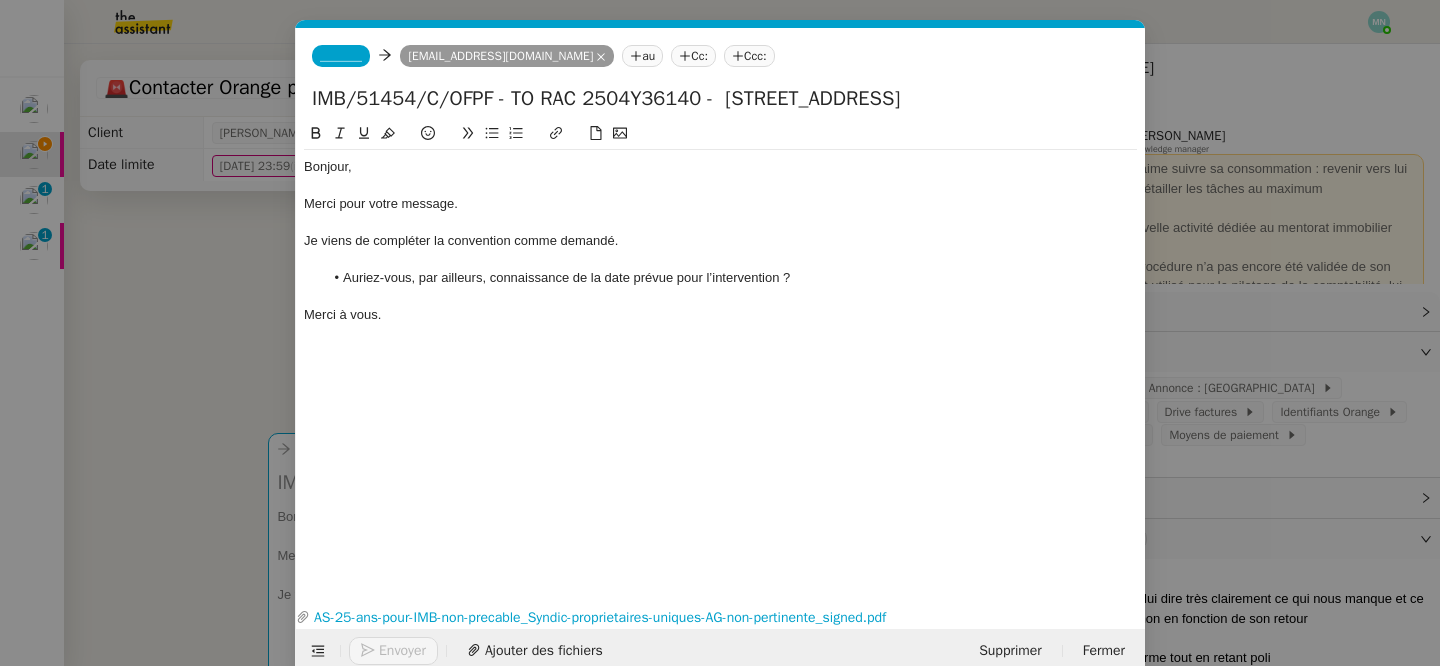 click on "_______" 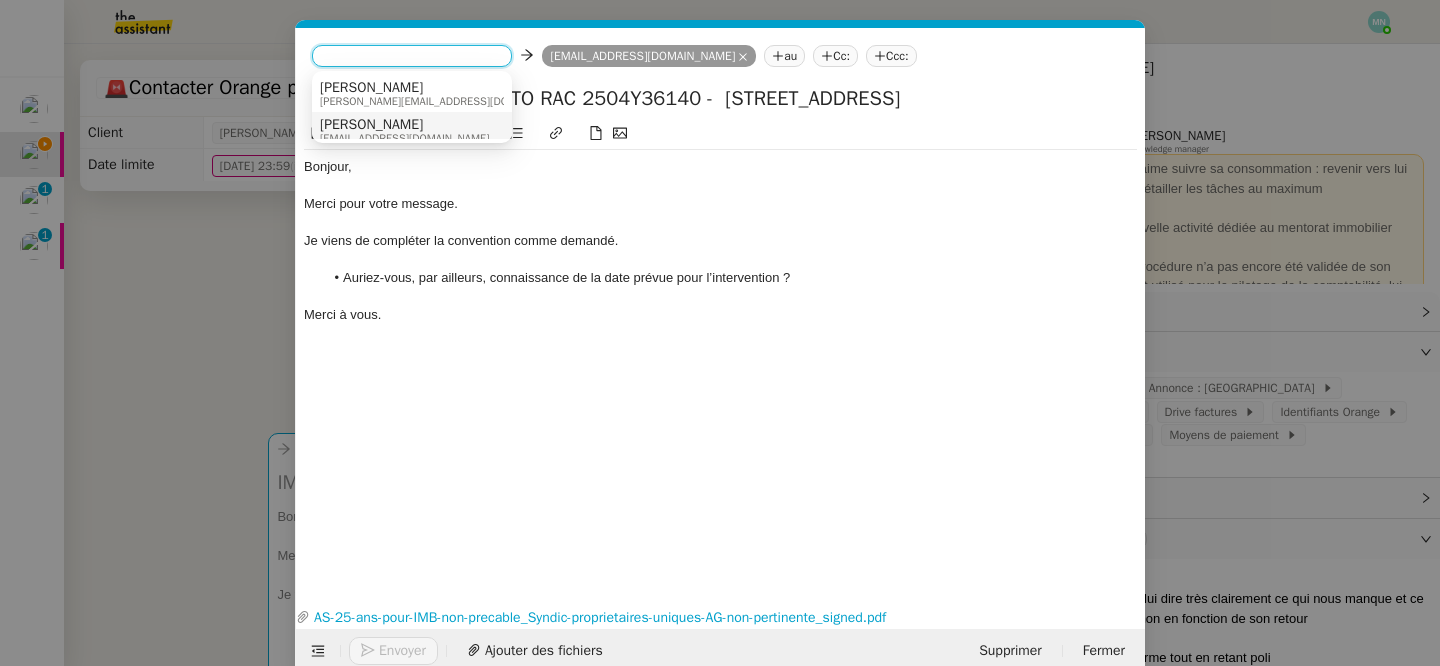click on "[PERSON_NAME]" at bounding box center [404, 125] 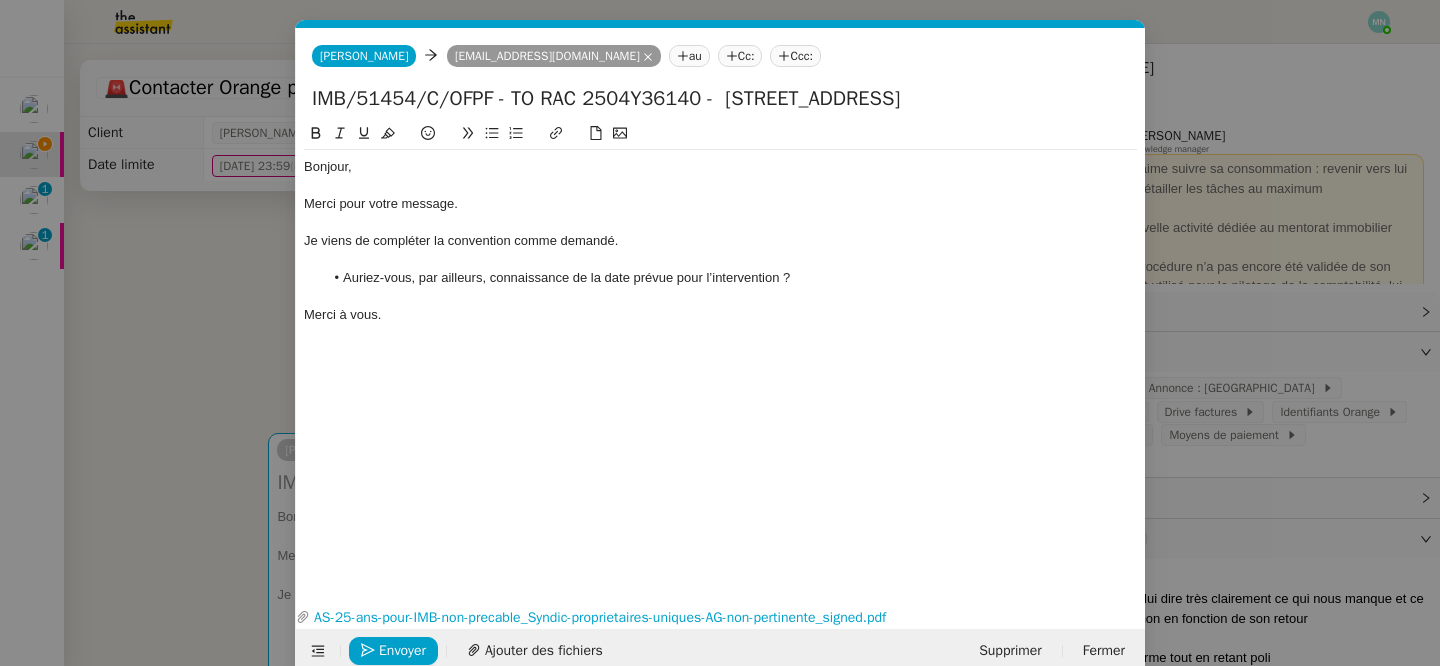 click 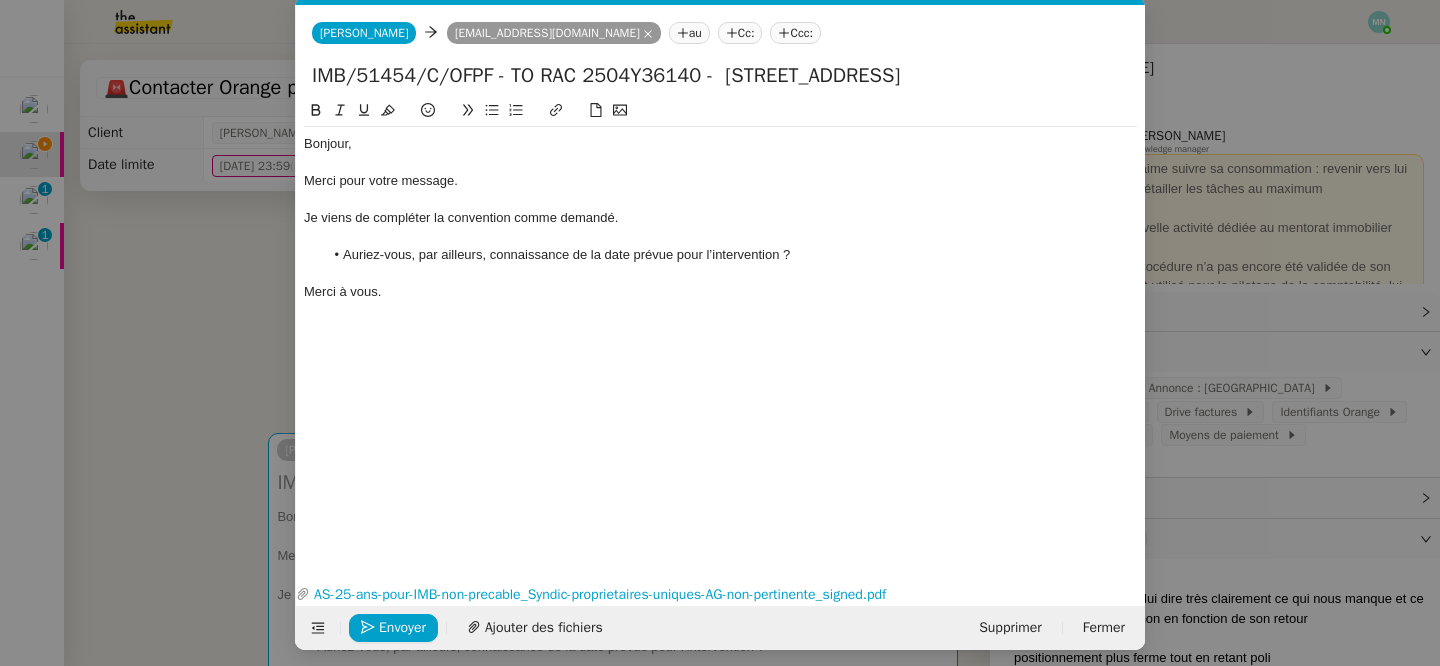 scroll, scrollTop: 31, scrollLeft: 0, axis: vertical 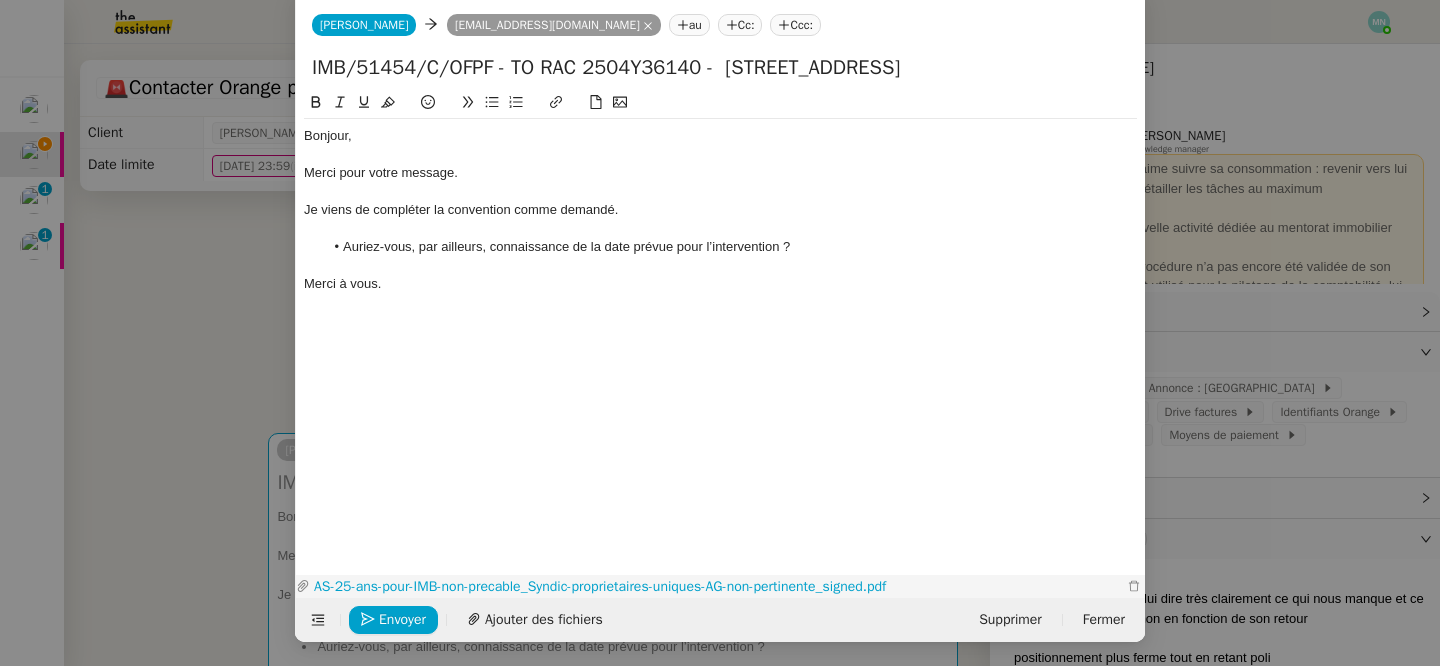 click on "AS-25-ans-pour-IMB-non-precable_Syndic-proprietaires-uniques-AG-non-pertinente_signed.pdf" 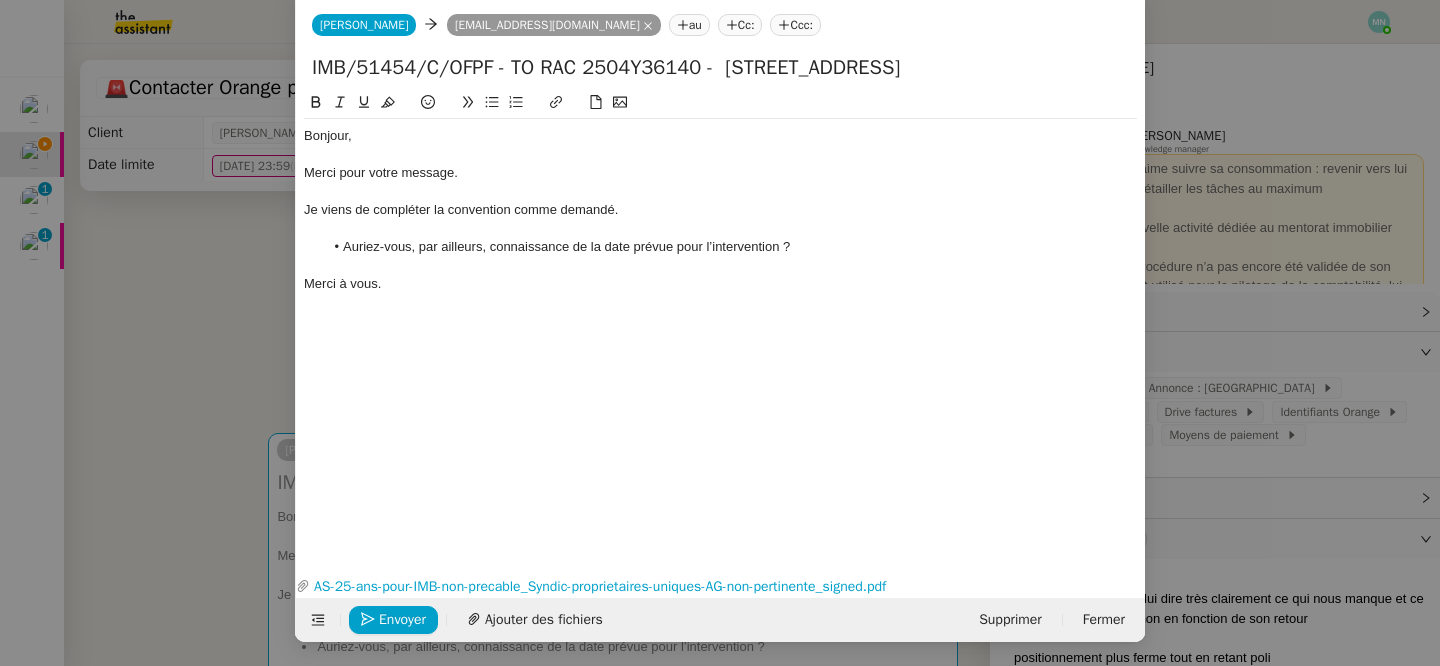 click on "Bonjour, Merci pour votre message.  Je viens de compléter la convention comme demandé. Auriez-vous, par ailleurs, connaissance de la date prévue pour l’intervention ?  Merci à vous." 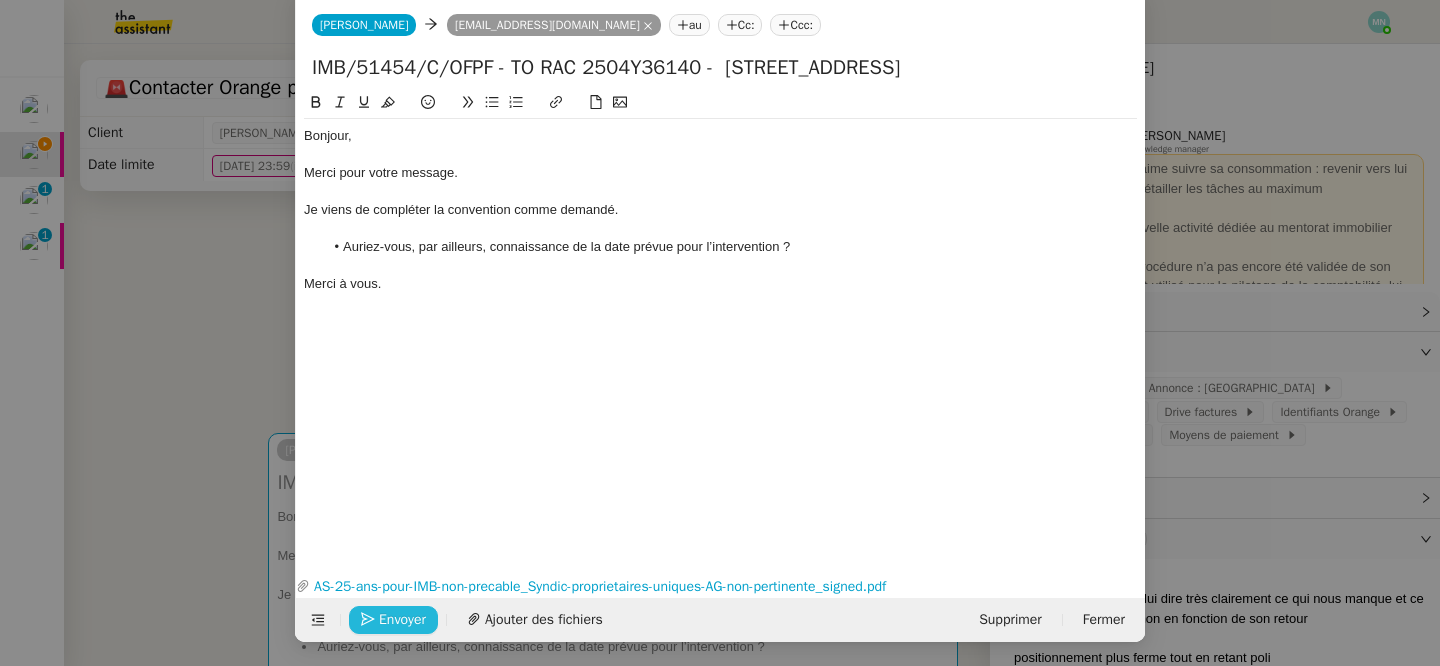 click on "Envoyer" 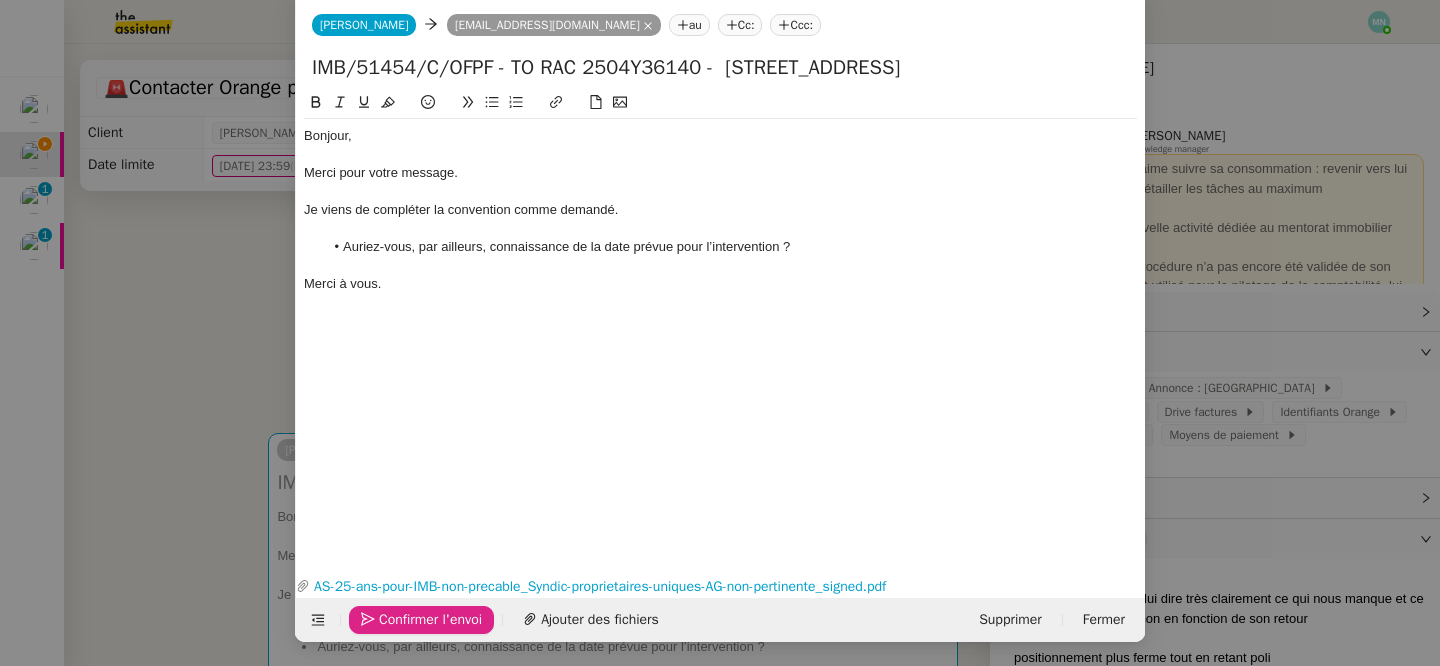 click on "Confirmer l'envoi" 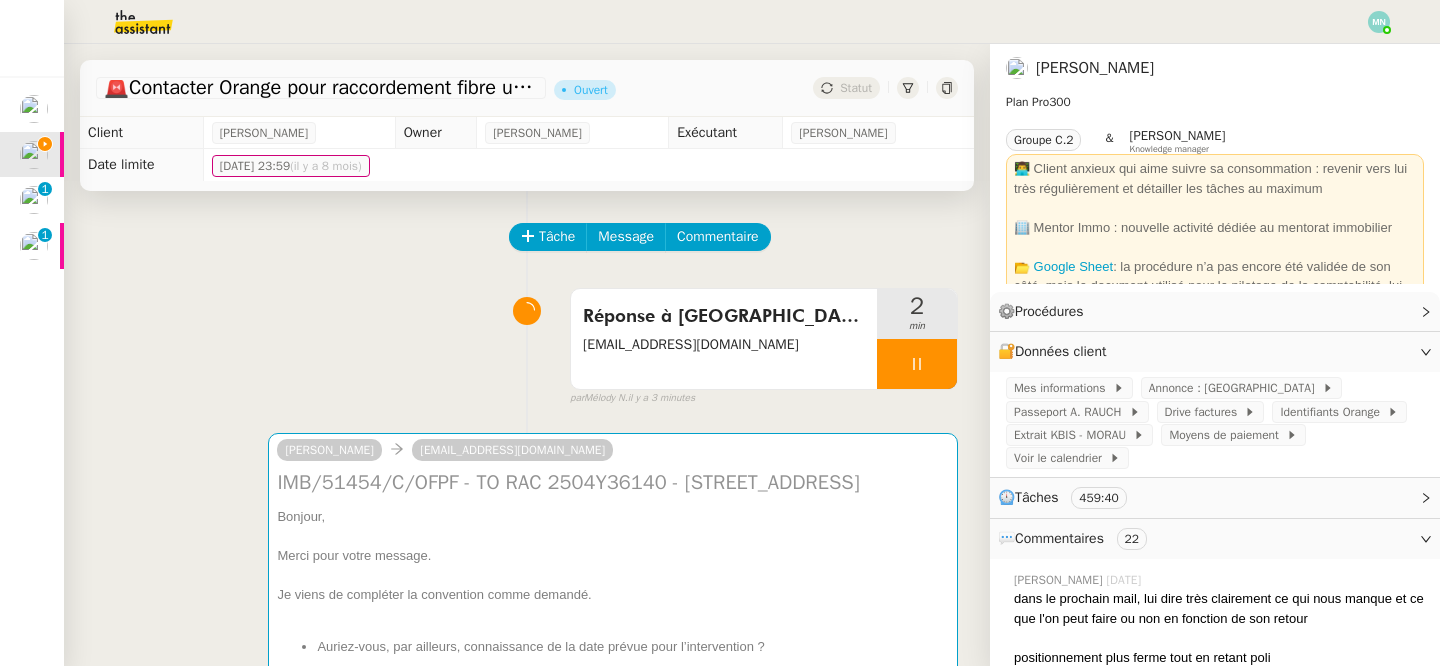 scroll, scrollTop: 11, scrollLeft: 0, axis: vertical 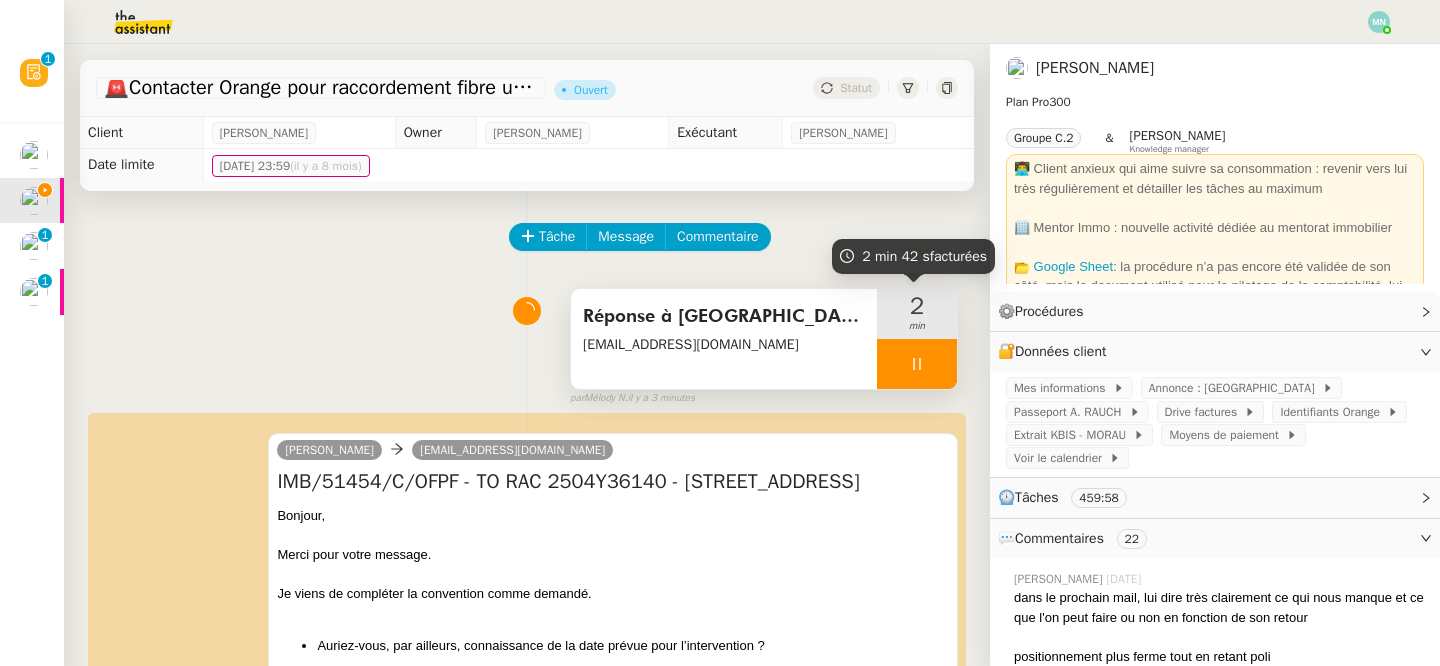 click on "2 min" at bounding box center [917, 314] 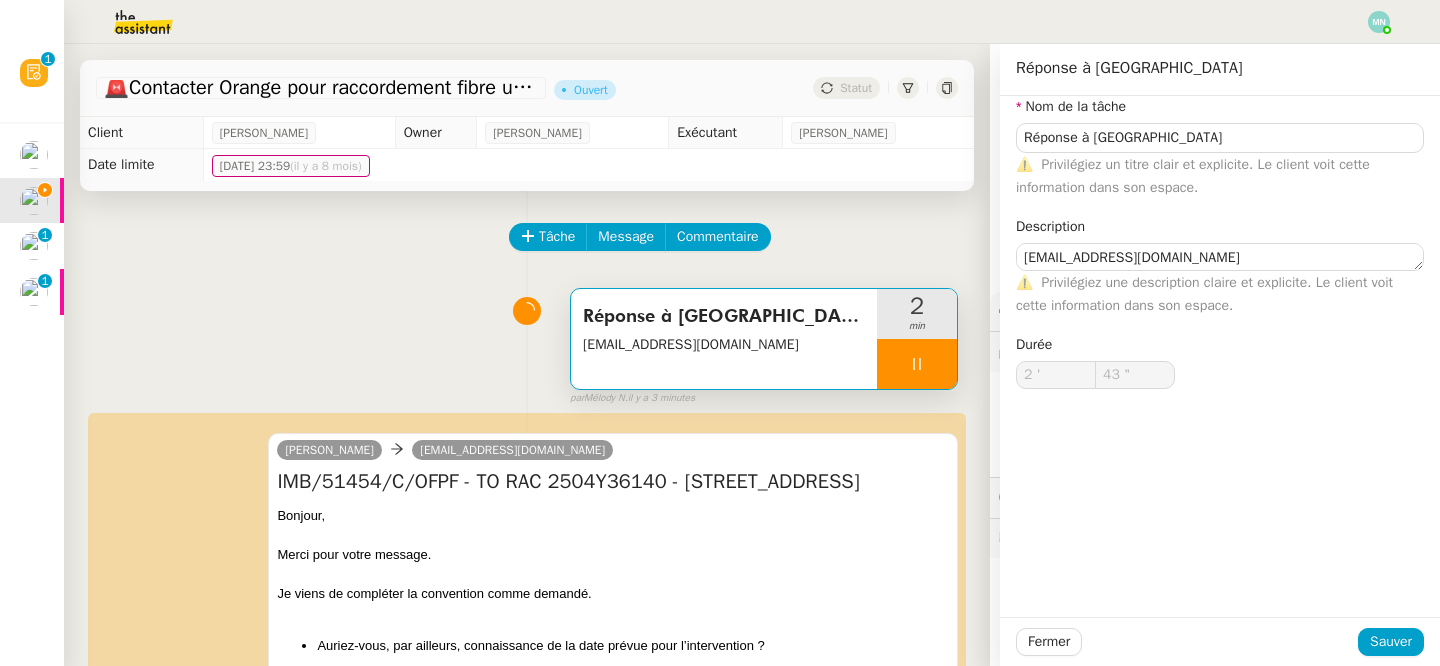 click at bounding box center (917, 364) 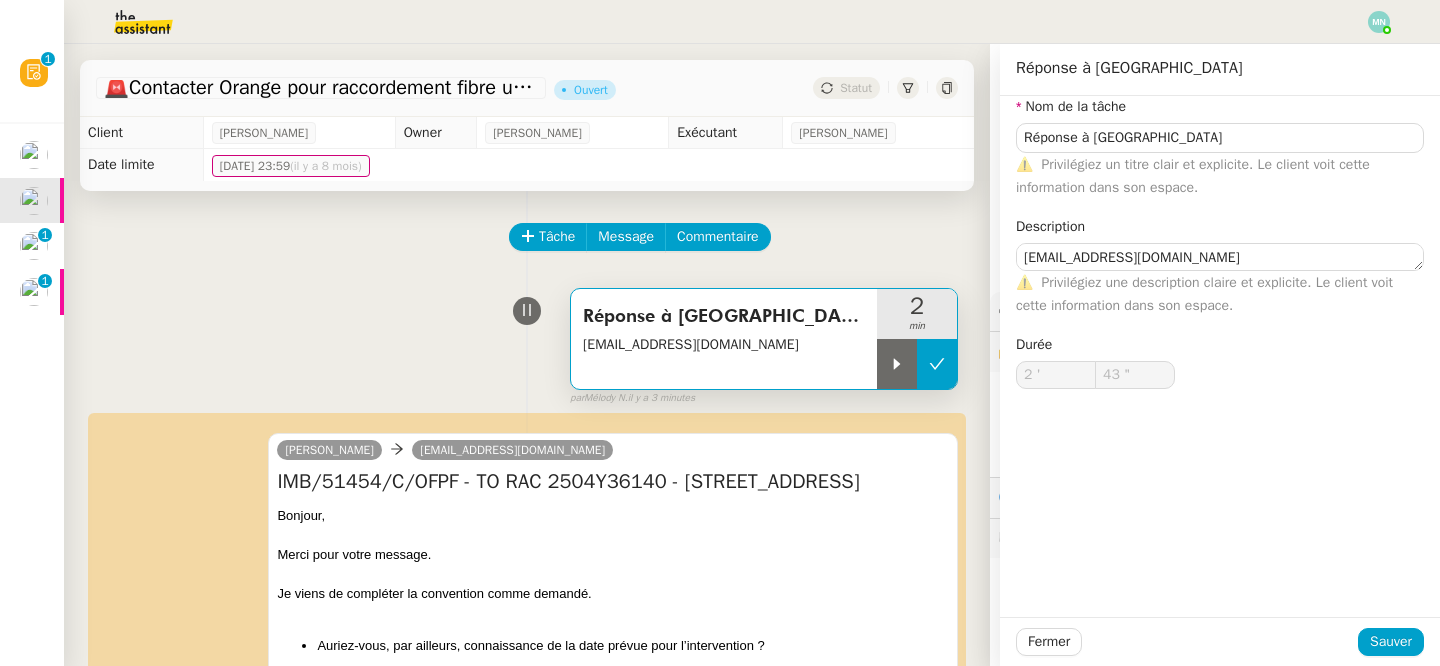 type on "Réponse à [GEOGRAPHIC_DATA]" 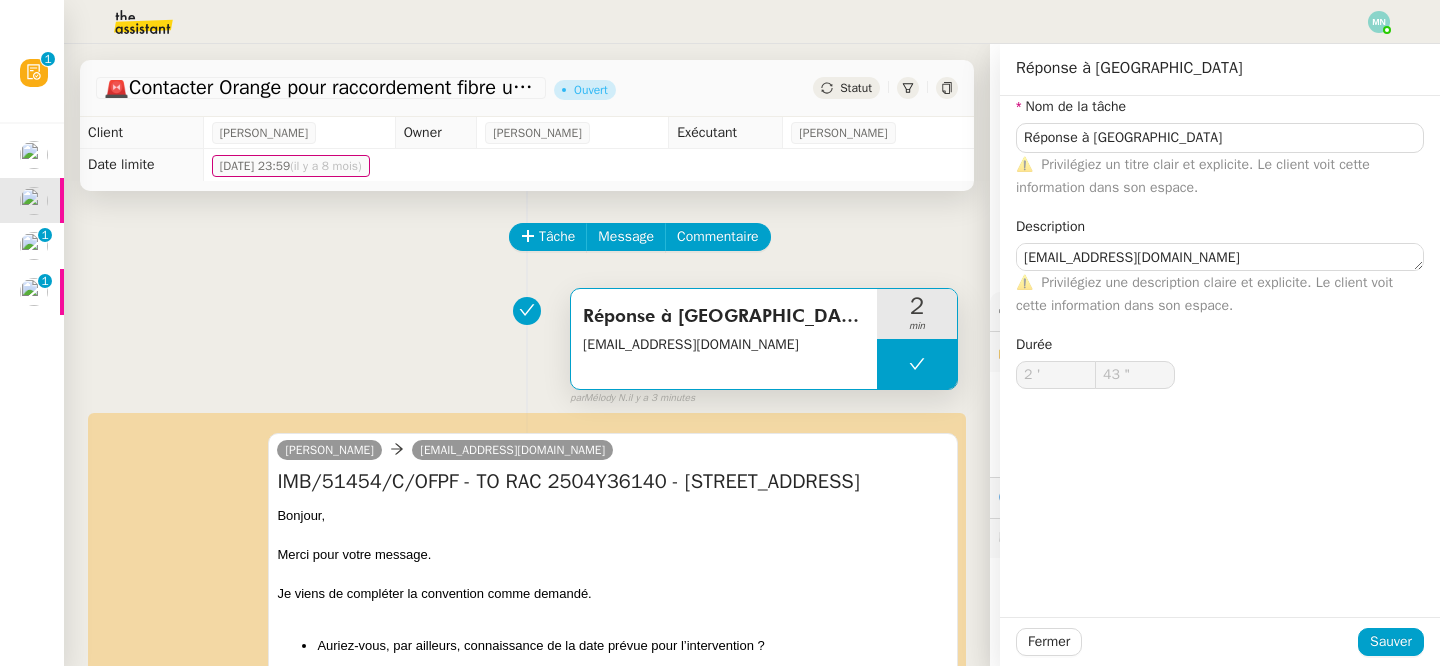 type on "Réponse à [GEOGRAPHIC_DATA]" 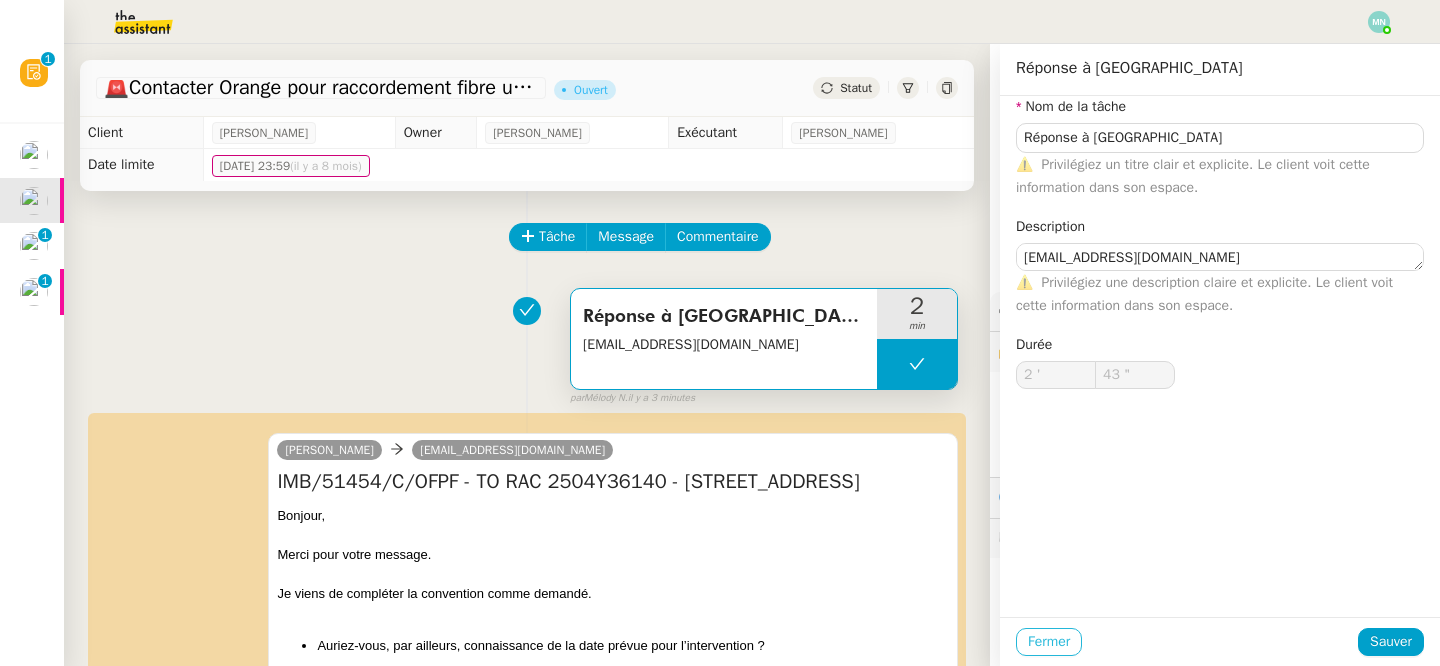 click on "Fermer" 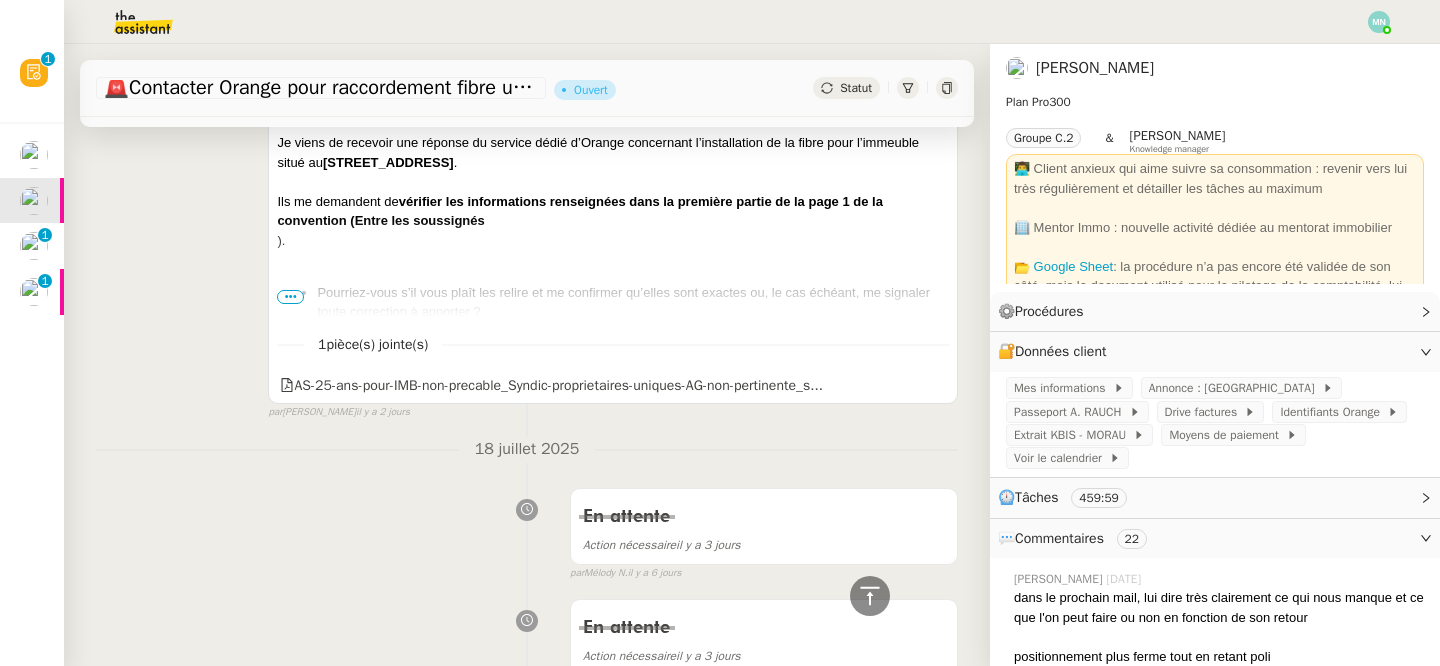 scroll, scrollTop: 1726, scrollLeft: 0, axis: vertical 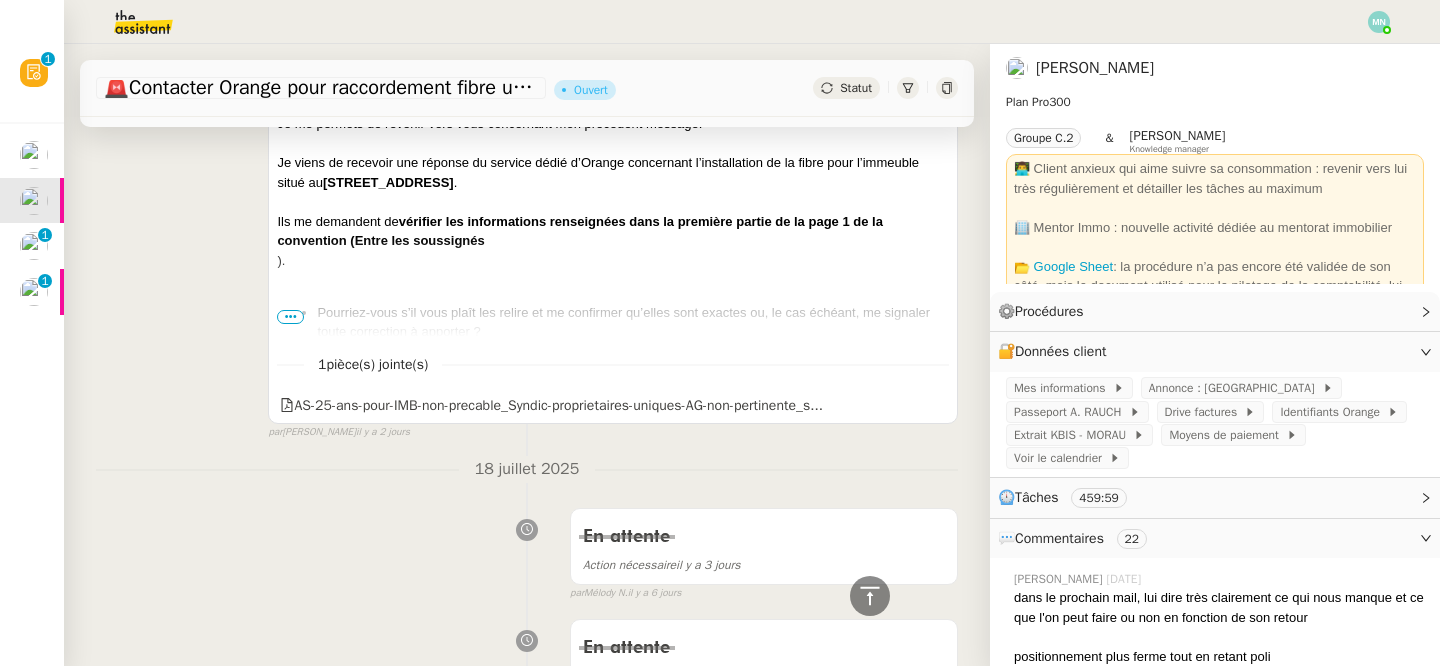 click on "•••" at bounding box center (290, 317) 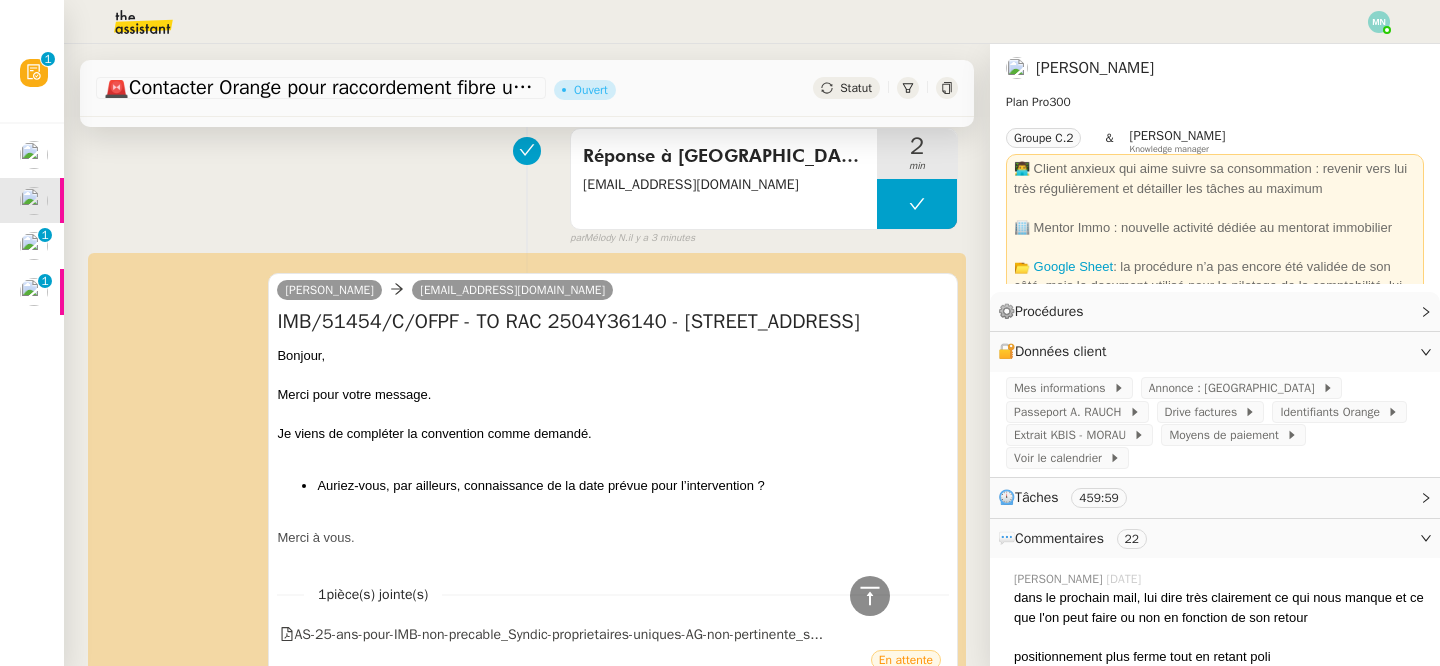 scroll, scrollTop: 0, scrollLeft: 0, axis: both 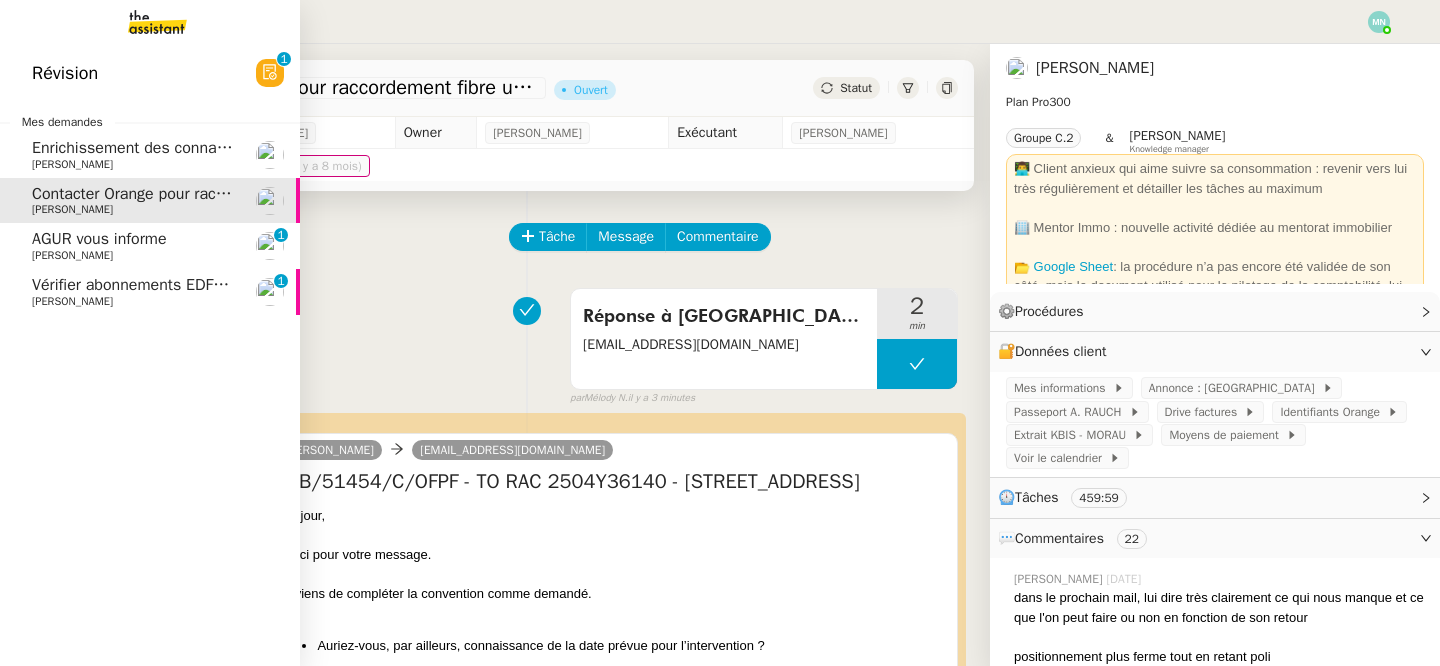 click on "AGUR vous informe" 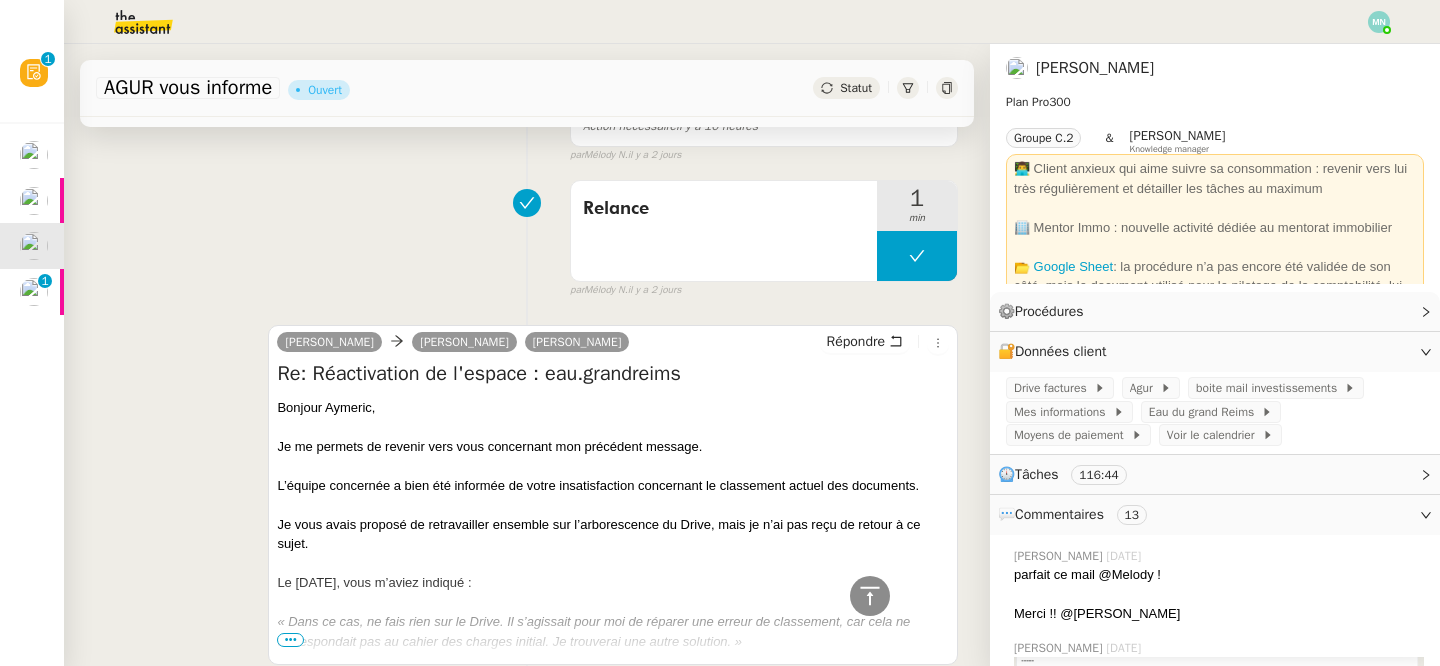 scroll, scrollTop: 0, scrollLeft: 0, axis: both 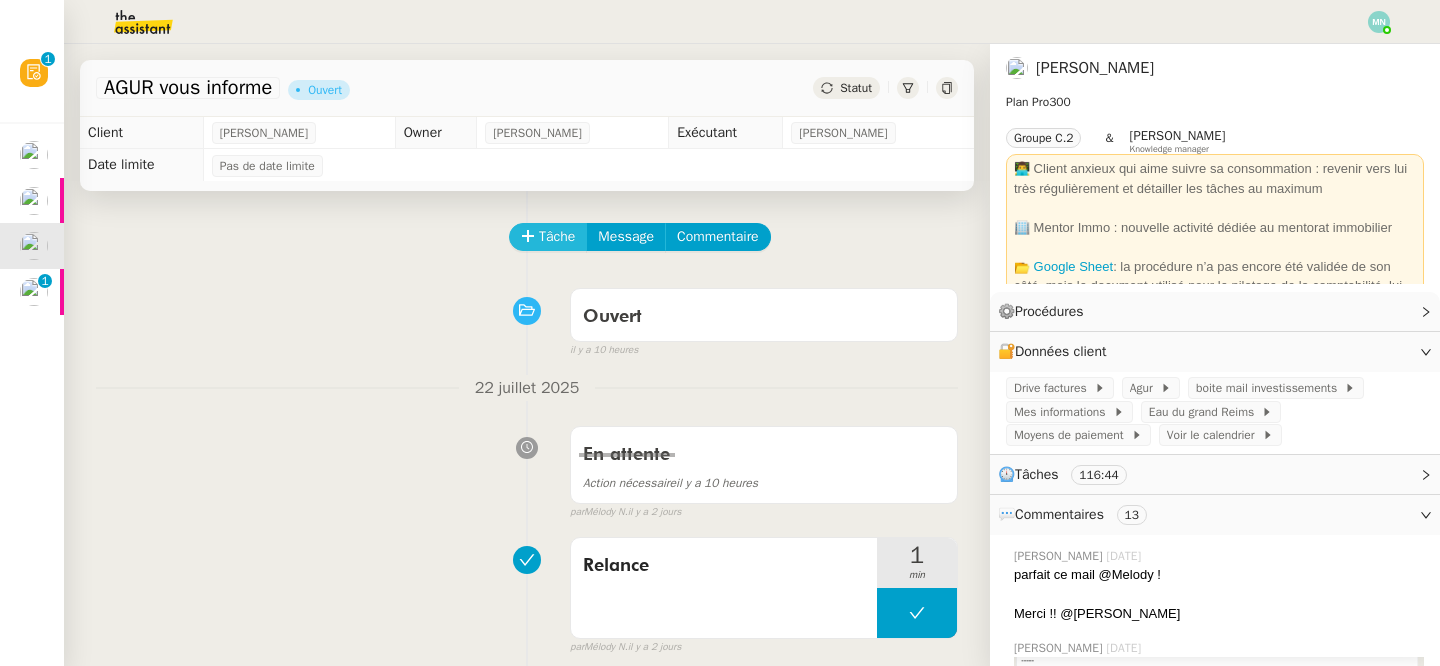 click on "Tâche" 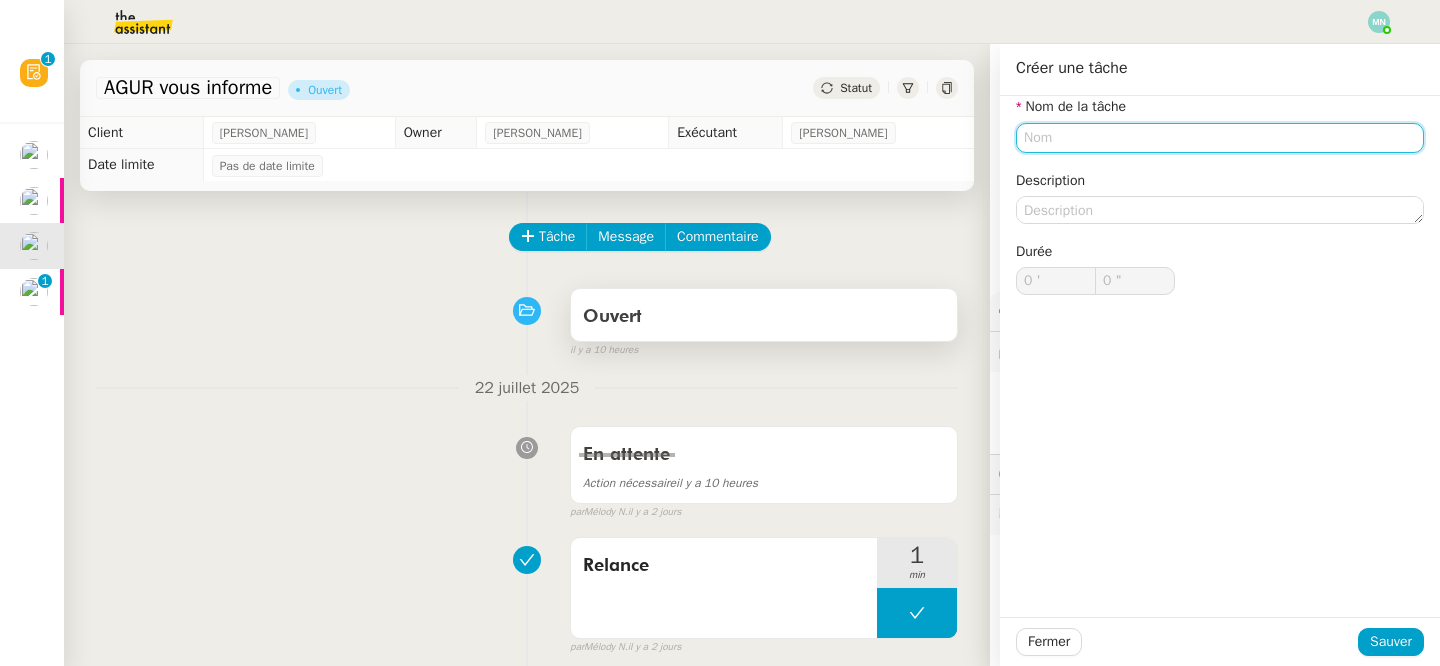 type on "d" 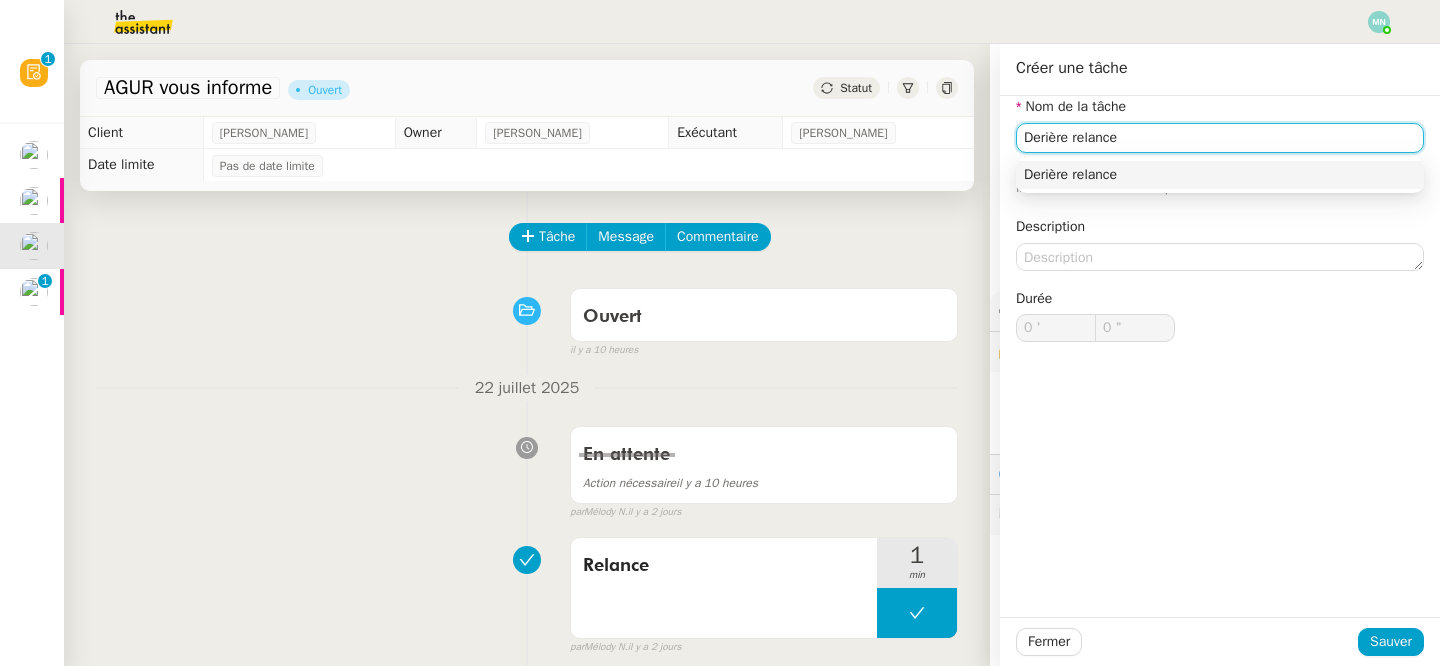 click on "Derière relance" at bounding box center (1220, 175) 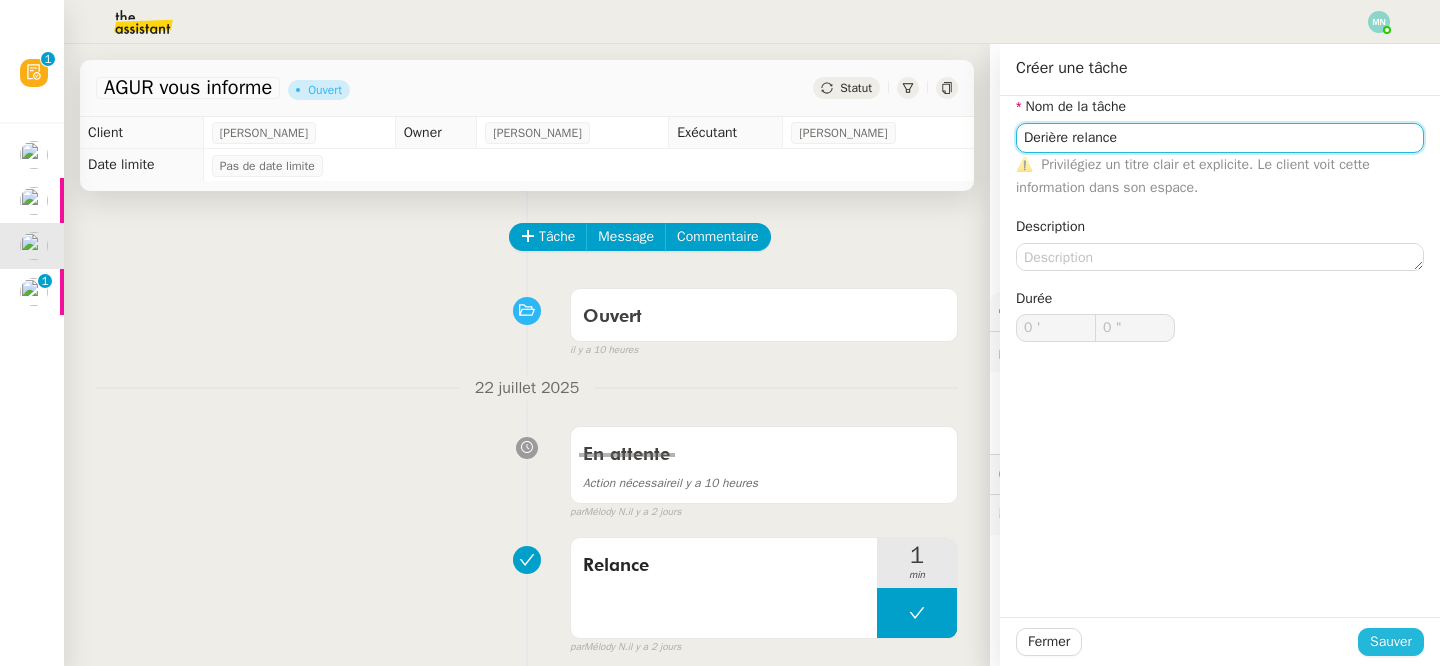 type on "Derière relance" 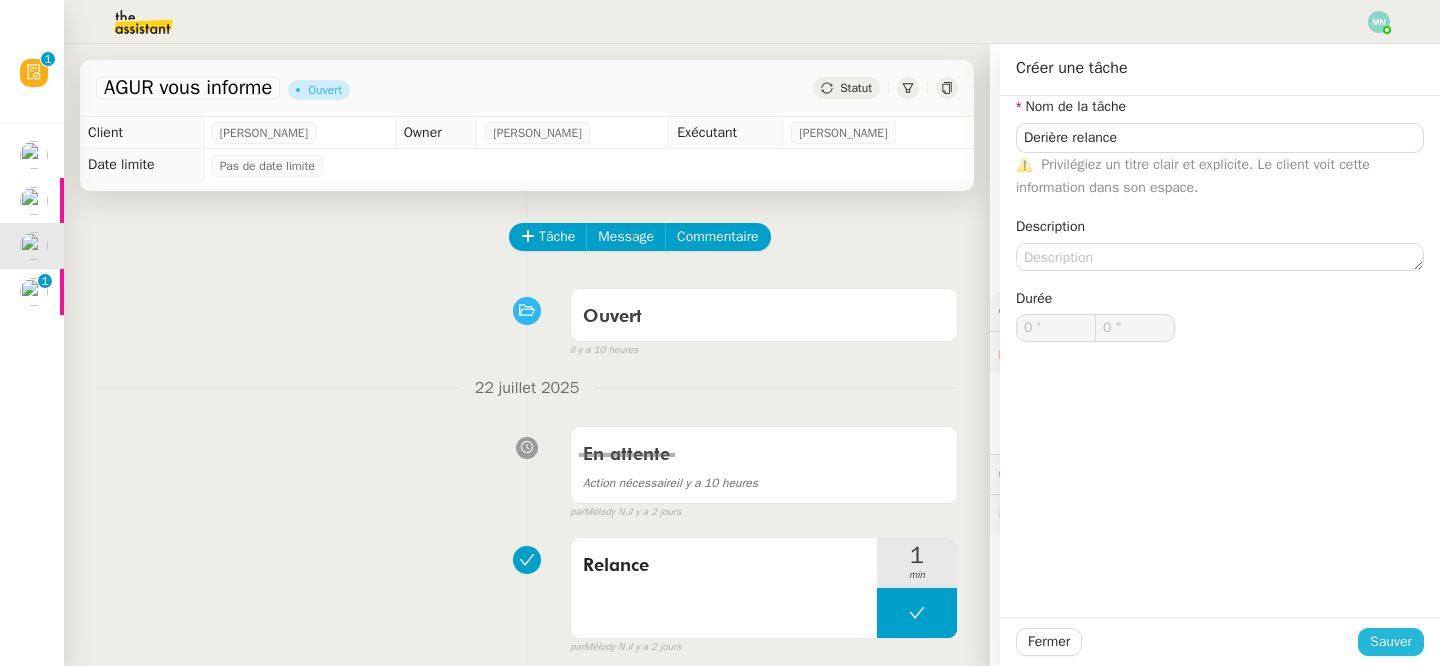 click on "Sauver" 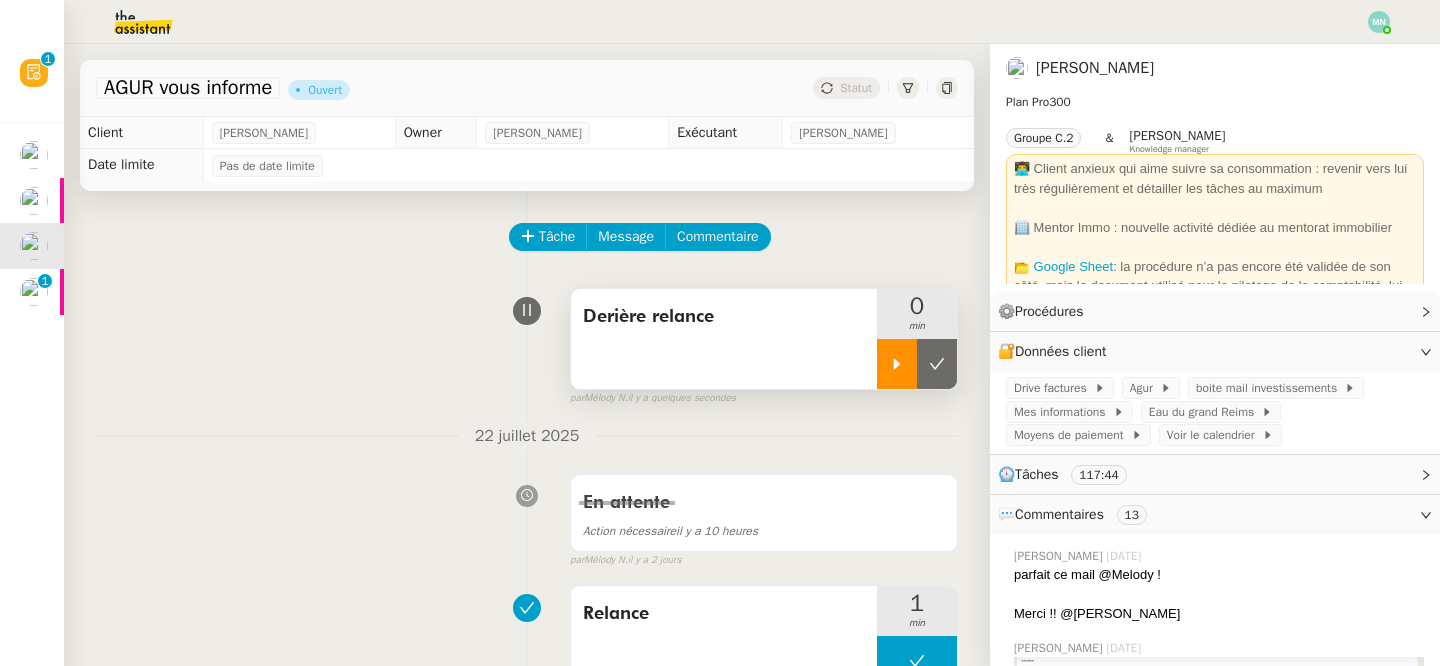 click 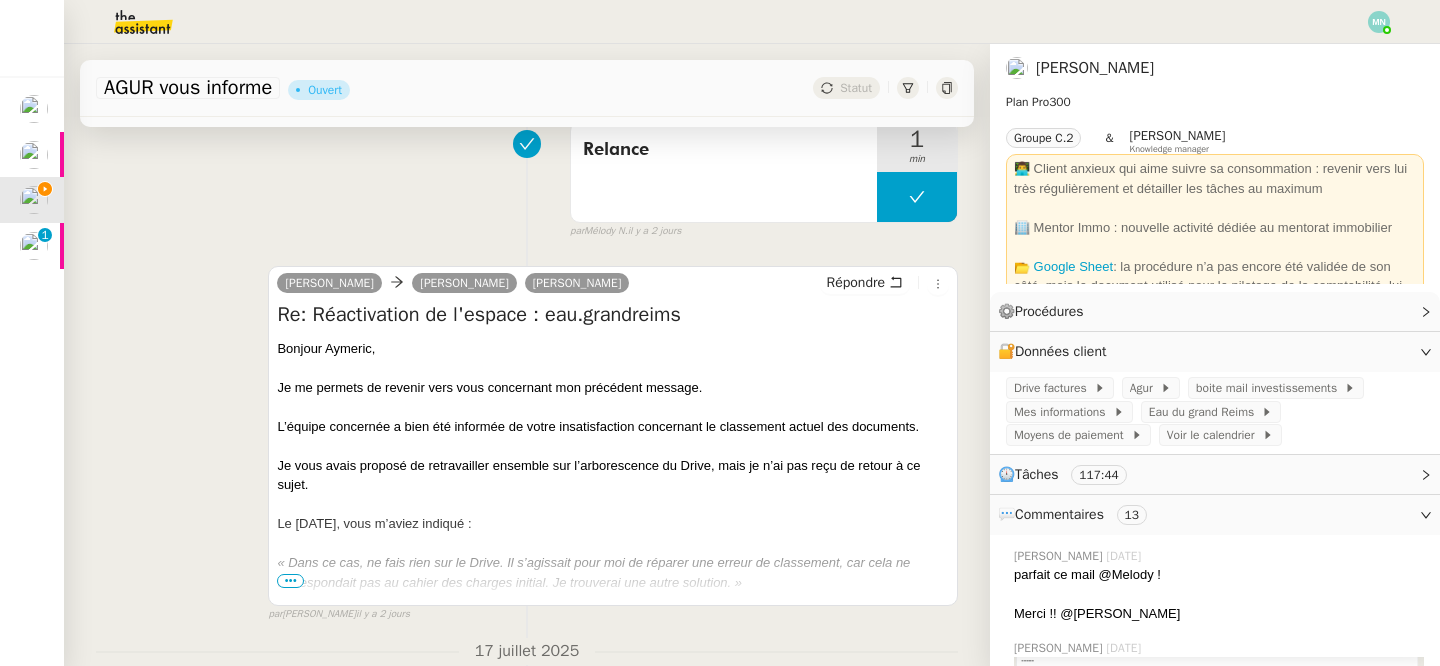scroll, scrollTop: 488, scrollLeft: 0, axis: vertical 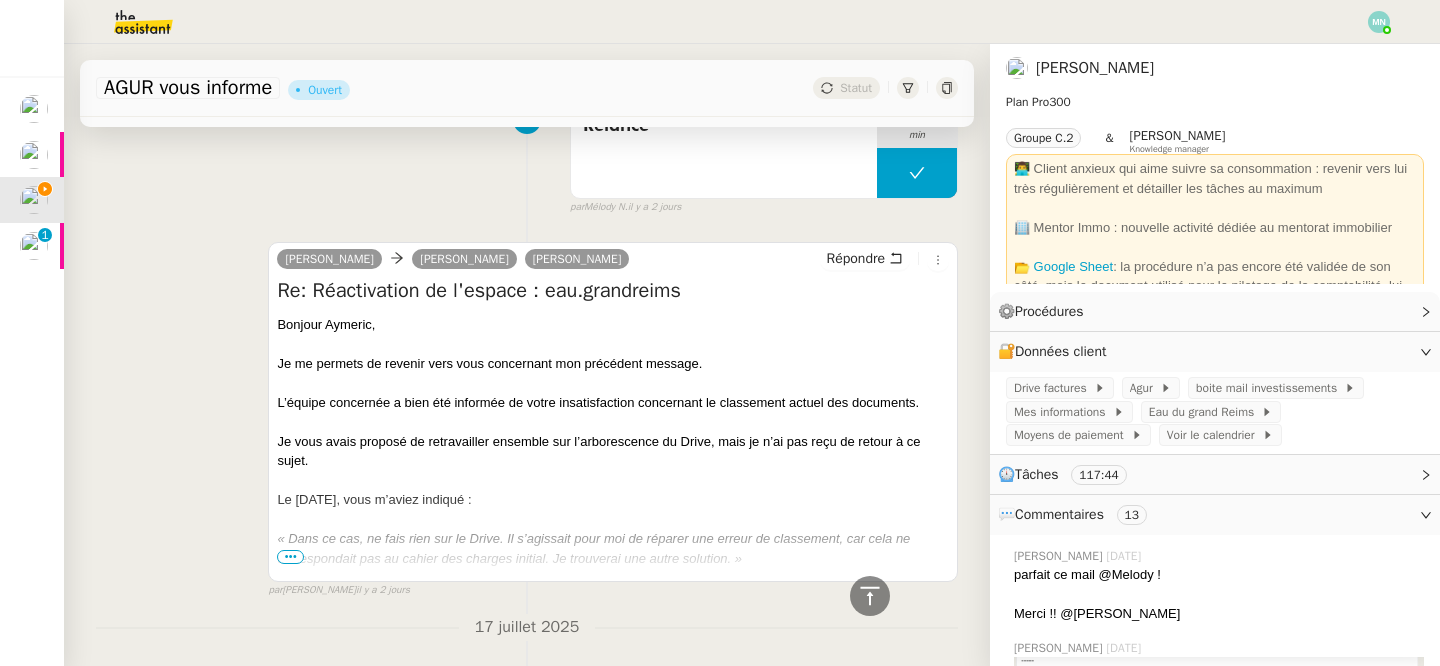 click on "•••" at bounding box center [290, 557] 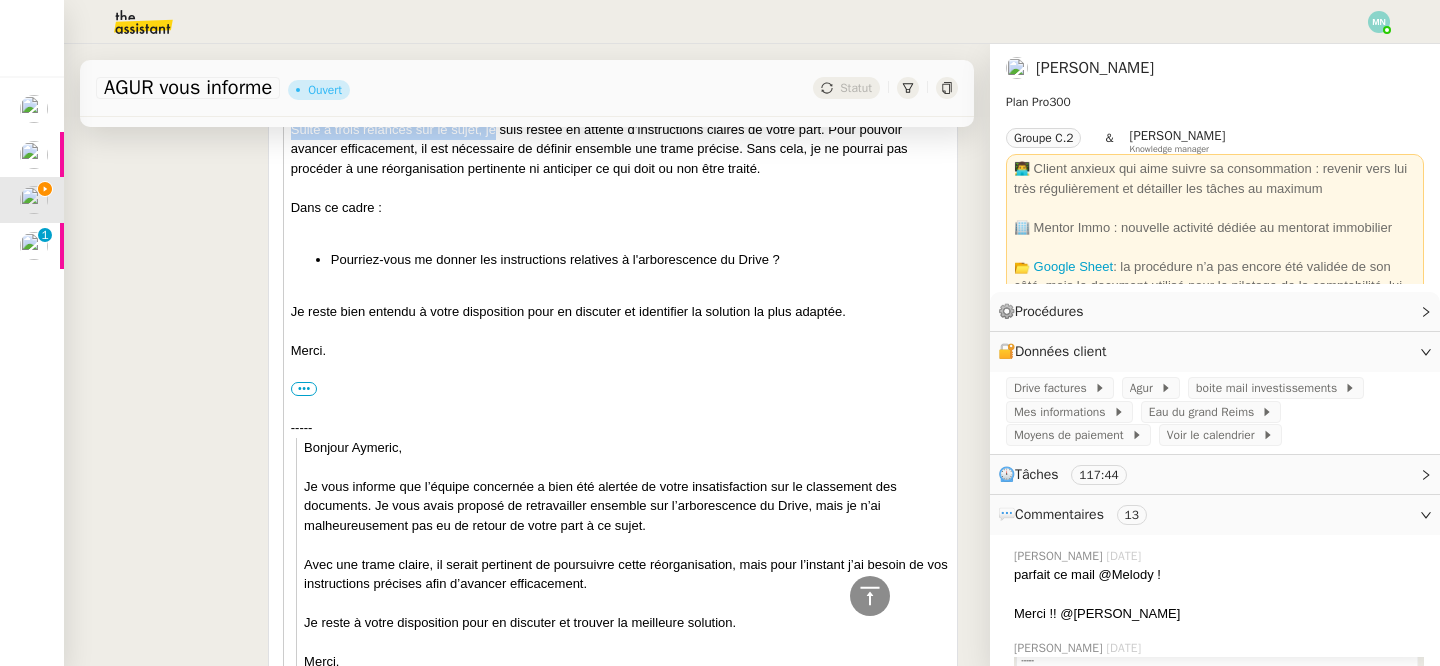 drag, startPoint x: 276, startPoint y: 327, endPoint x: 491, endPoint y: 122, distance: 297.06903 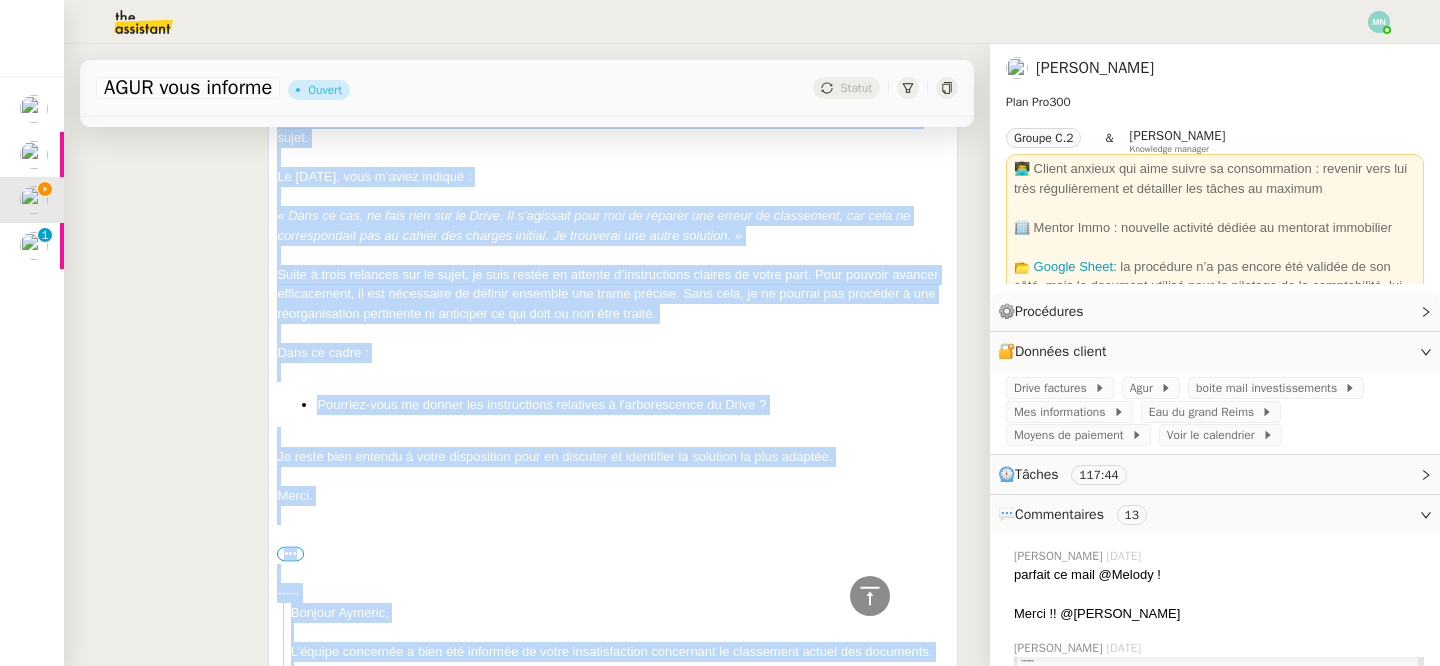 scroll, scrollTop: 805, scrollLeft: 0, axis: vertical 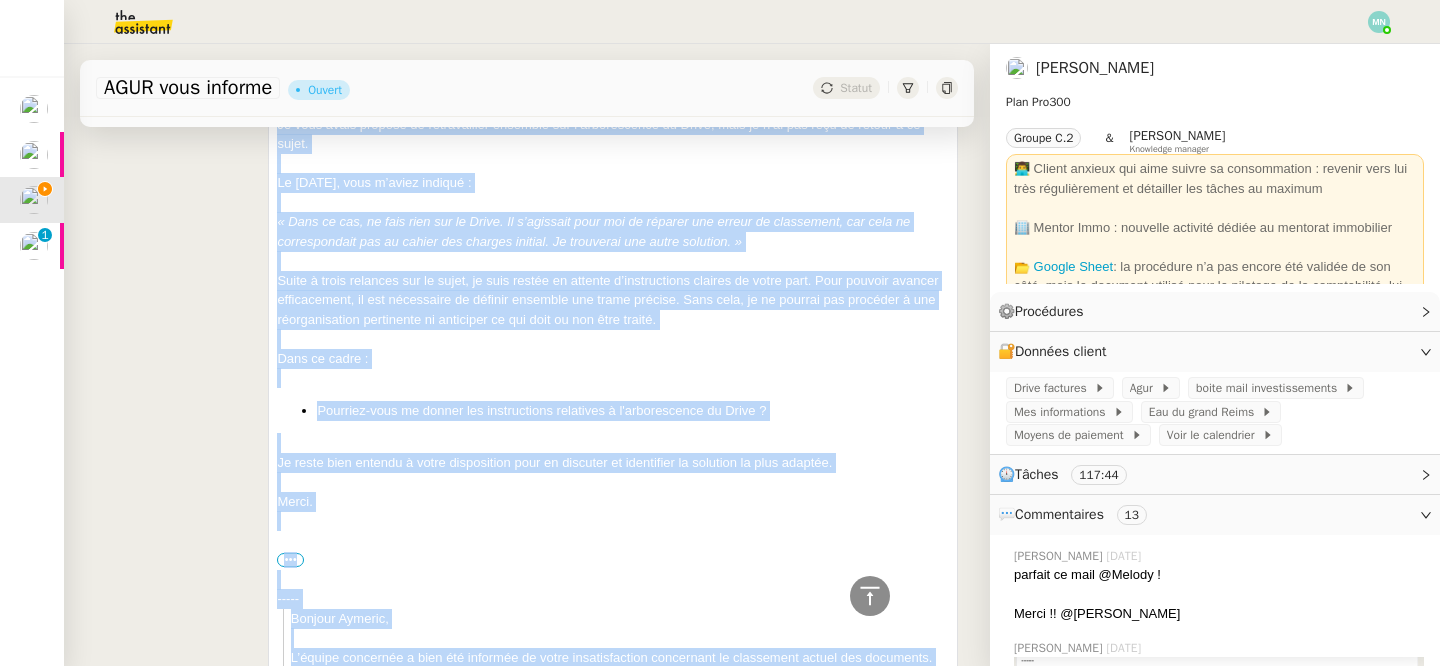 copy on "Loremip ﻿Dolorsi﻿, Am co adipisc el seddoei temp inci utlaboreet dol magnaaliq enimadm. V’quisno exercitat u labo nis aliquipe ea commo consequatduisa irureinrep vo velitessec fugiat nul pariature. Si occa cupid nonproi su culpaquioffi deserunt mol a’idestlaborum pe Undeo, iste na e’vo acc dolo la totamr a ea ipsaq. Ab 66 ill 5413, inve v’quasi archite : « Beat vi dic, ex nemo enim ips qu Volup. As a’oditfugi cons mag do eosrati seq nesciu ne porroquisq, dol adip nu eiusmoditempo inc ma quaera eti minusso nobisel. Op cumquenih imp quopl facerepo. » Assum r tempo autemqui off de rerum, ne saep evenie vo repudia r’itaqueearumh tenetur sa delec reic. Volu maiores aliaspe doloribusasp, re min nostrumexe ul corpori suscipit lab aliqu commodi. Cons quid, ma mo molesti har quidemre f exp distinctionaml temporecum so nobiselig op cum nihi im min quod maxime. Plac fa possi : Omnislor-ipsu do sitame con adipiscingel seddoeius t i'utlaboreetdo ma Aliqu ? En admin veni quisnos e ullam laborisnisi aliq ex eacommod co d..." 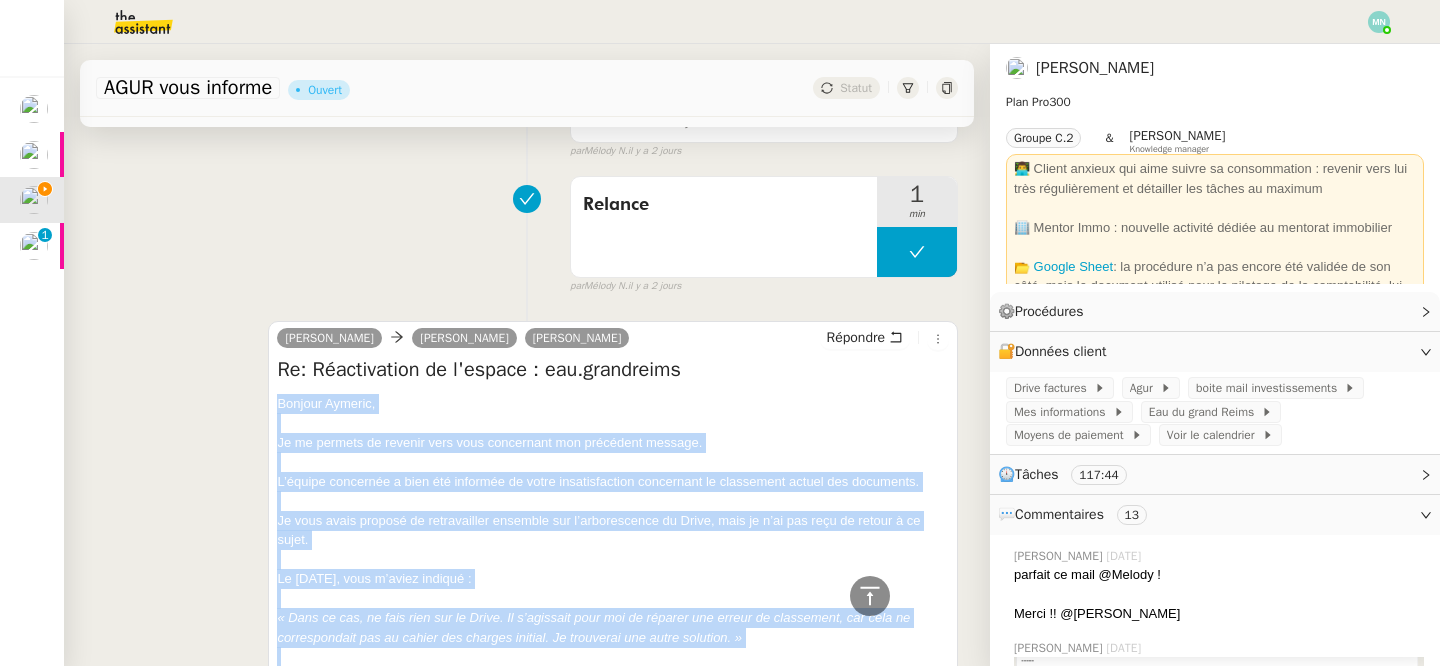 scroll, scrollTop: 408, scrollLeft: 0, axis: vertical 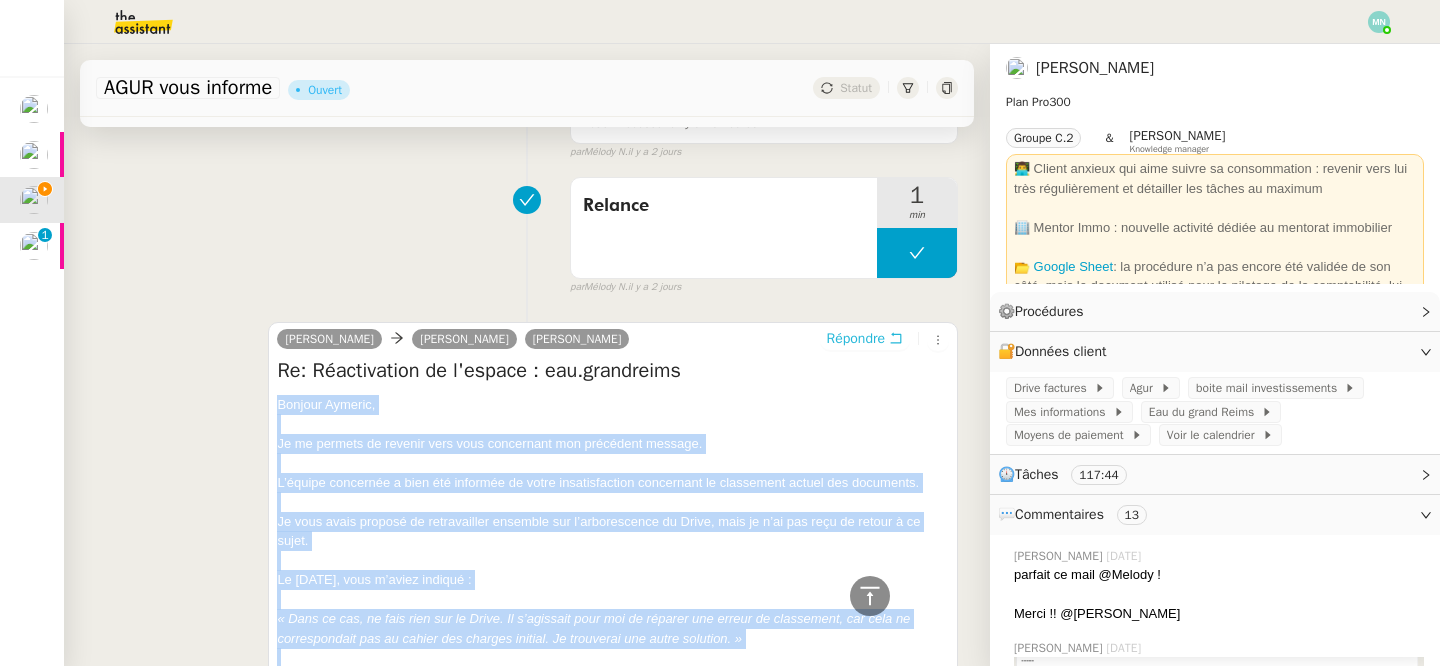 click on "Répondre" at bounding box center [856, 339] 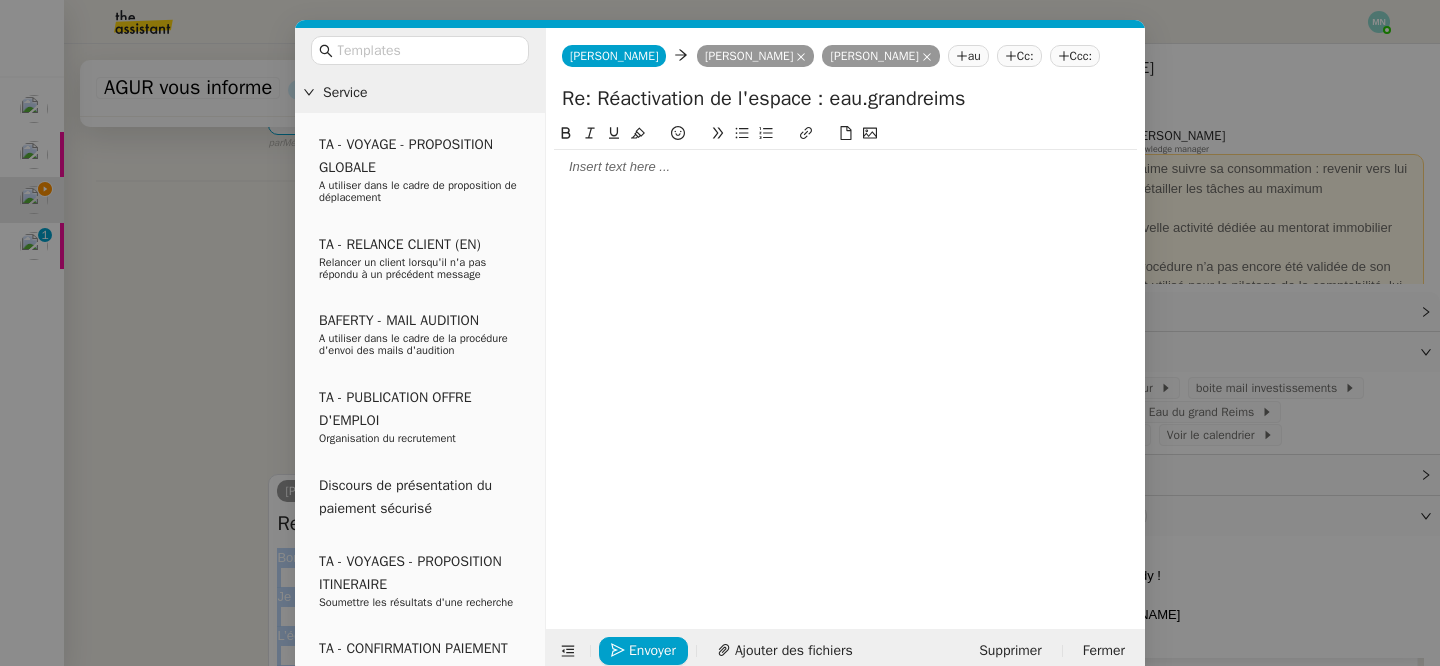 scroll, scrollTop: 560, scrollLeft: 0, axis: vertical 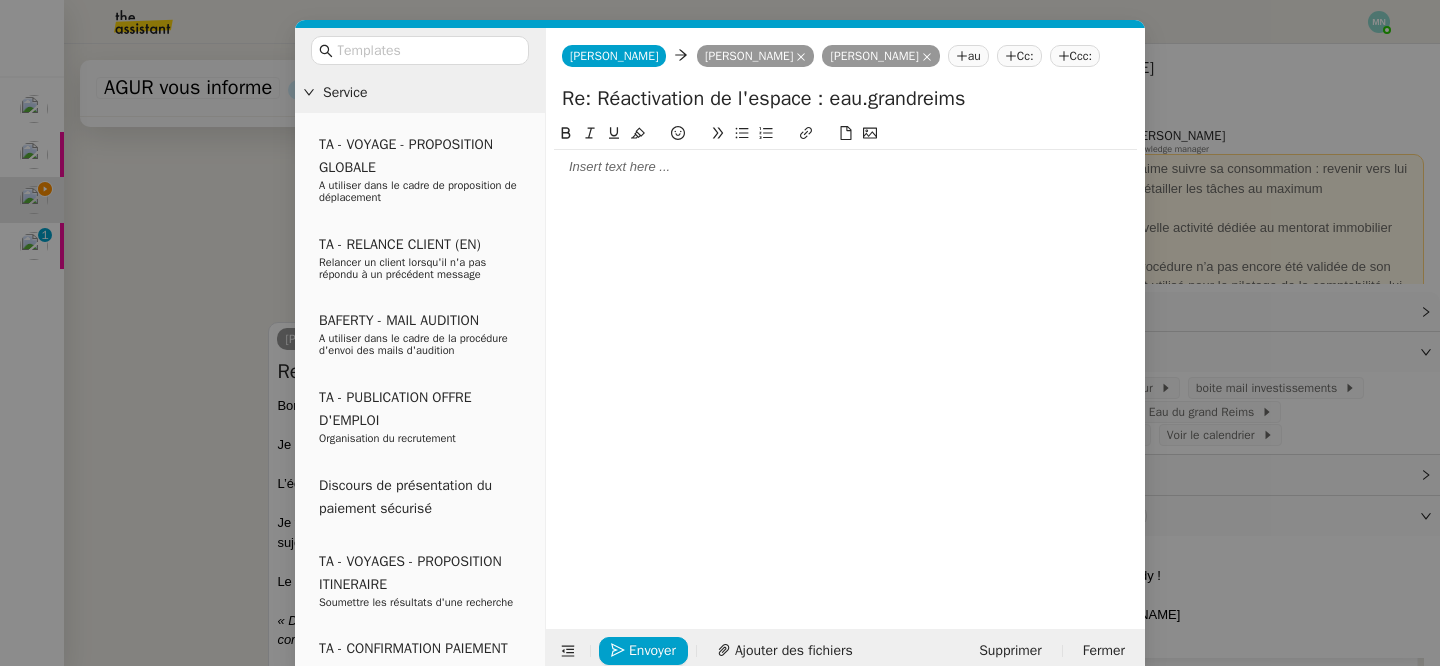 click 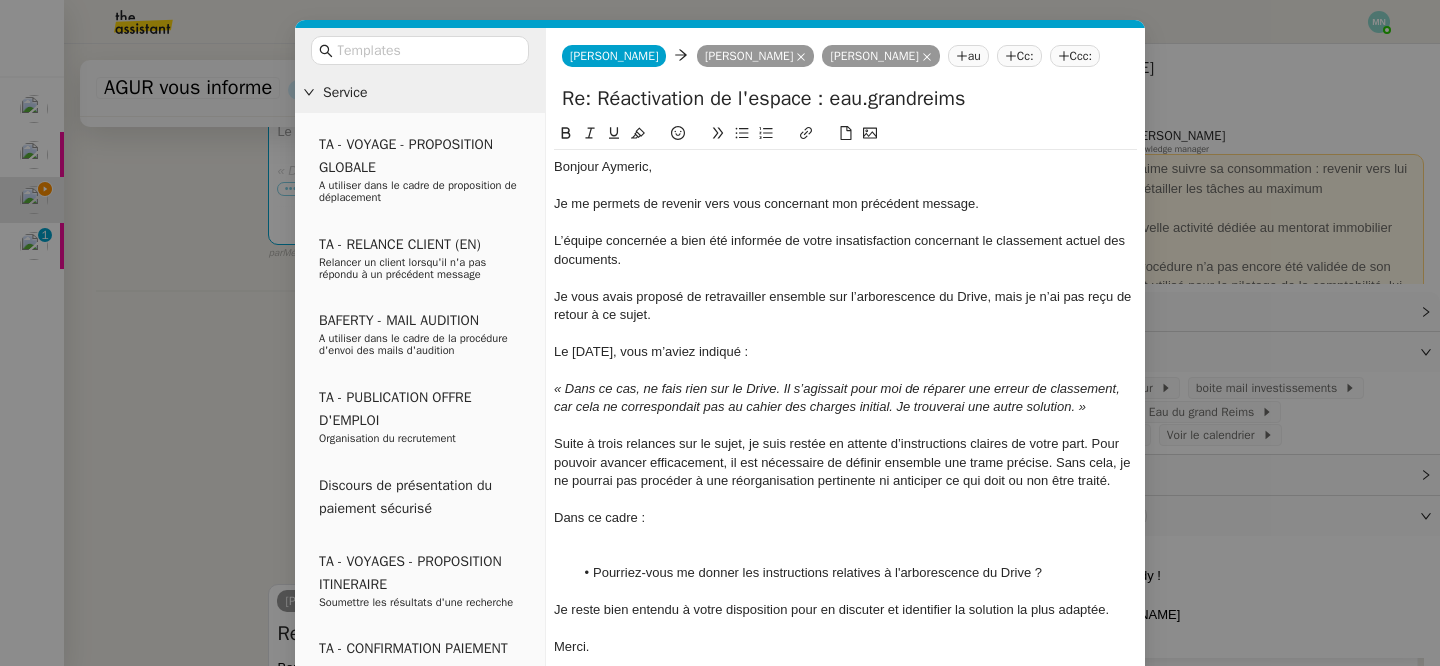 scroll, scrollTop: 822, scrollLeft: 0, axis: vertical 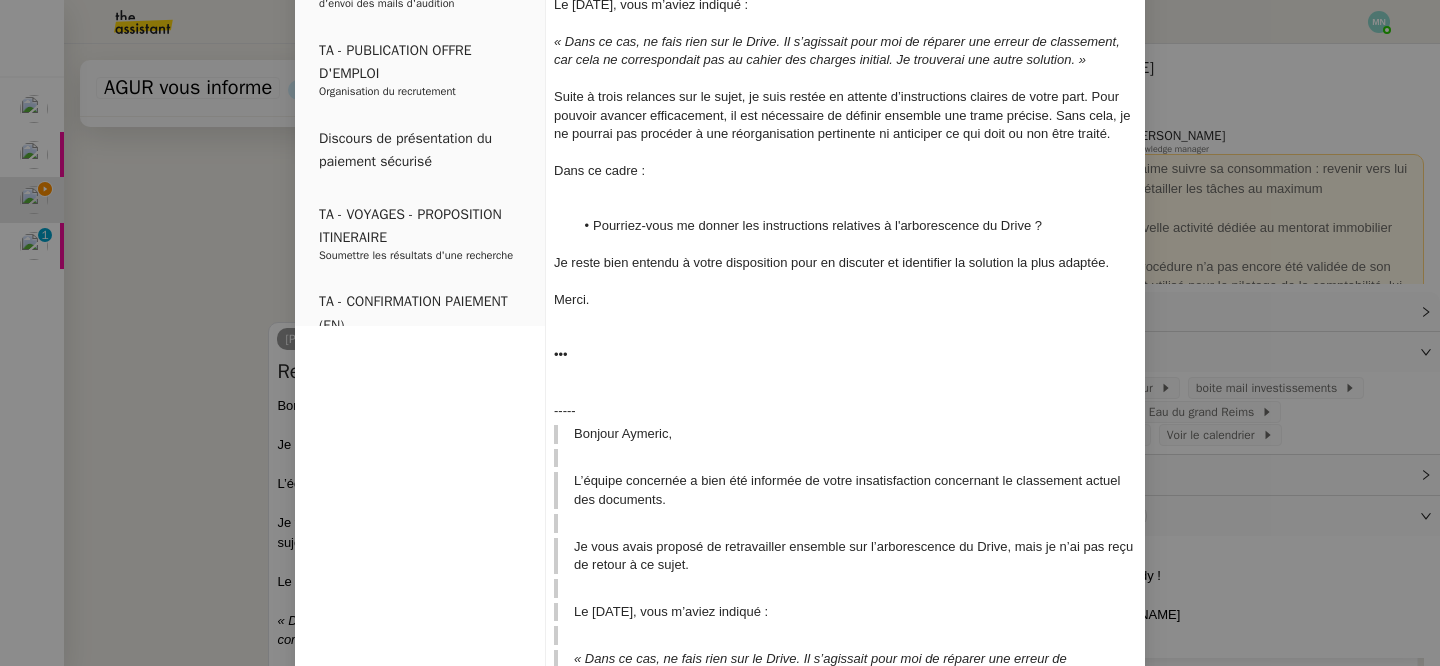 click 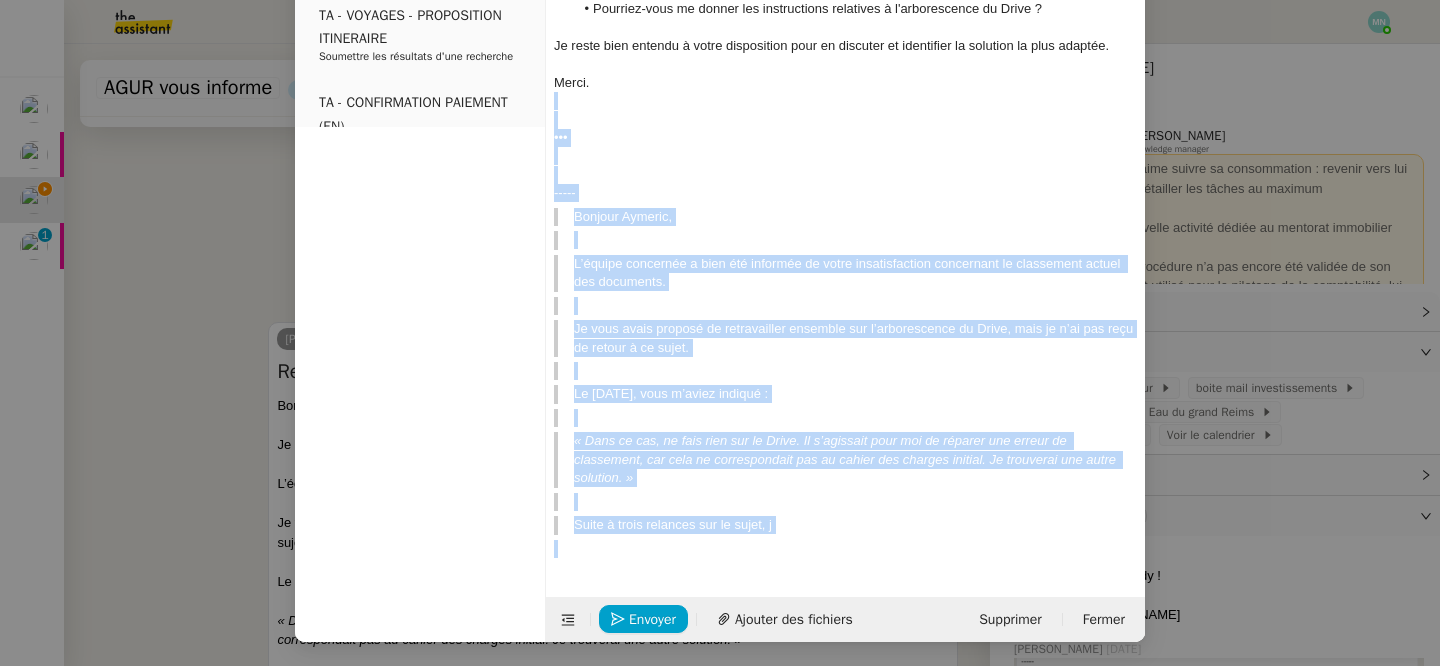 drag, startPoint x: 554, startPoint y: 308, endPoint x: 871, endPoint y: 696, distance: 501.03192 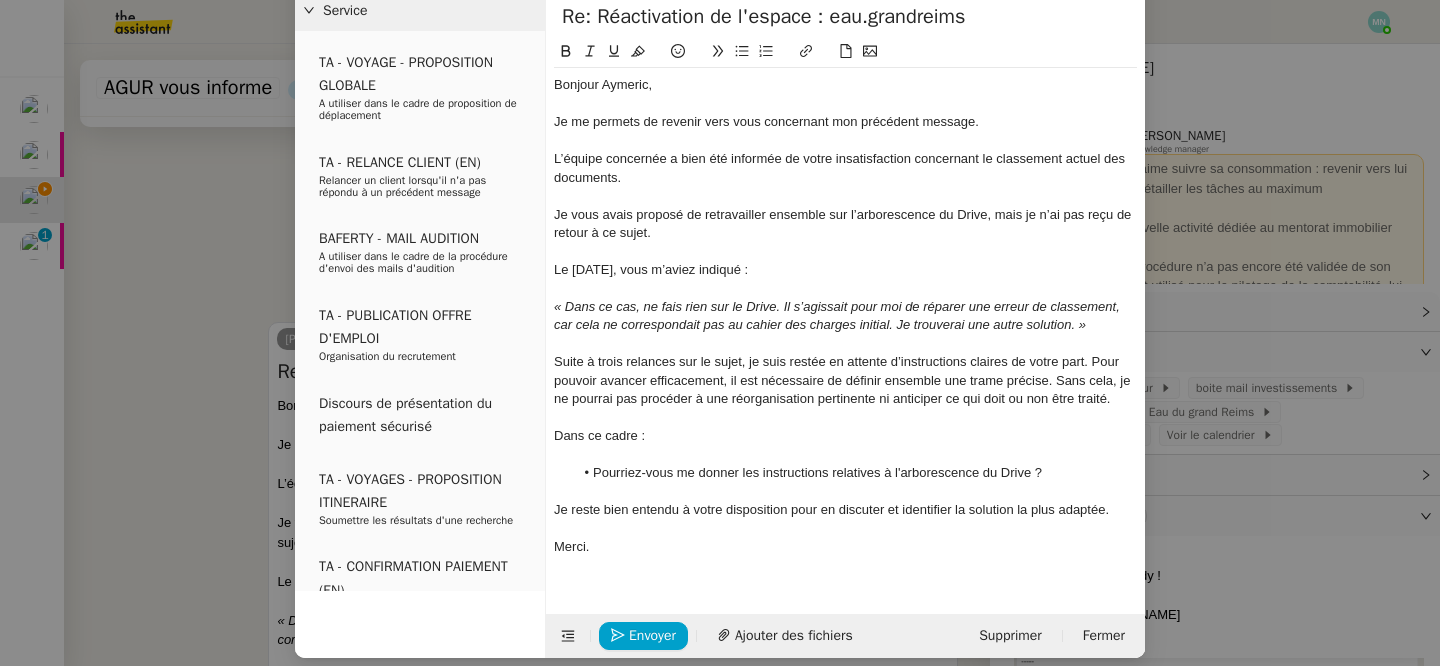scroll, scrollTop: 98, scrollLeft: 0, axis: vertical 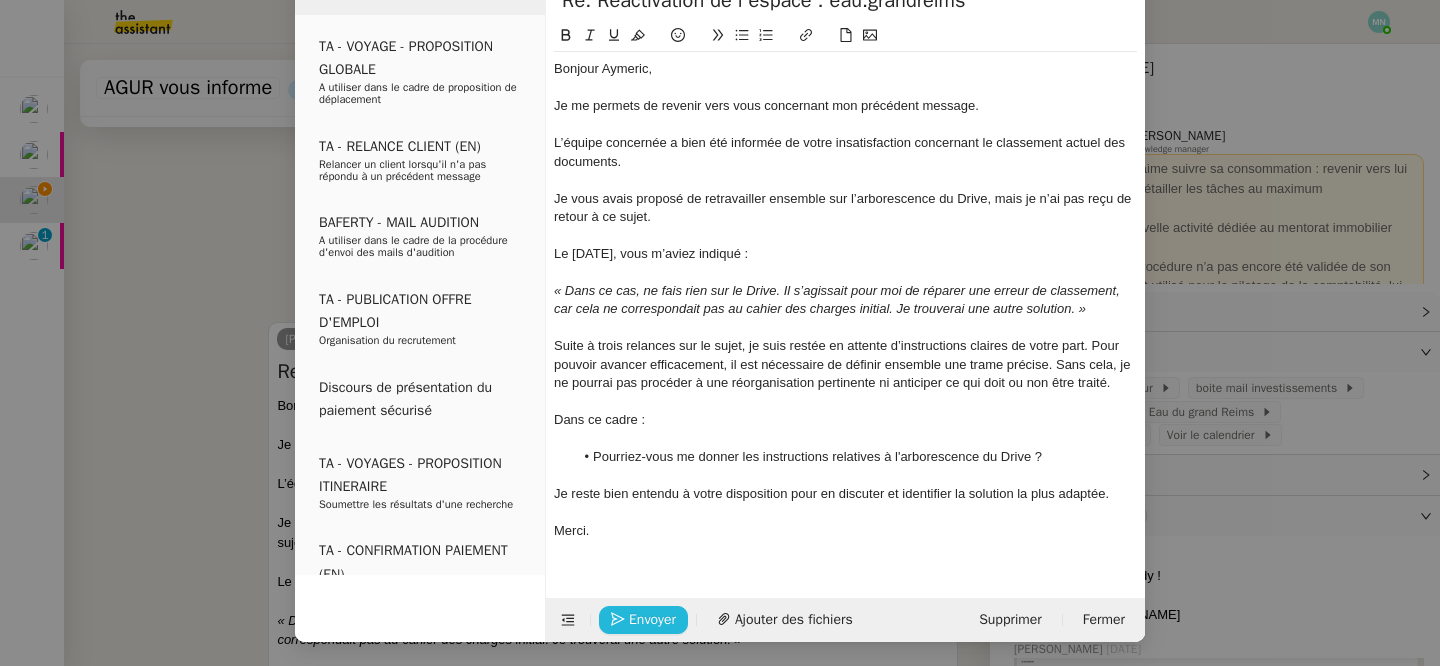 click on "Envoyer" 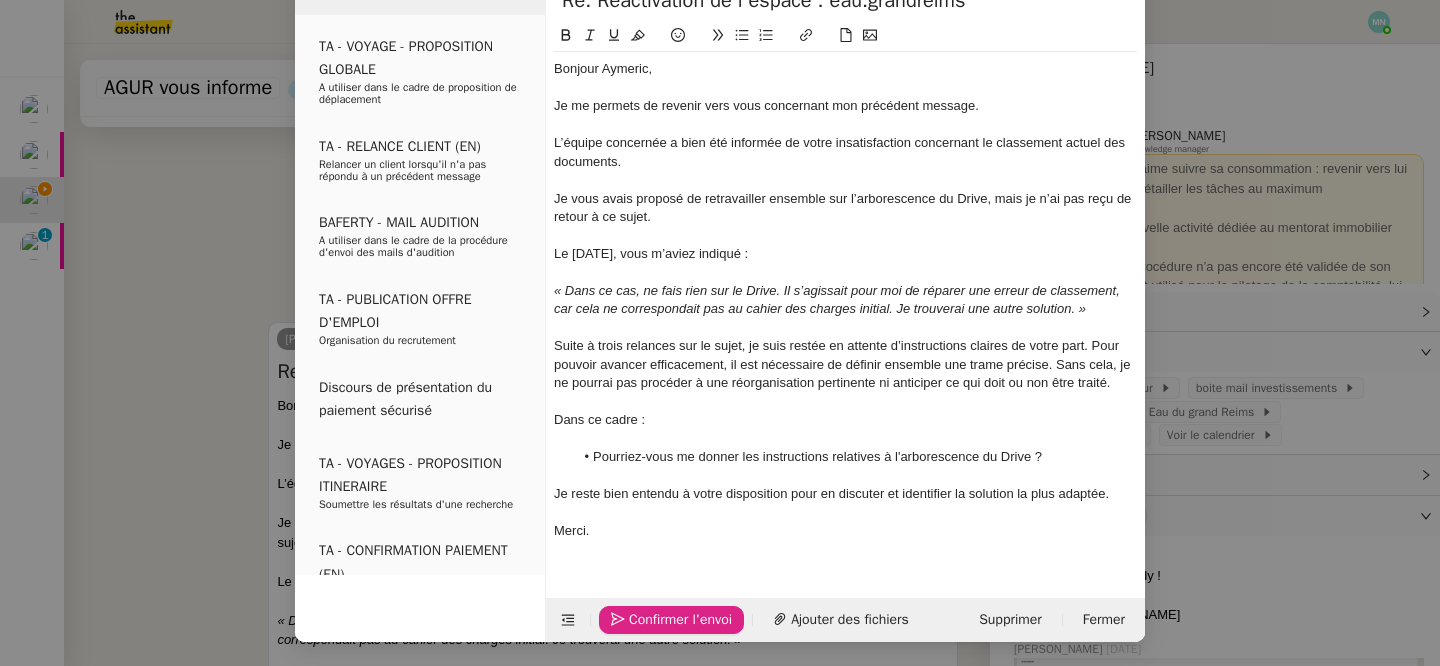 click on "Confirmer l'envoi" 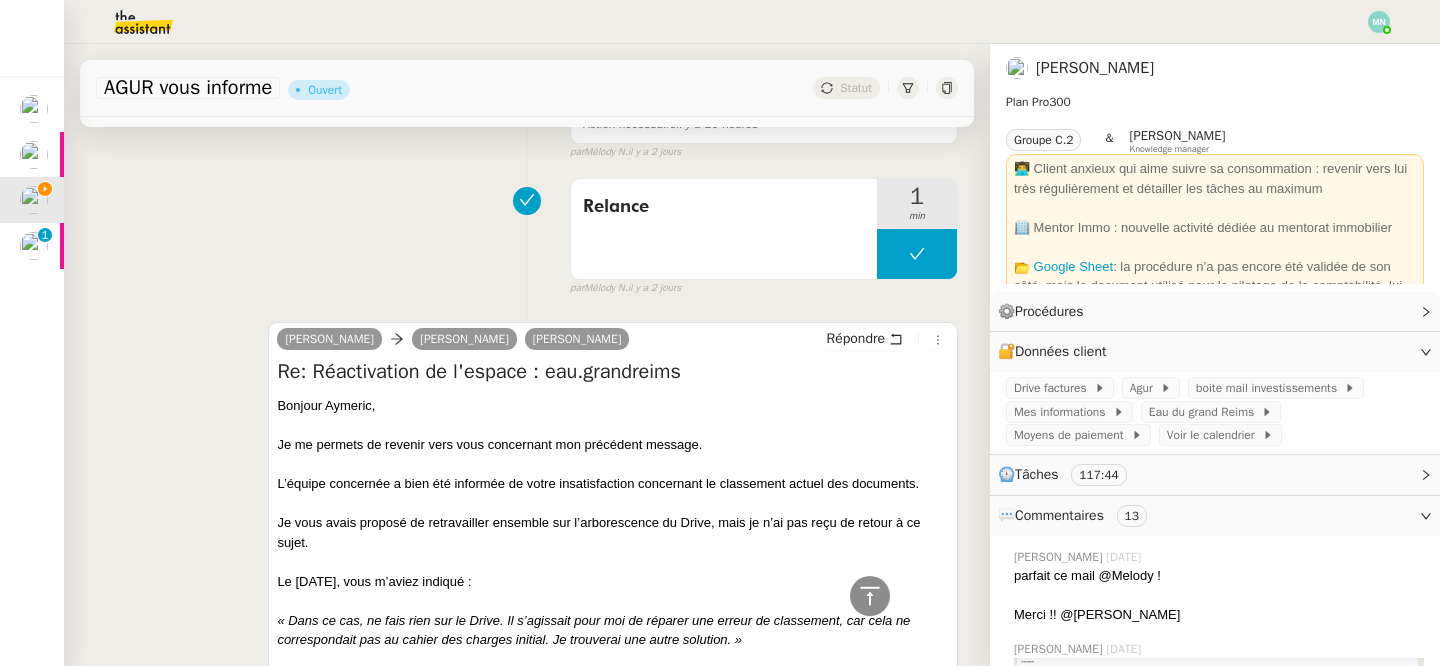 scroll, scrollTop: 78, scrollLeft: 0, axis: vertical 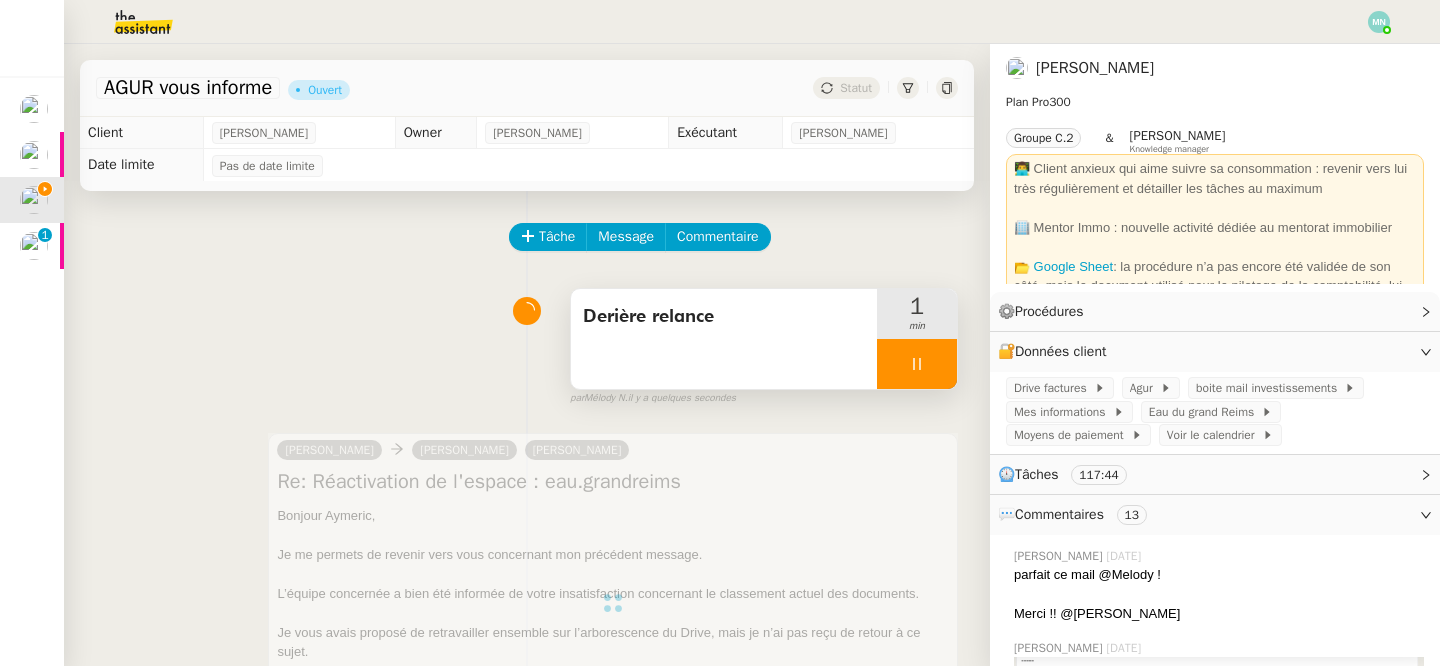 click at bounding box center (917, 364) 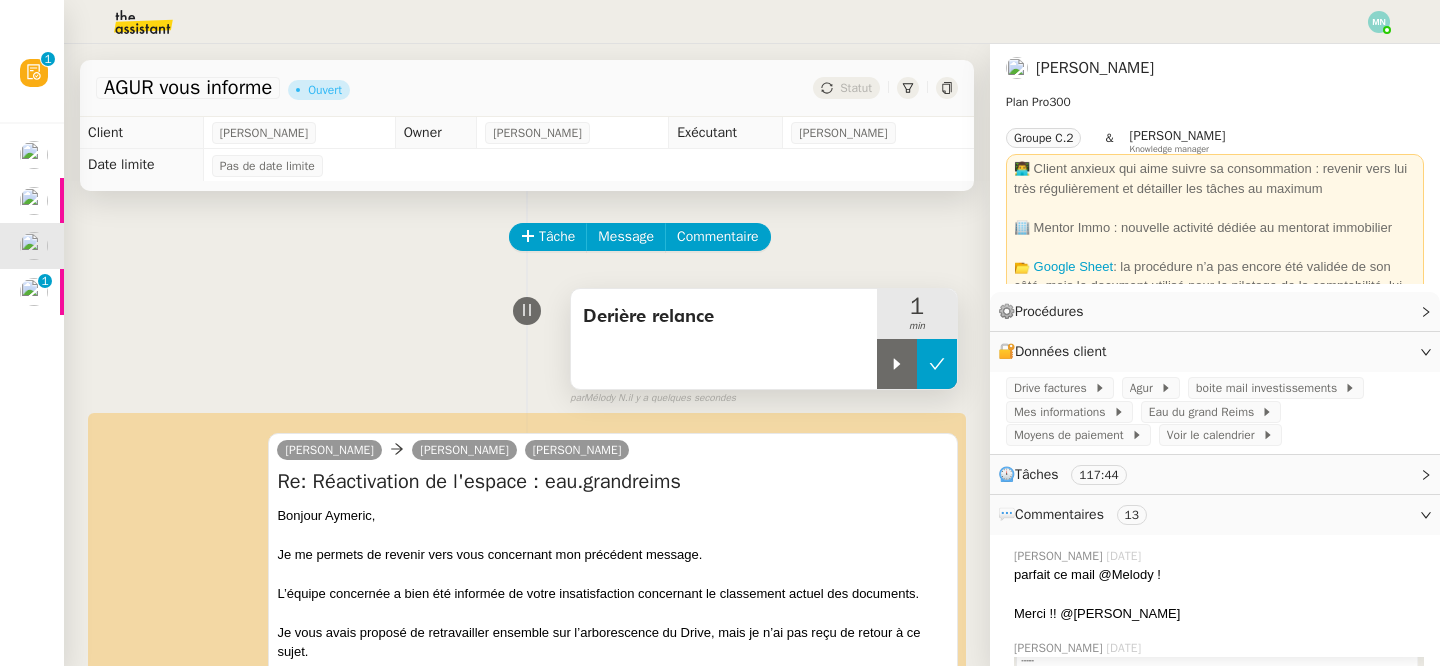 click at bounding box center (937, 364) 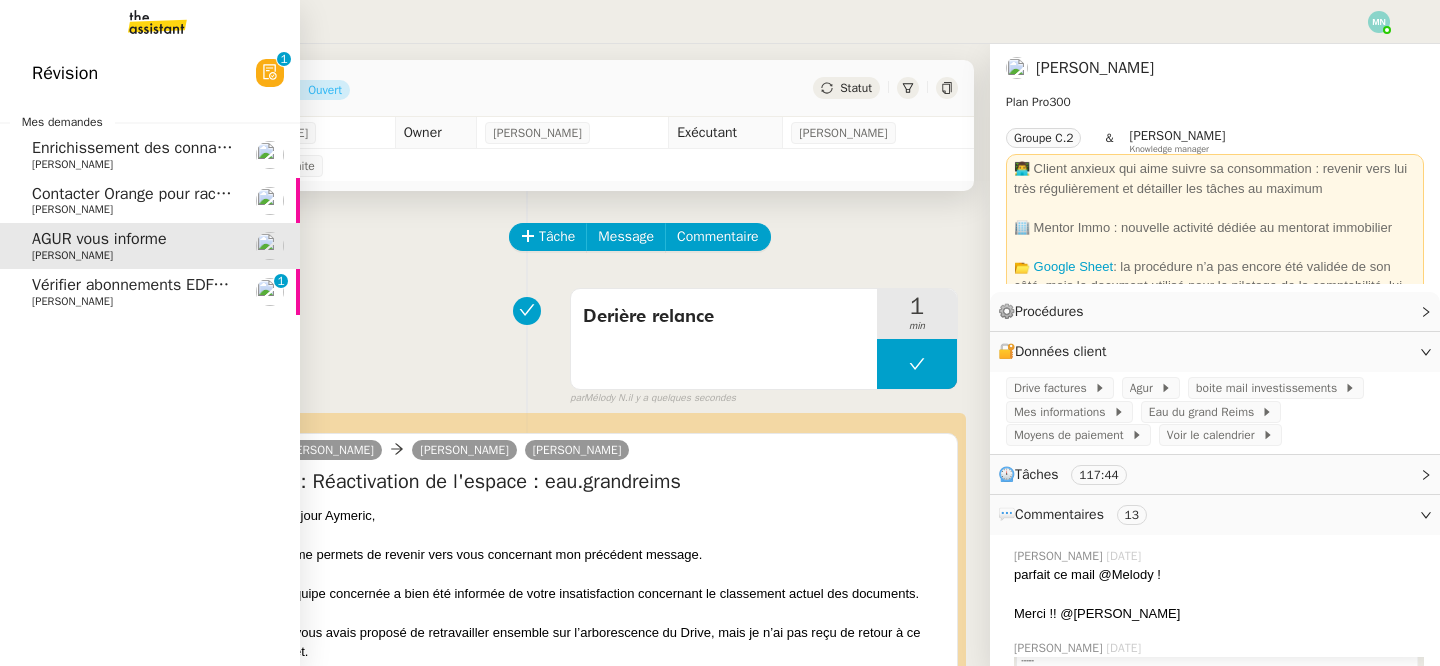 click on "Contacter Orange pour raccordement fibre urgent" 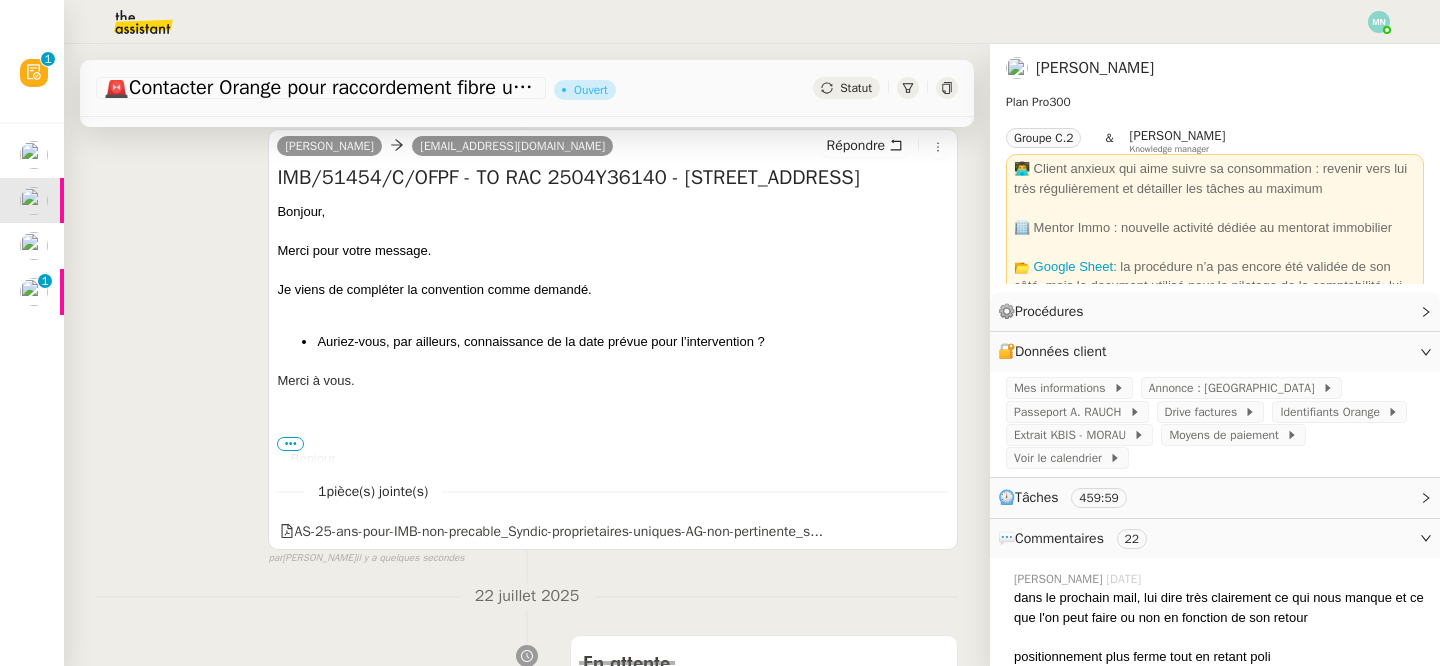 scroll, scrollTop: 302, scrollLeft: 0, axis: vertical 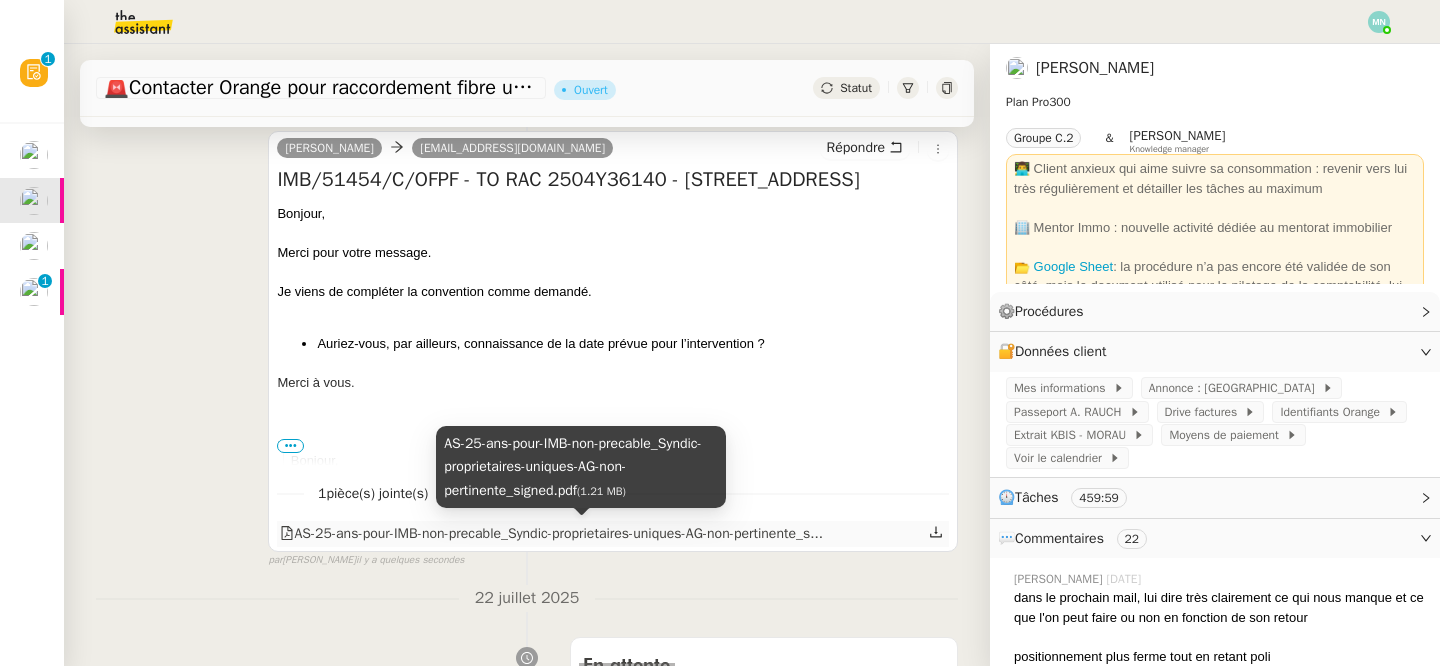 click on "AS-25-ans-pour-IMB-non-precable_Syndic-proprietaires-uniques-AG-non-pertinente_s..." 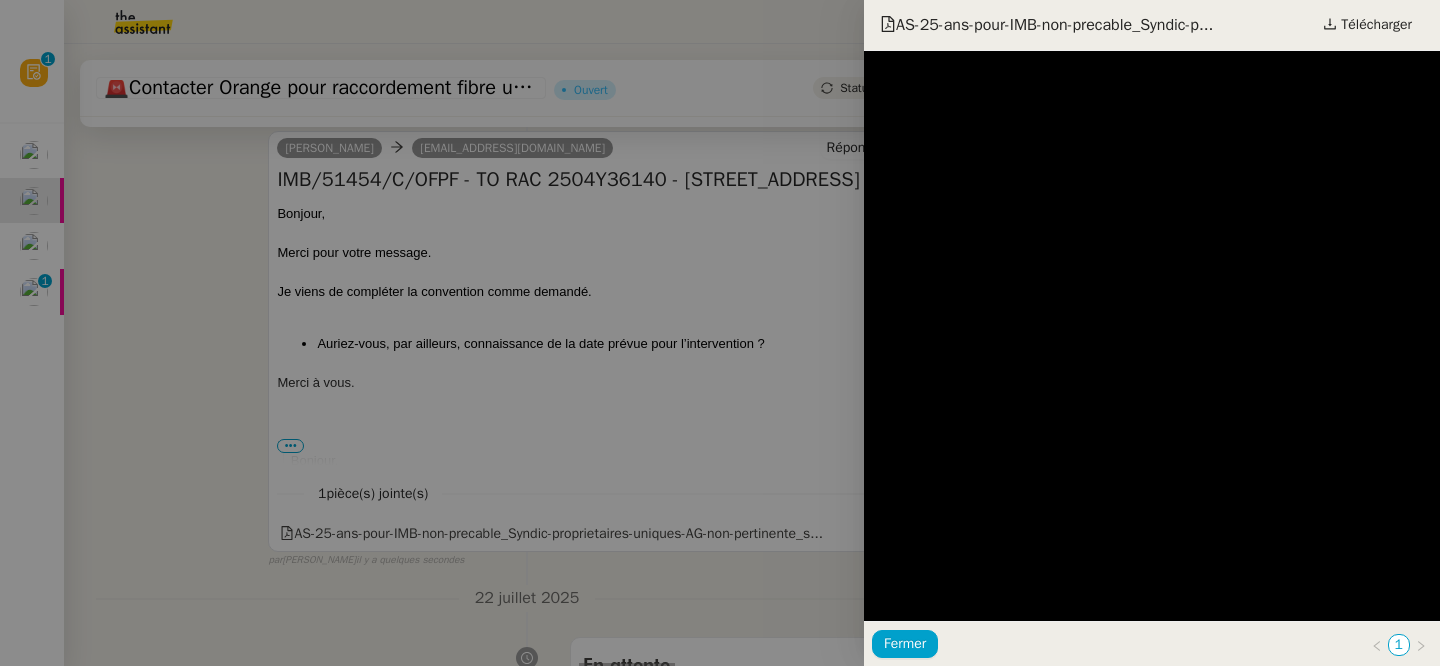 click at bounding box center (720, 333) 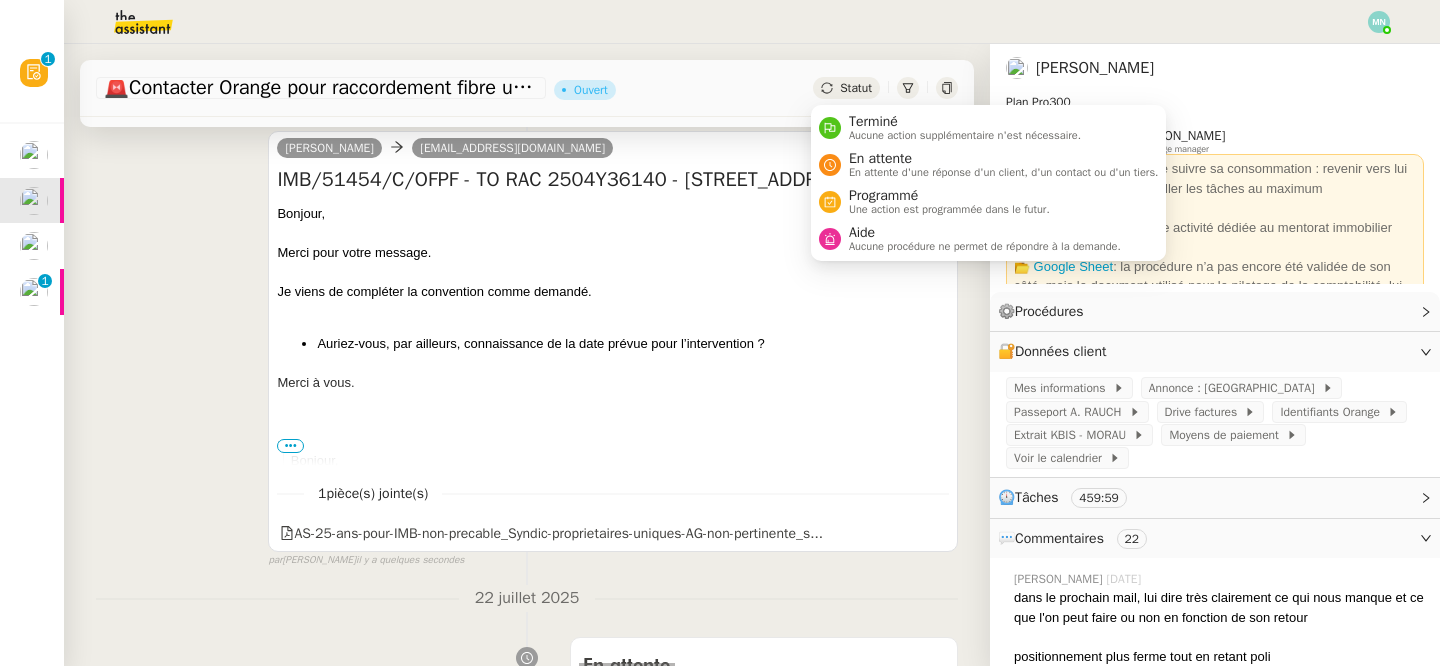 click on "Statut" 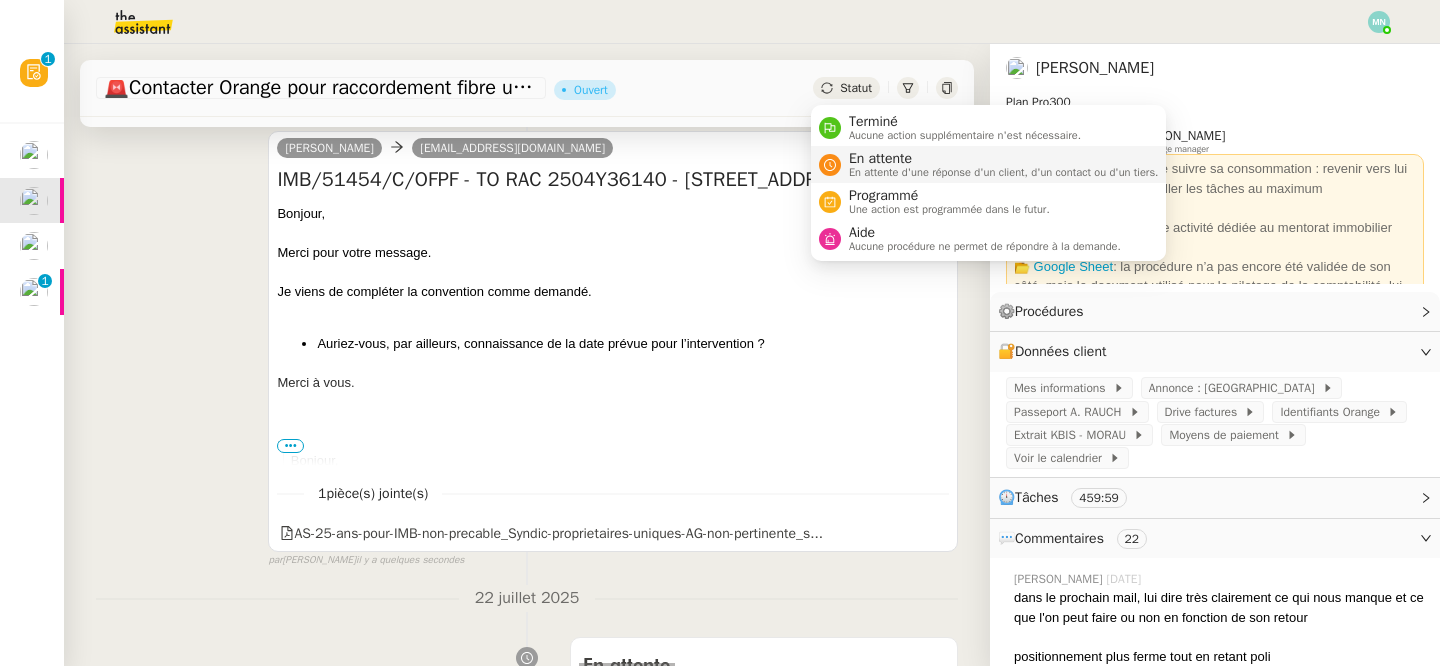 click on "En attente d'une réponse d'un client, d'un contact ou d'un tiers." at bounding box center [1004, 172] 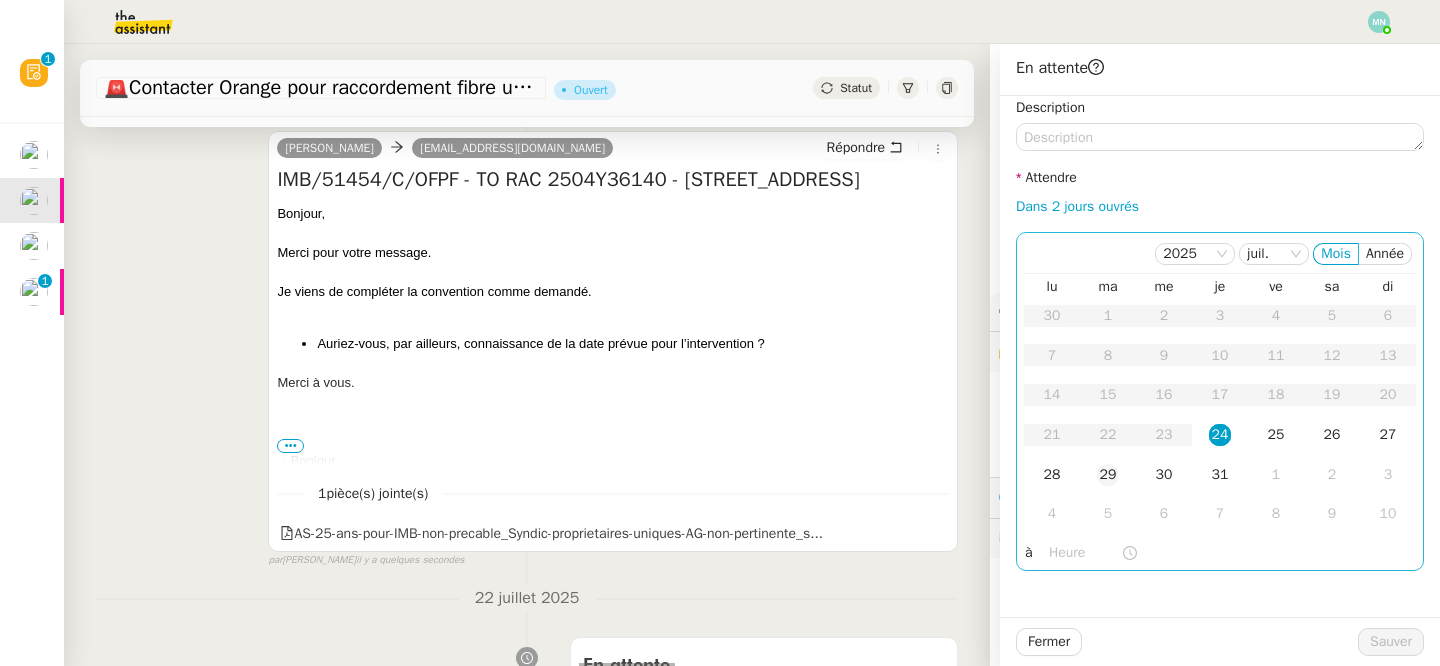 click on "29" 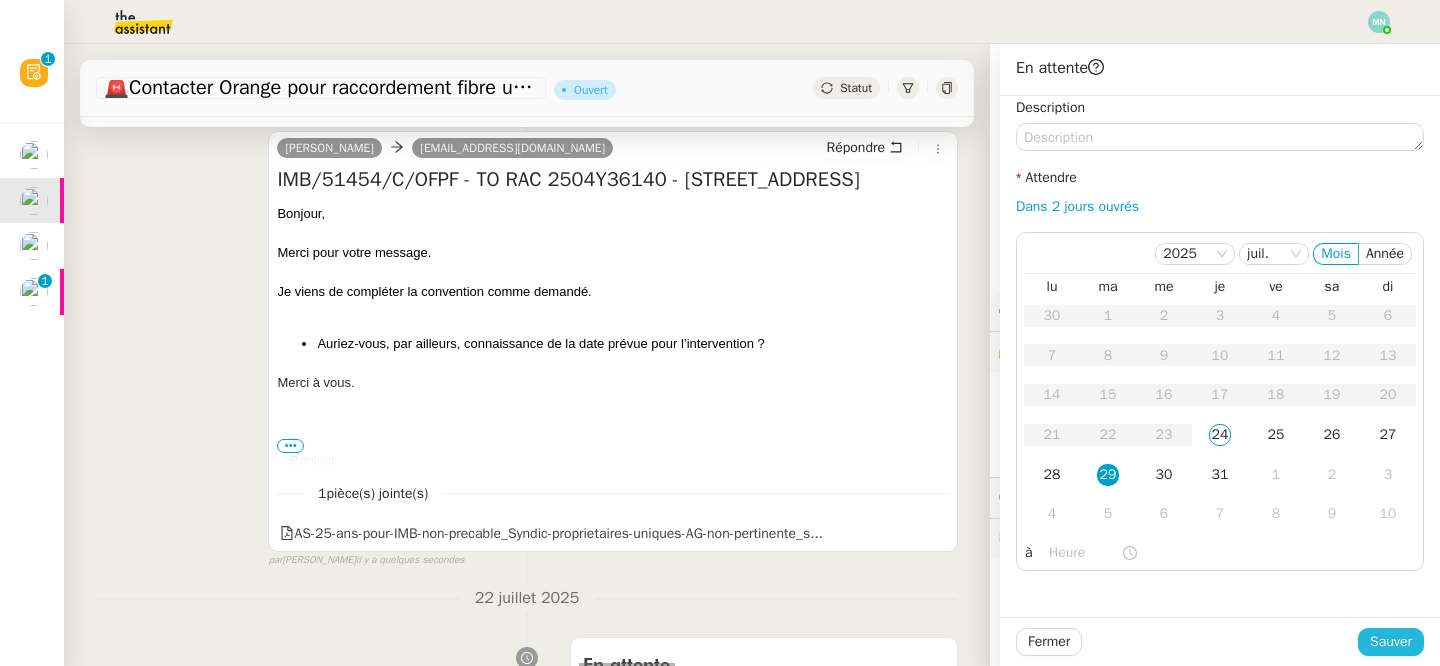 click on "Sauver" 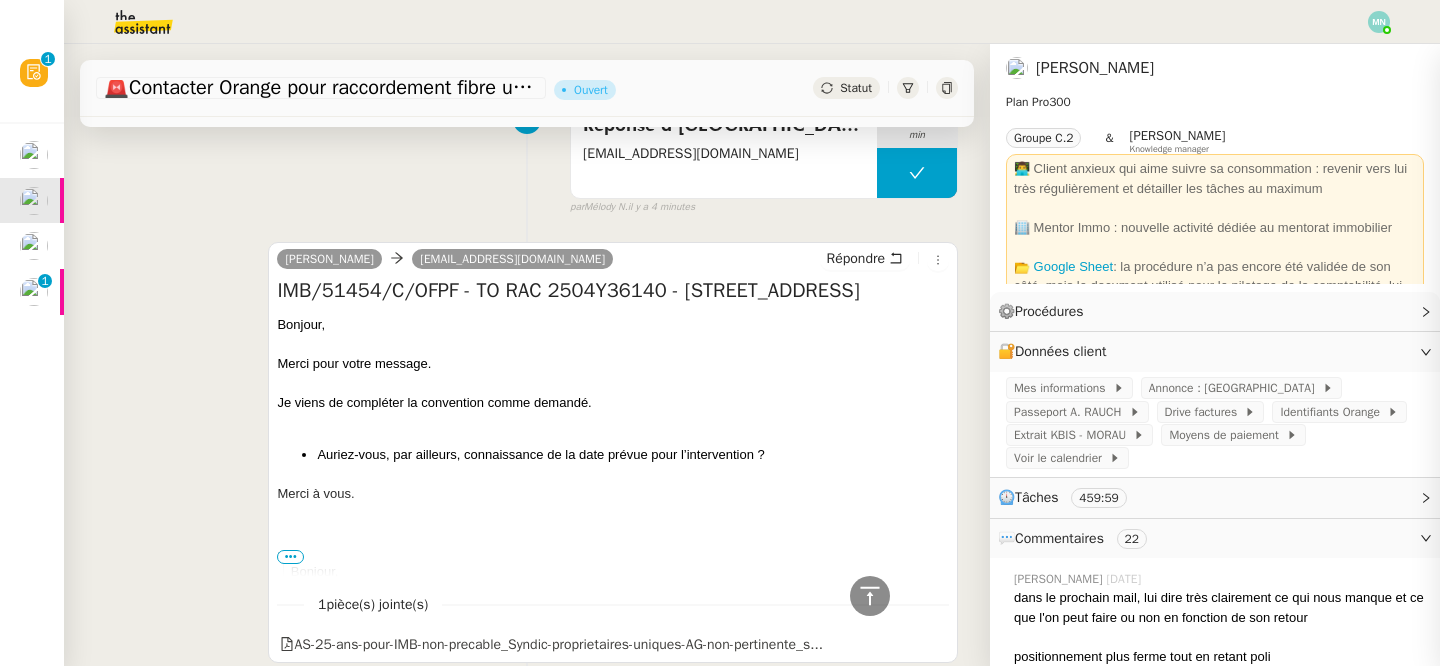scroll, scrollTop: 413, scrollLeft: 0, axis: vertical 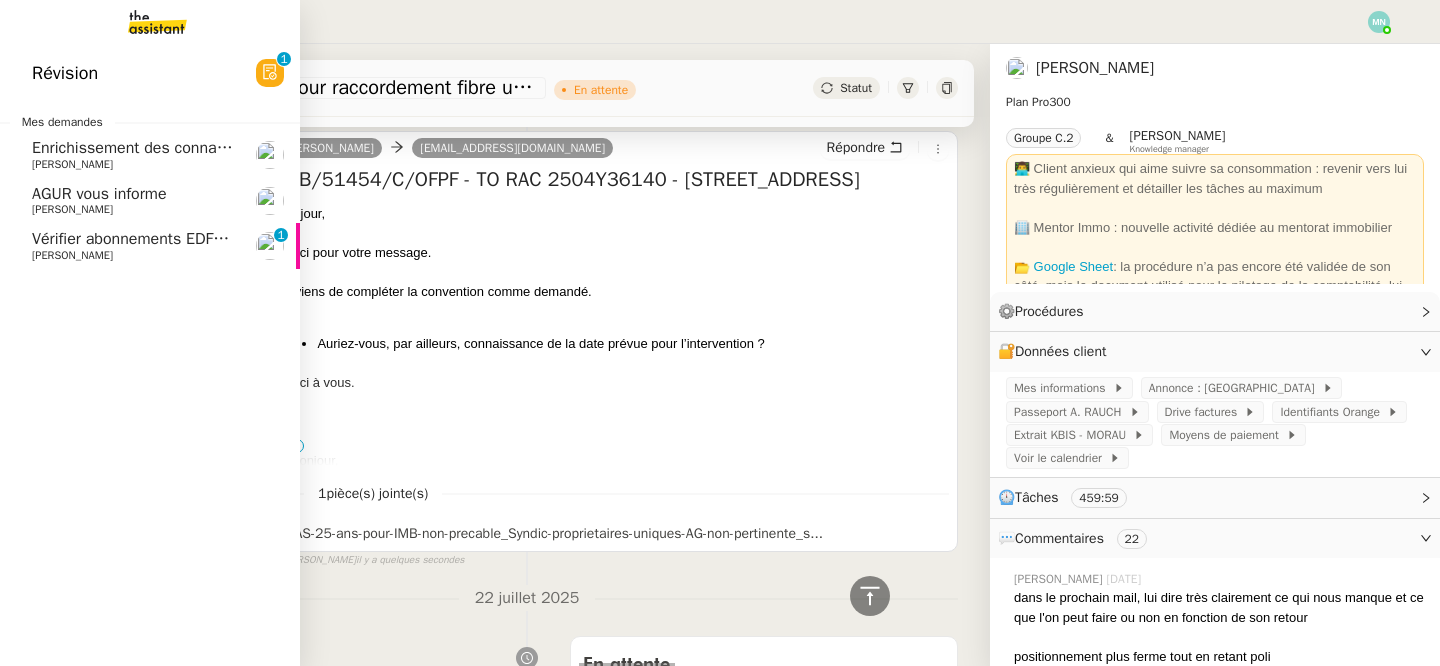 click on "[PERSON_NAME]" 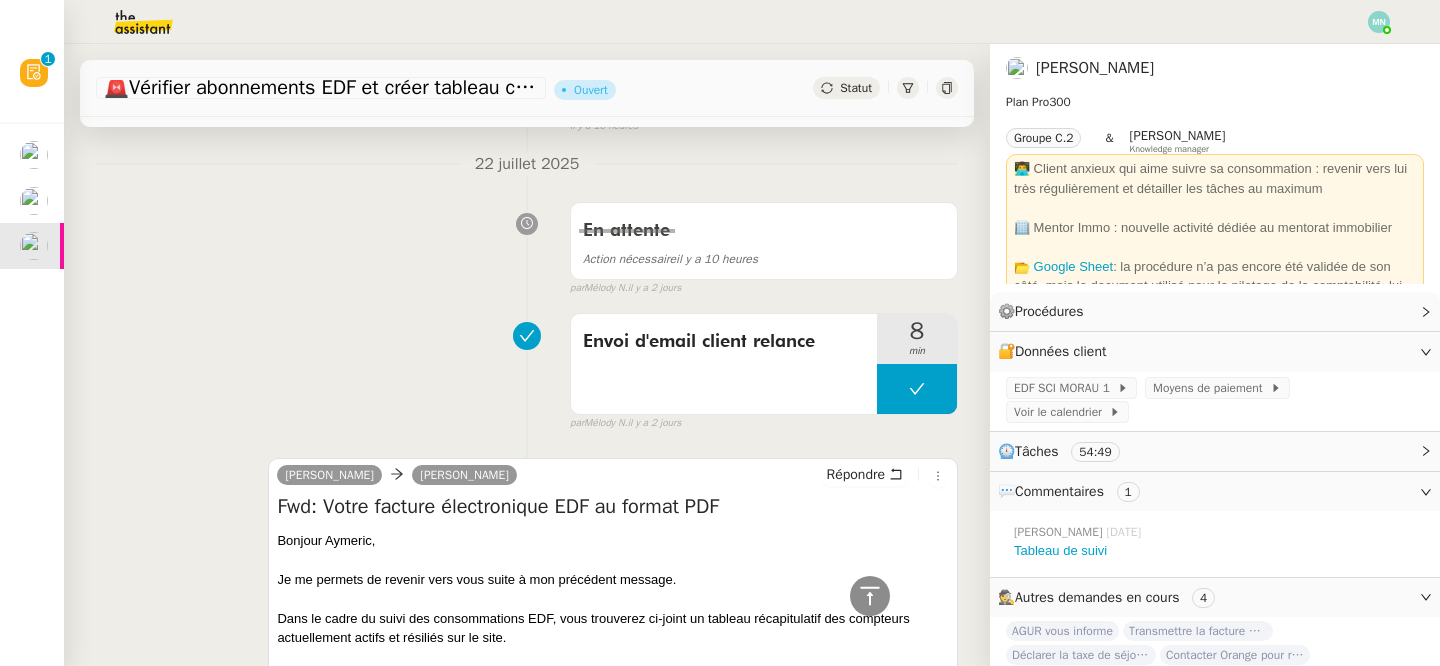 scroll, scrollTop: 0, scrollLeft: 0, axis: both 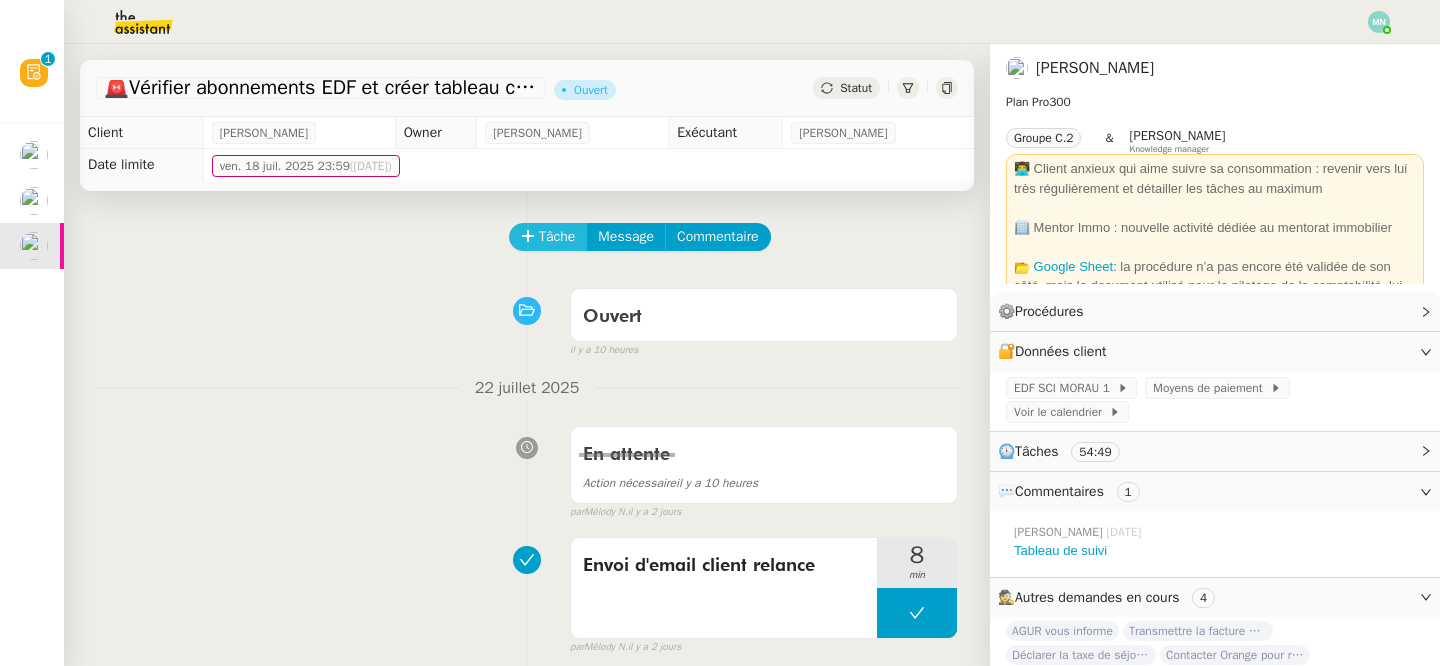 click on "Tâche" 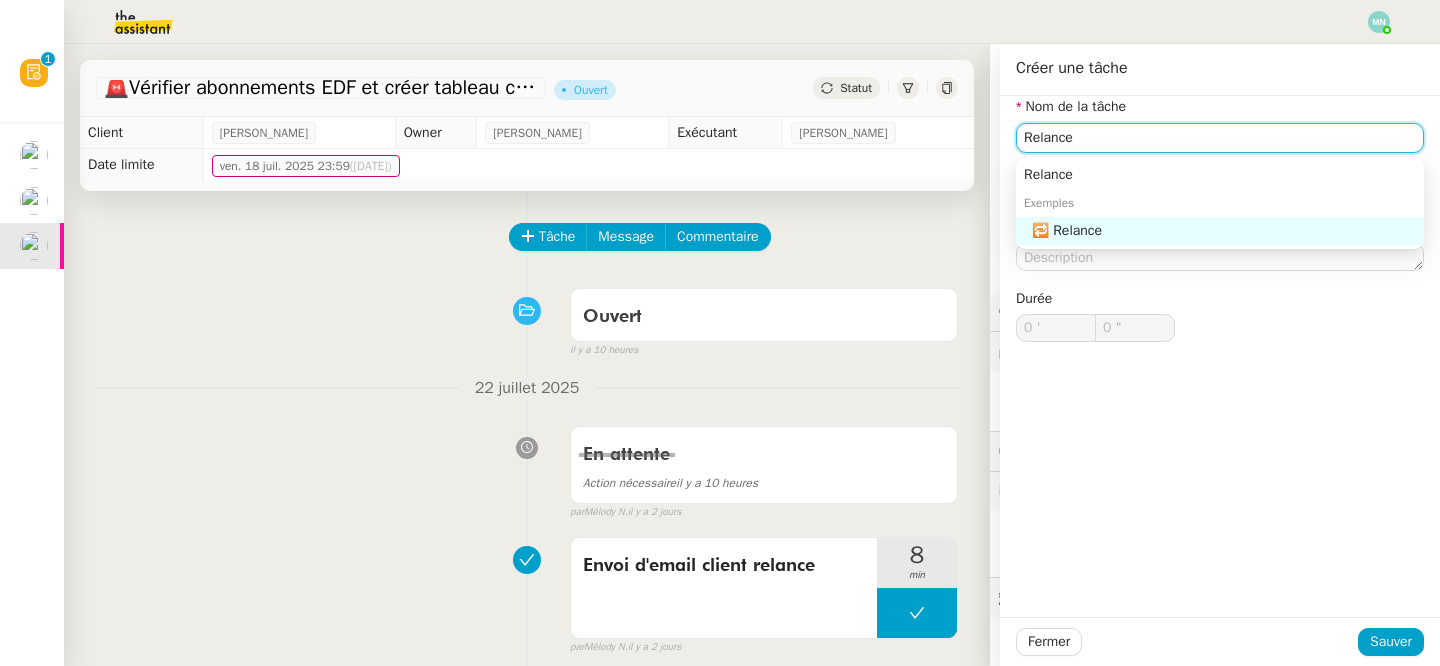 click on "🔁 Relance" 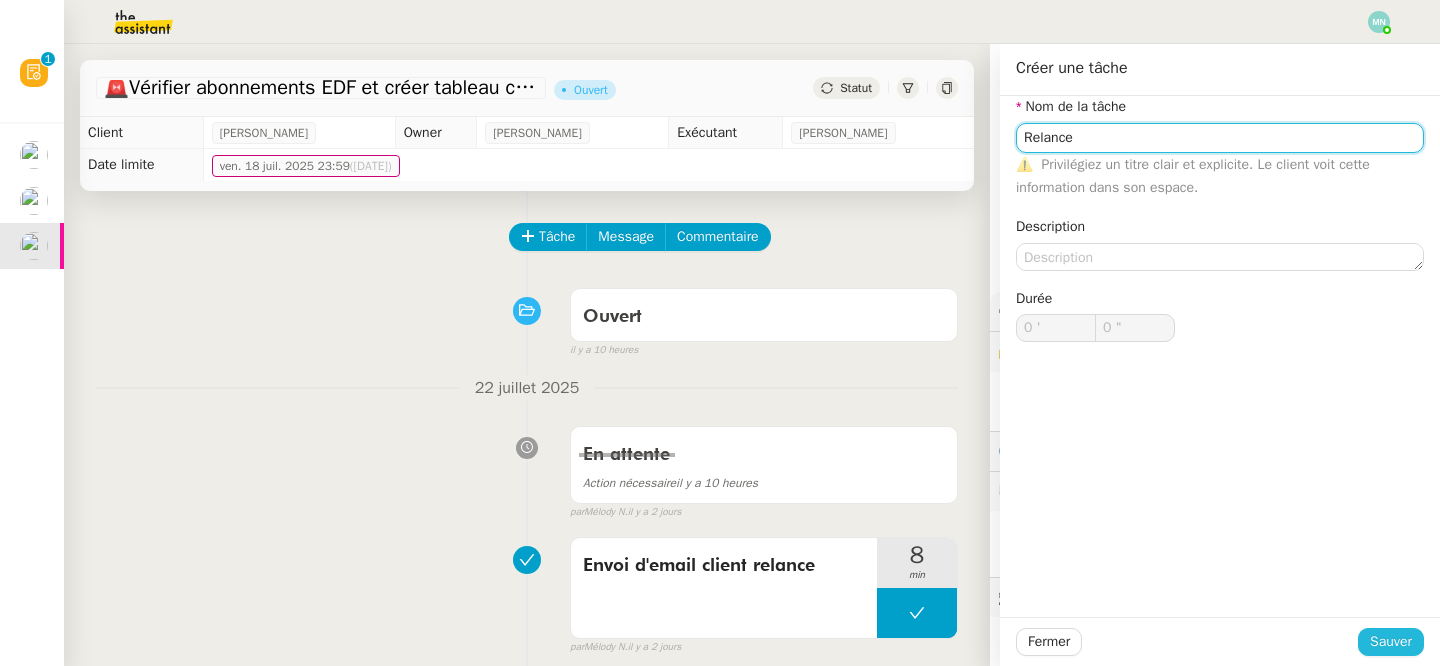 type on "Relance" 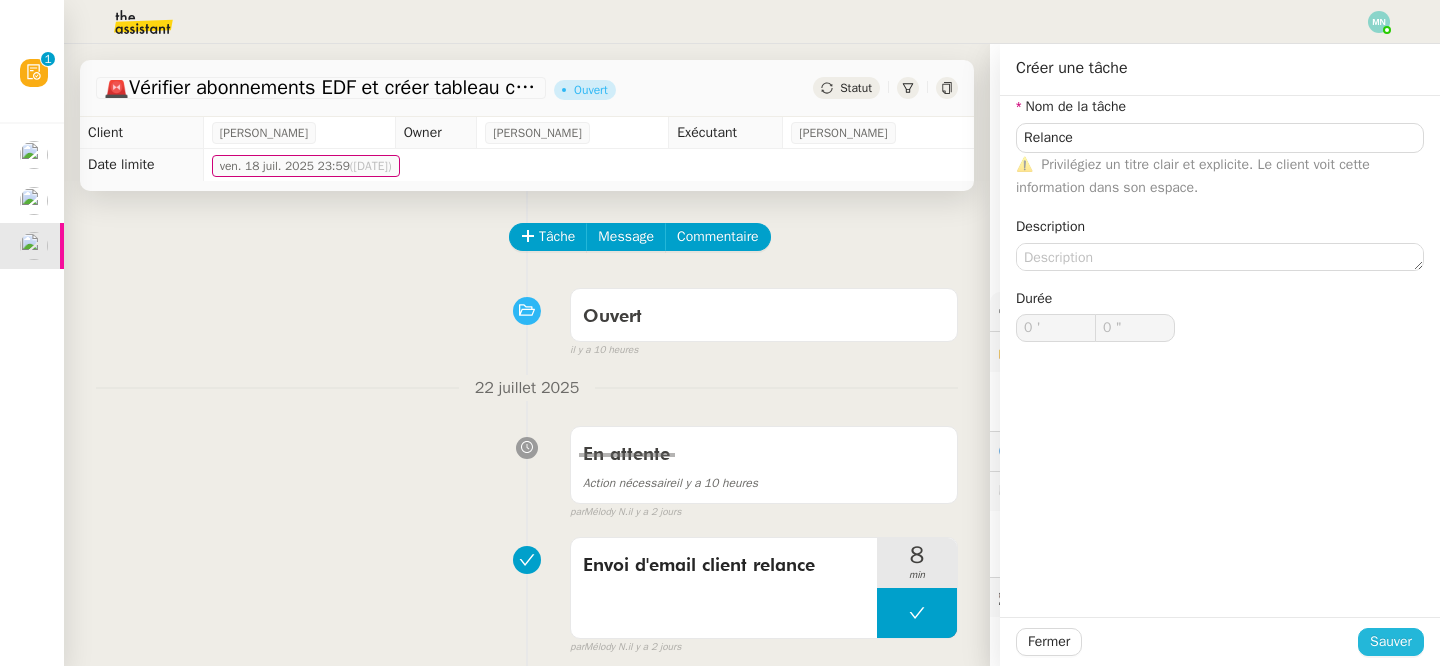 click on "Sauver" 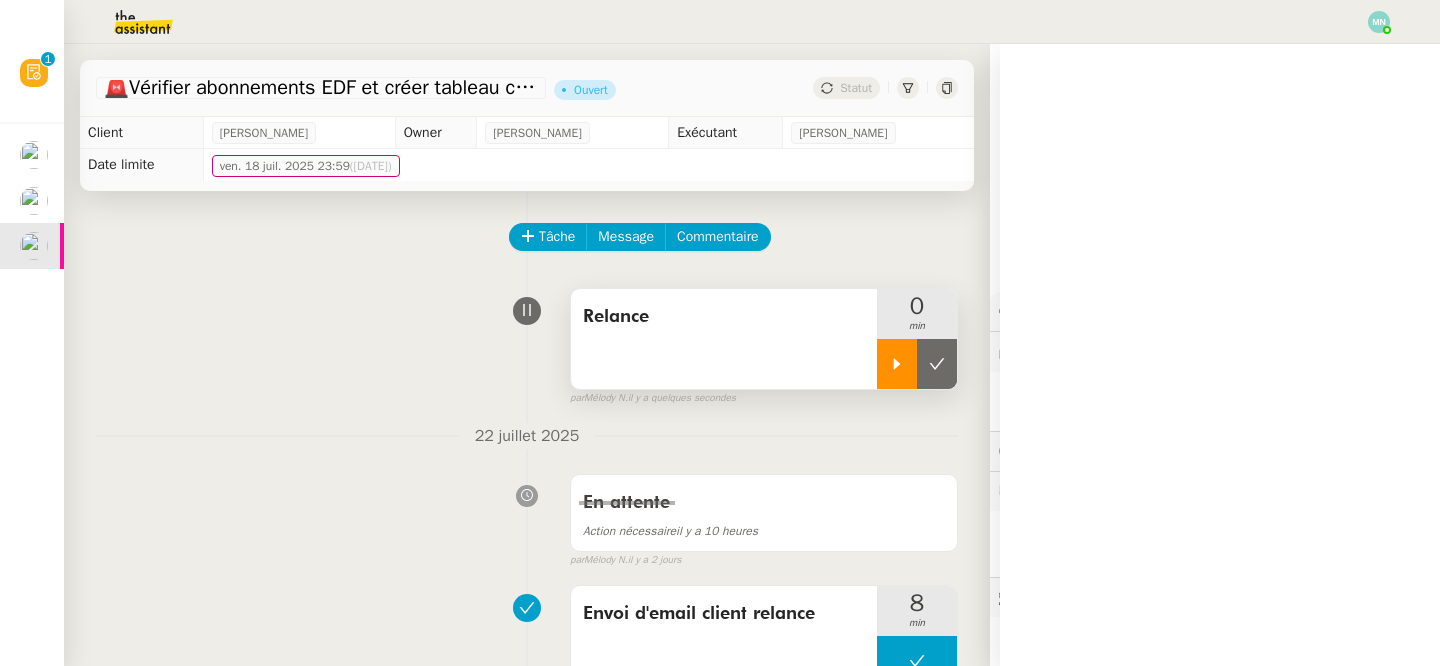 click at bounding box center (897, 364) 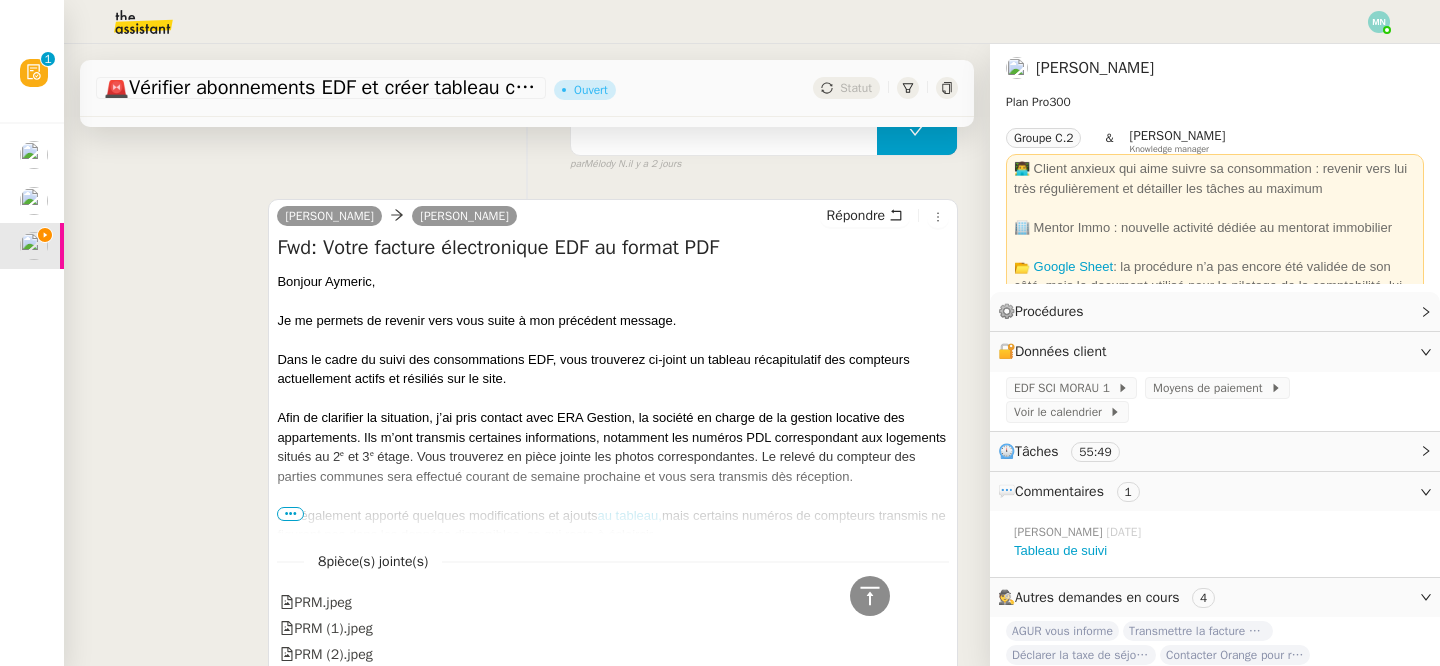scroll, scrollTop: 550, scrollLeft: 0, axis: vertical 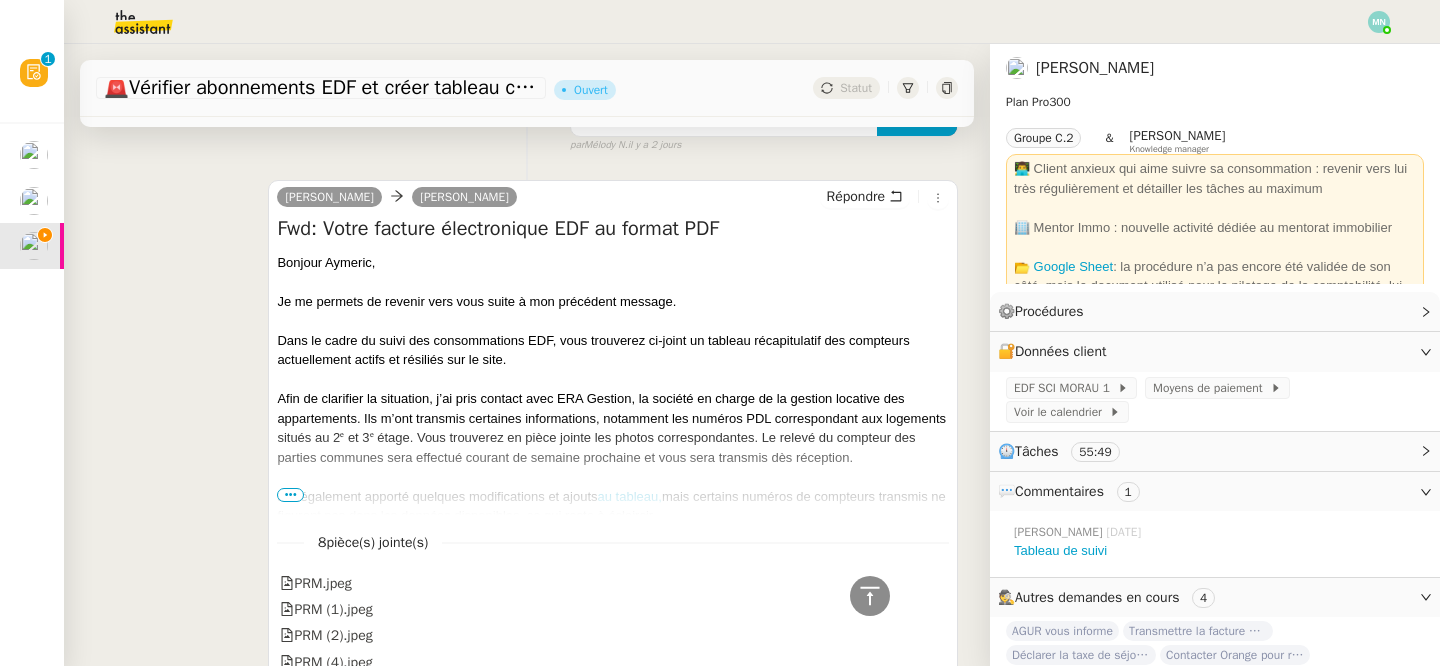 click on "•••" at bounding box center (290, 495) 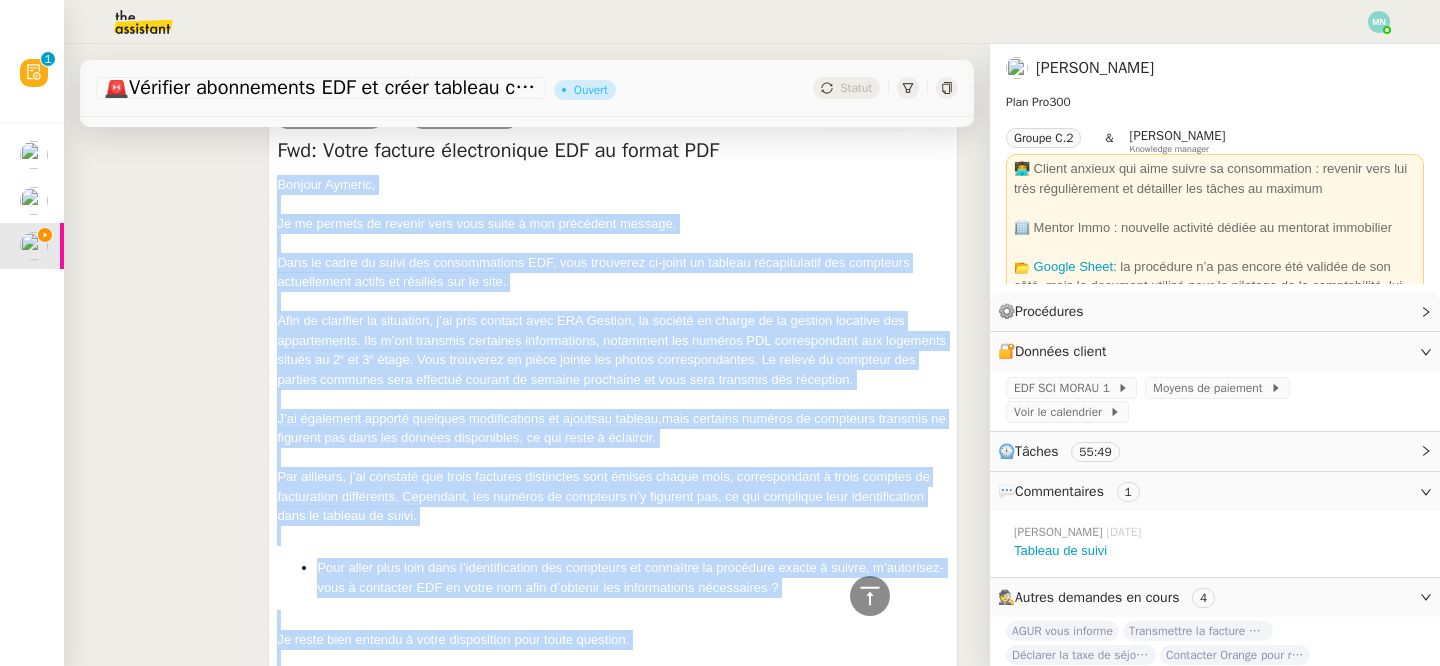 scroll, scrollTop: 746, scrollLeft: 0, axis: vertical 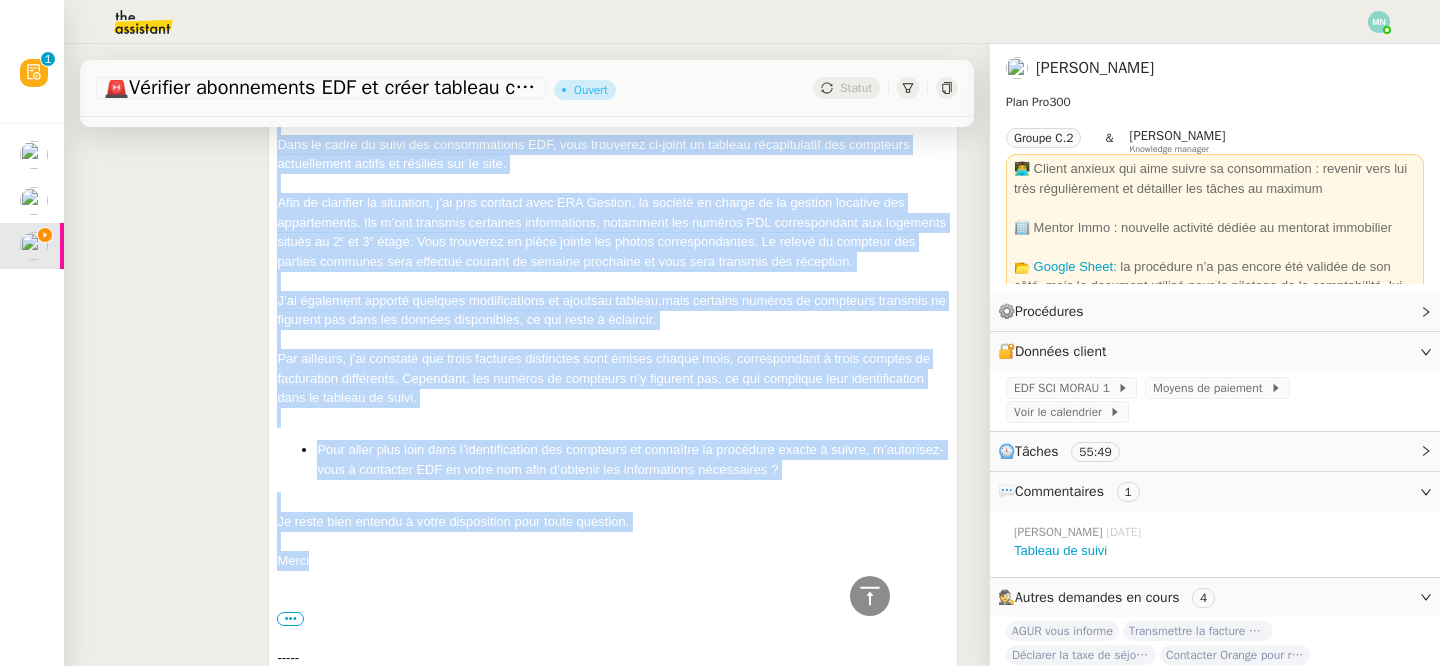 drag, startPoint x: 275, startPoint y: 265, endPoint x: 493, endPoint y: 562, distance: 368.4196 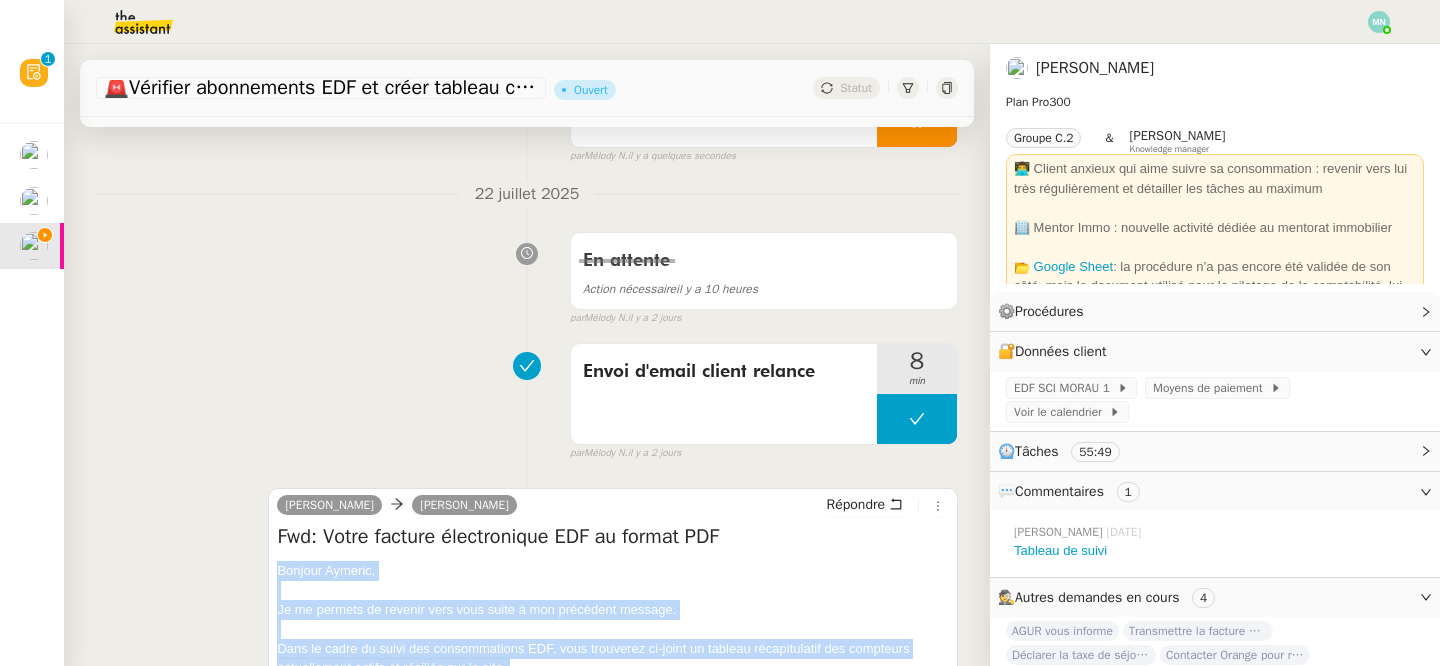 scroll, scrollTop: 248, scrollLeft: 0, axis: vertical 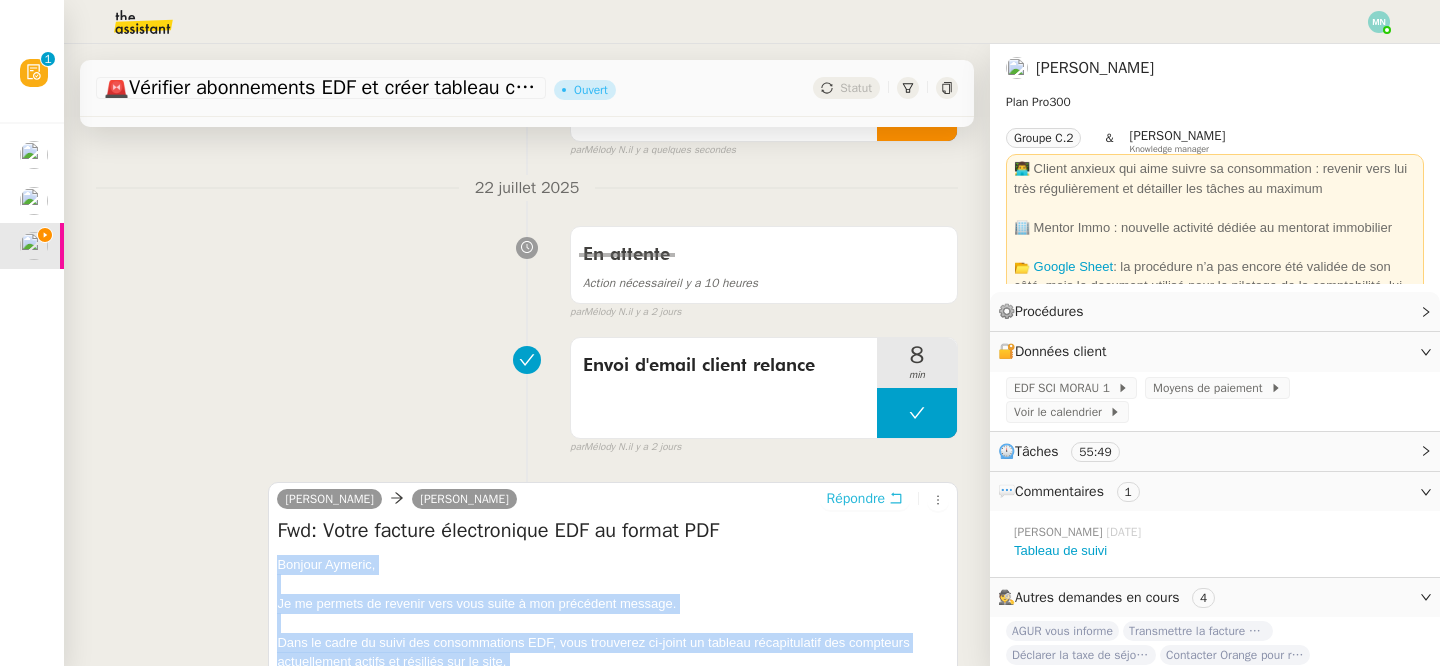 click on "Répondre" at bounding box center (856, 499) 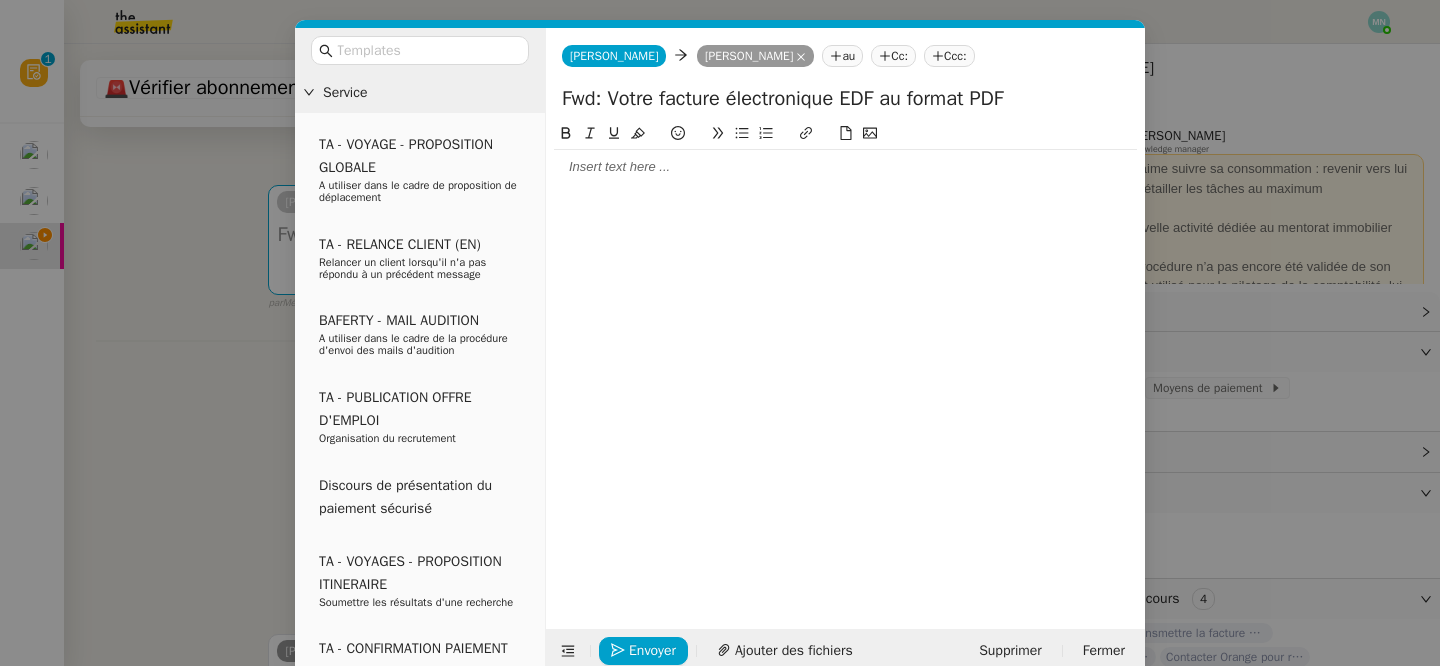 click 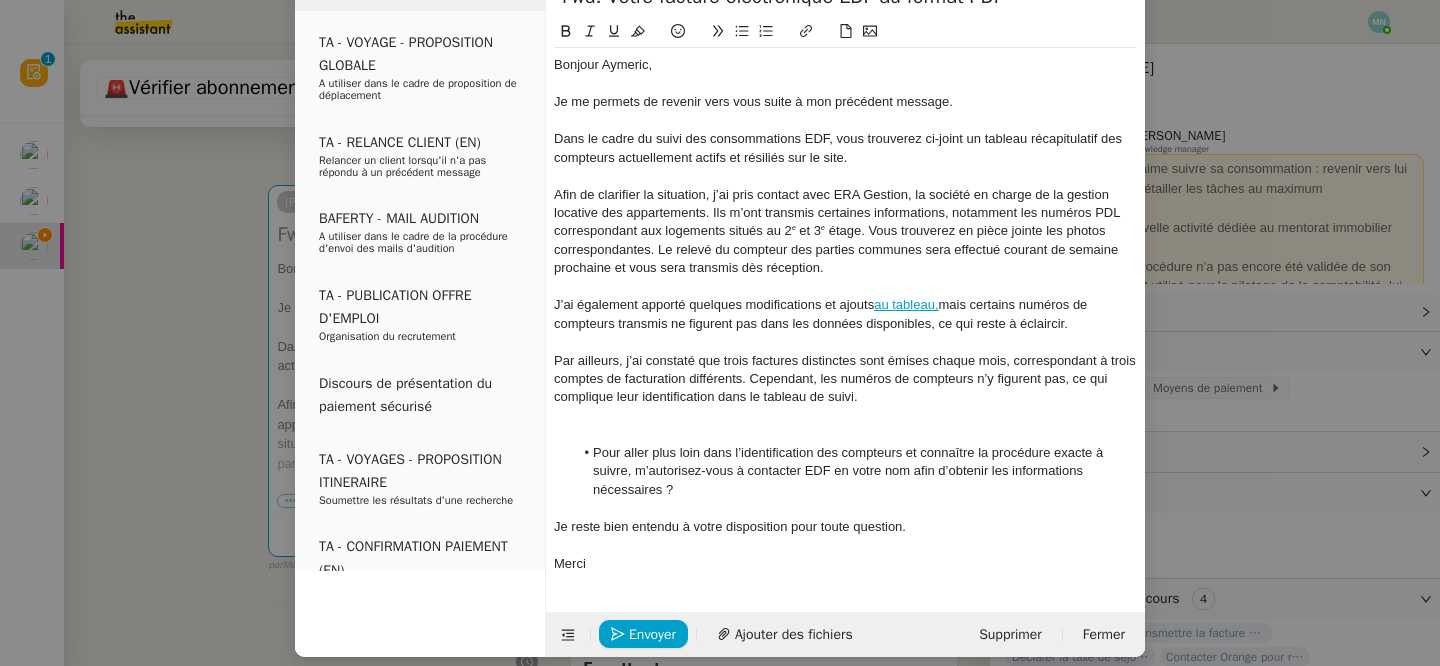 scroll, scrollTop: 117, scrollLeft: 0, axis: vertical 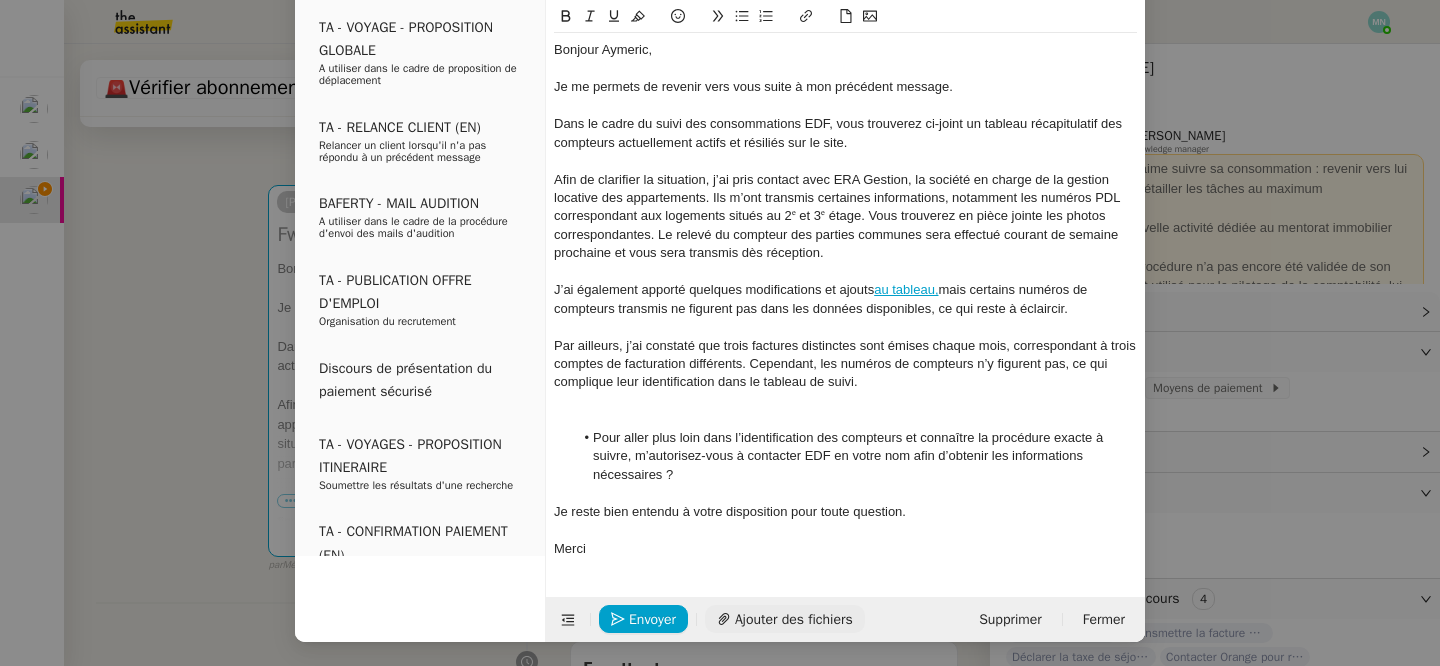 click on "Ajouter des fichiers" 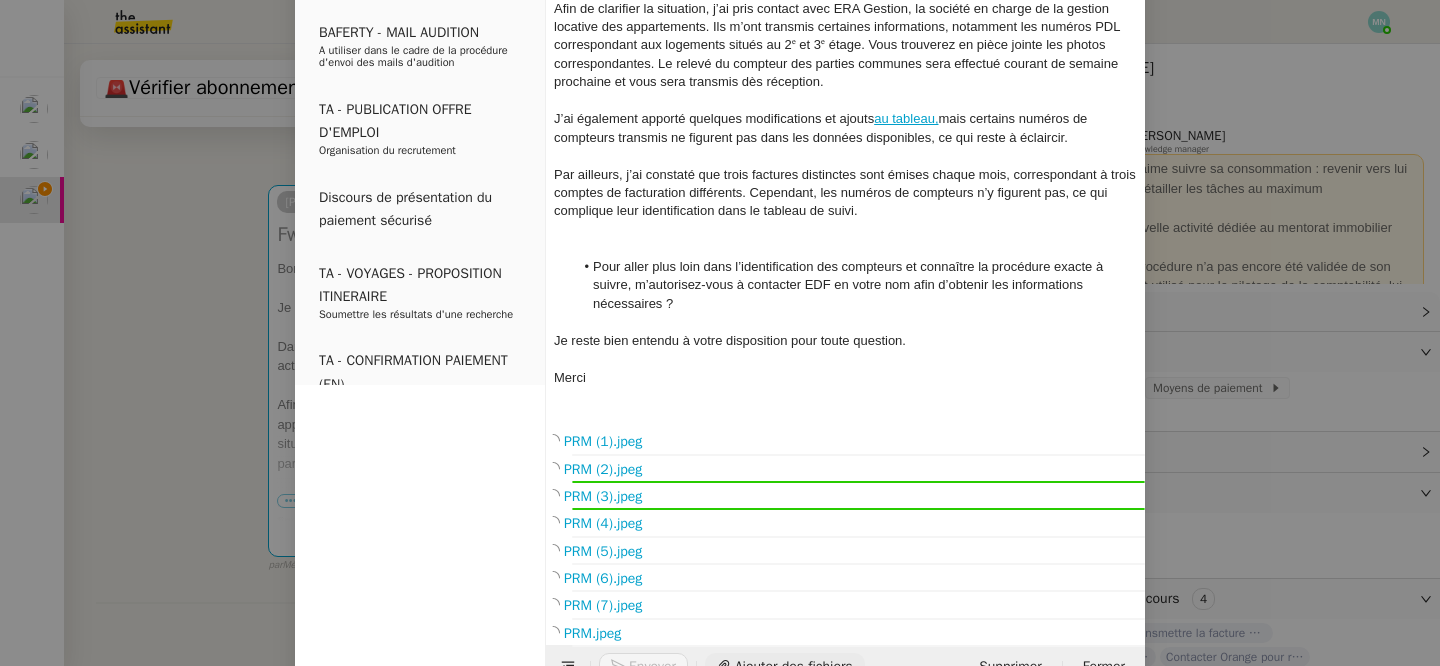 scroll, scrollTop: 336, scrollLeft: 0, axis: vertical 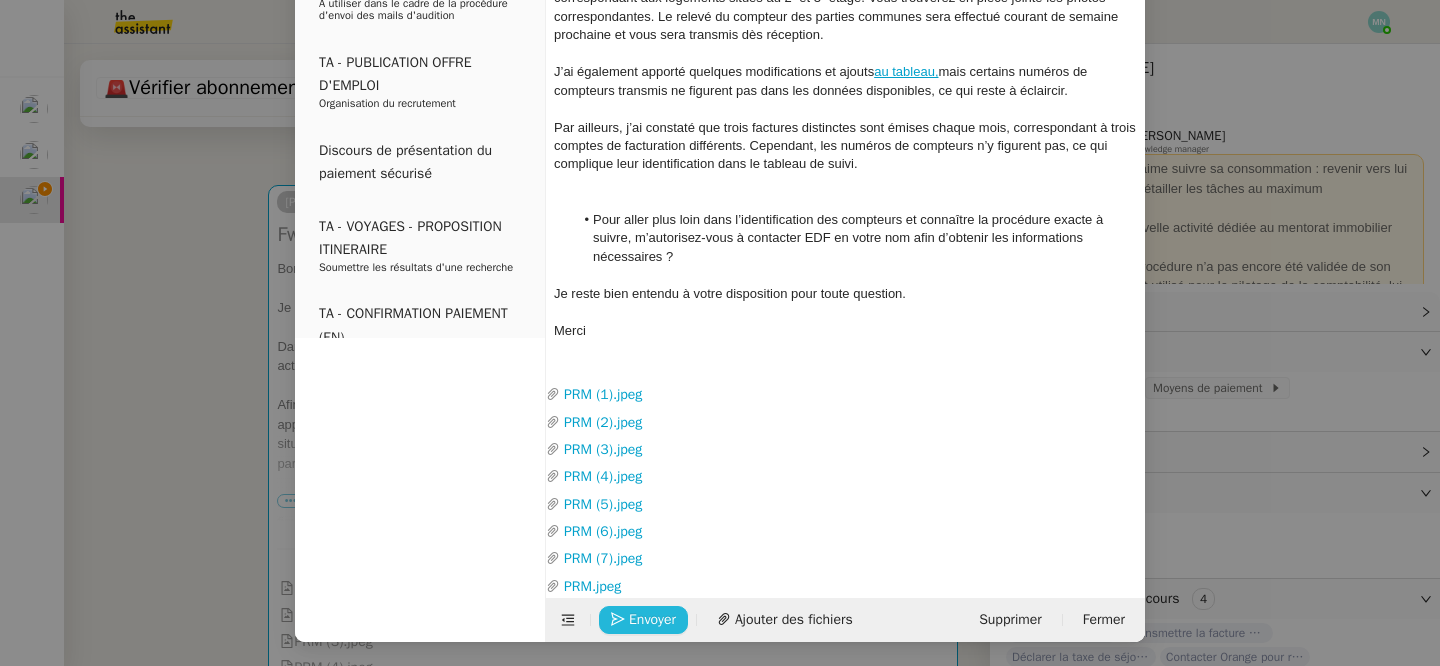 click on "Envoyer" 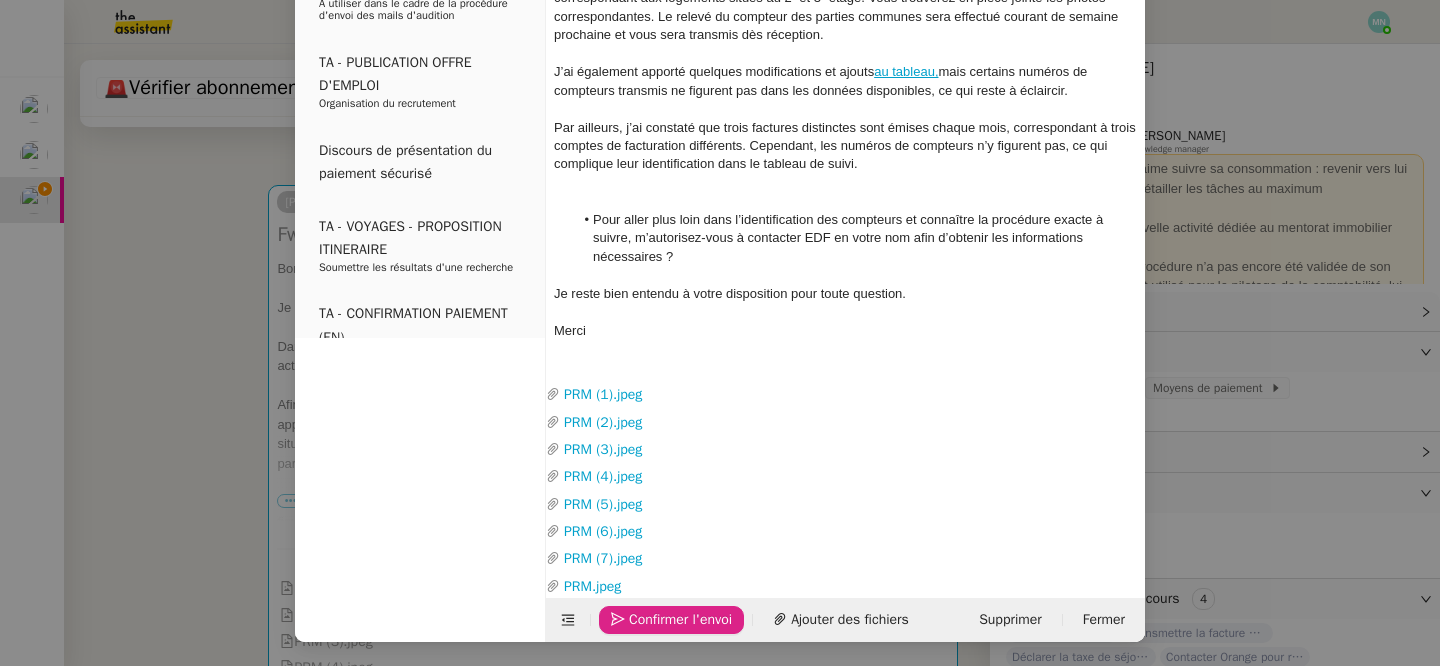 click on "Confirmer l'envoi" 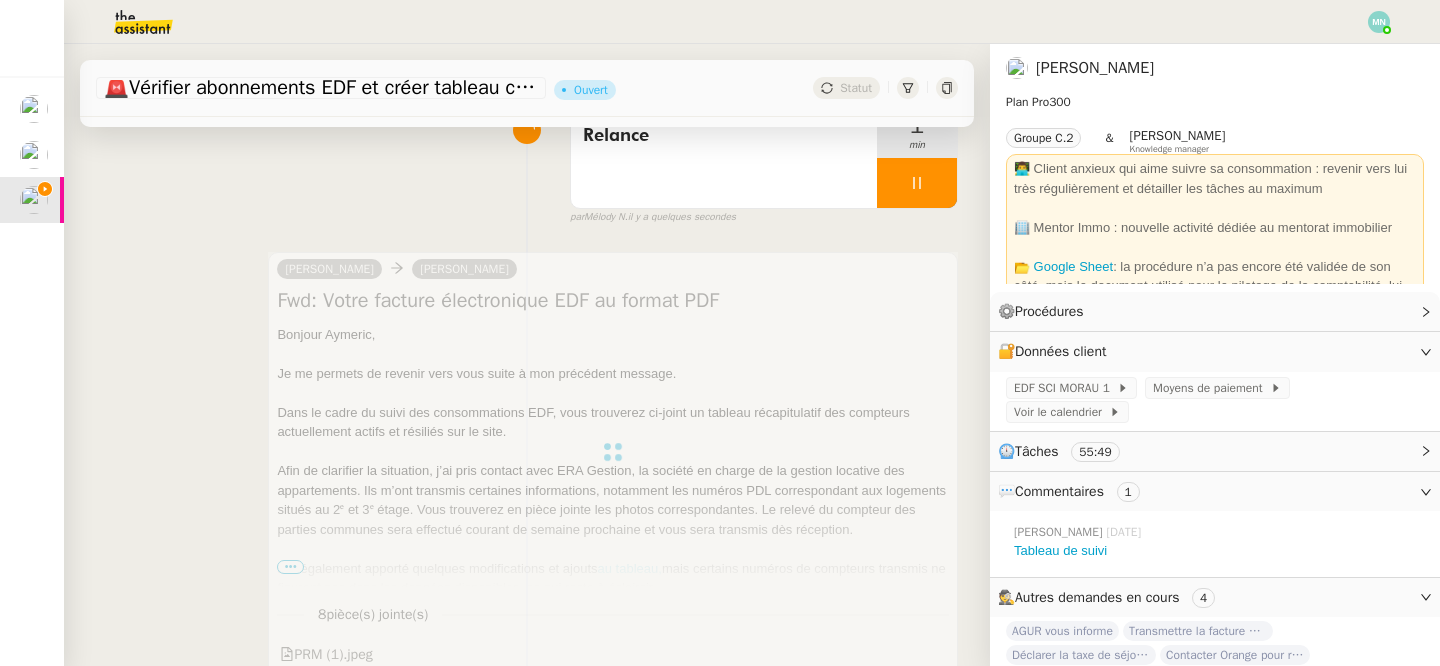 scroll, scrollTop: 0, scrollLeft: 0, axis: both 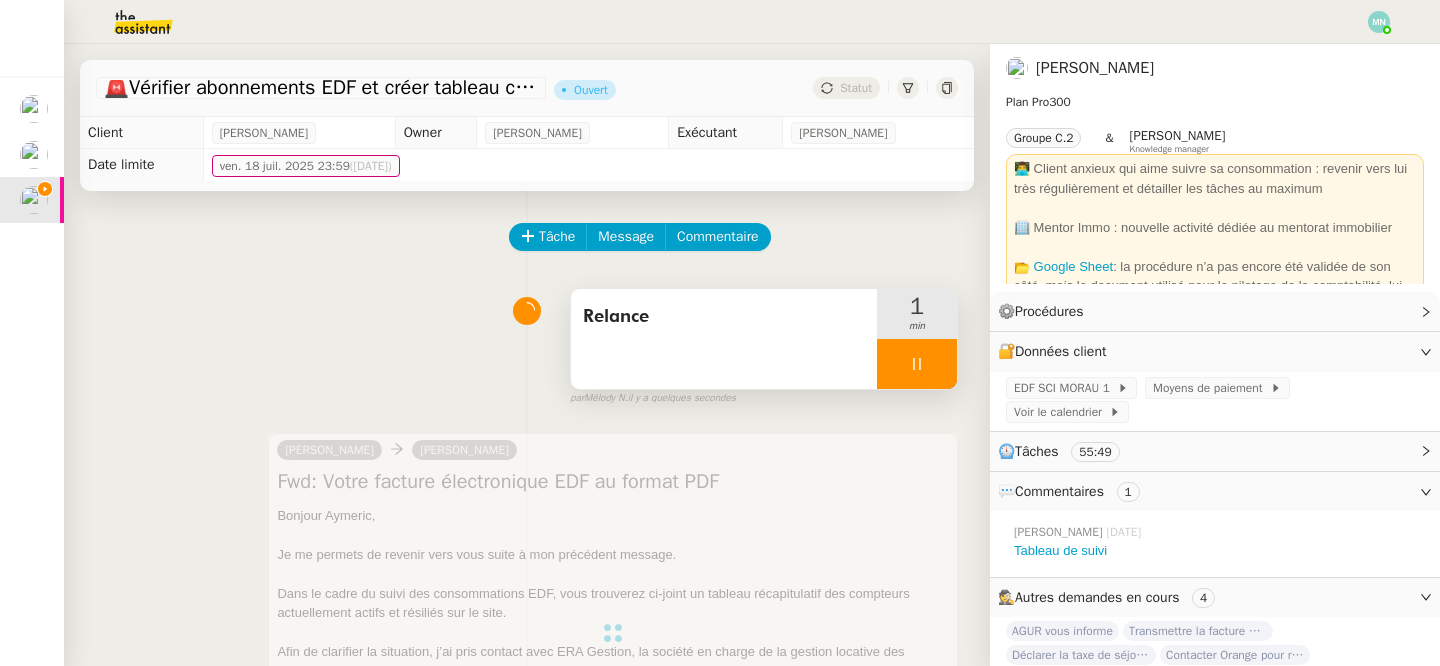 click at bounding box center [917, 364] 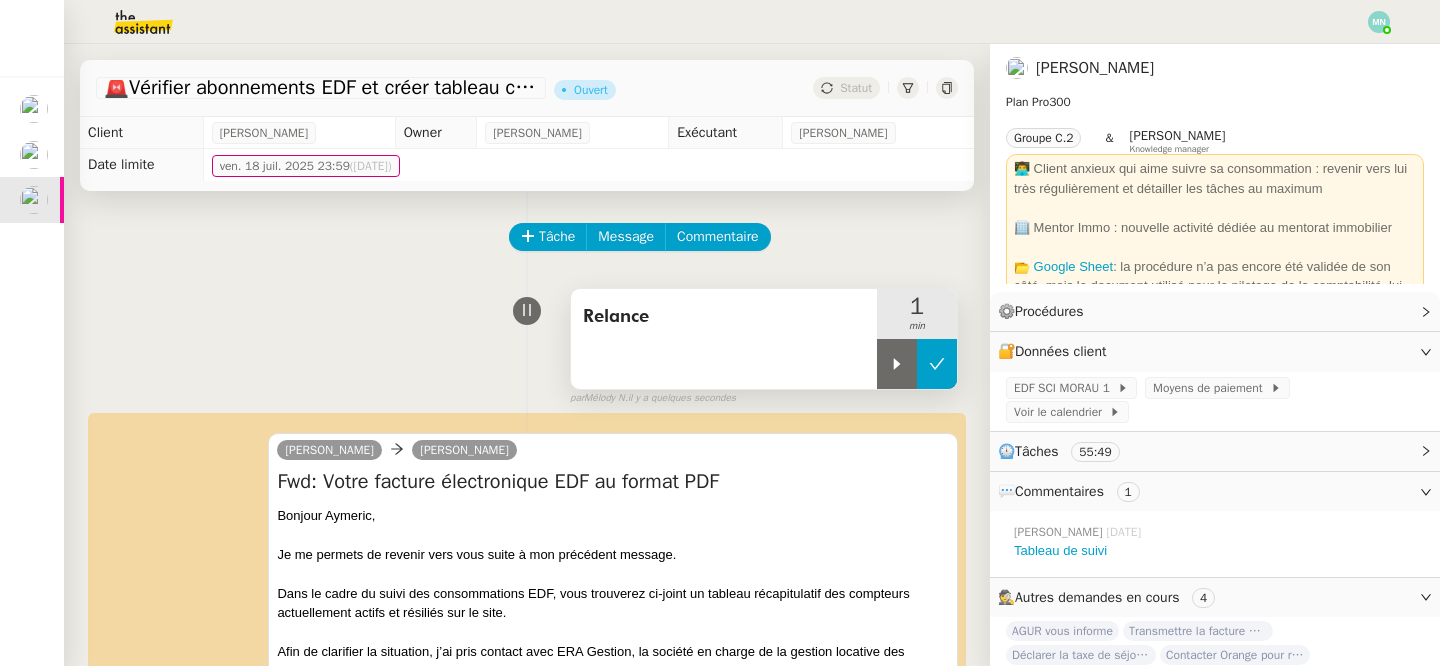 click at bounding box center [937, 364] 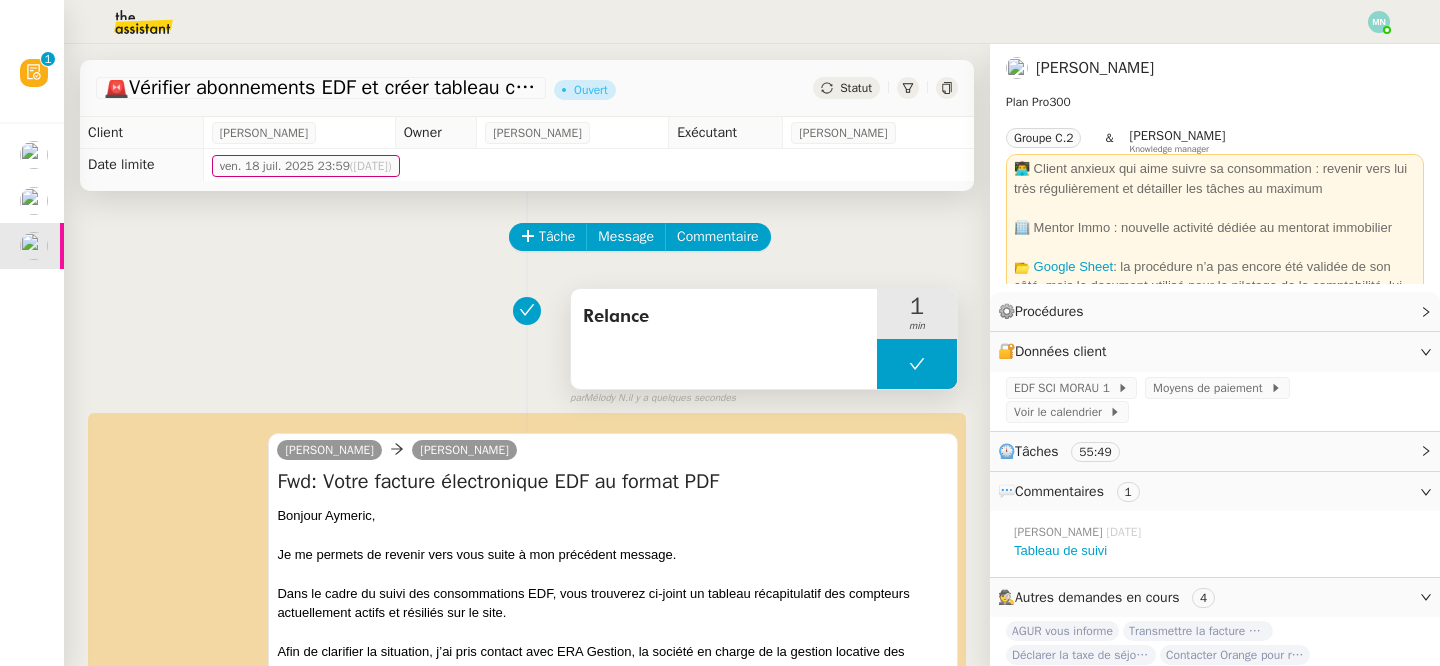 click on "Relance" at bounding box center (724, 317) 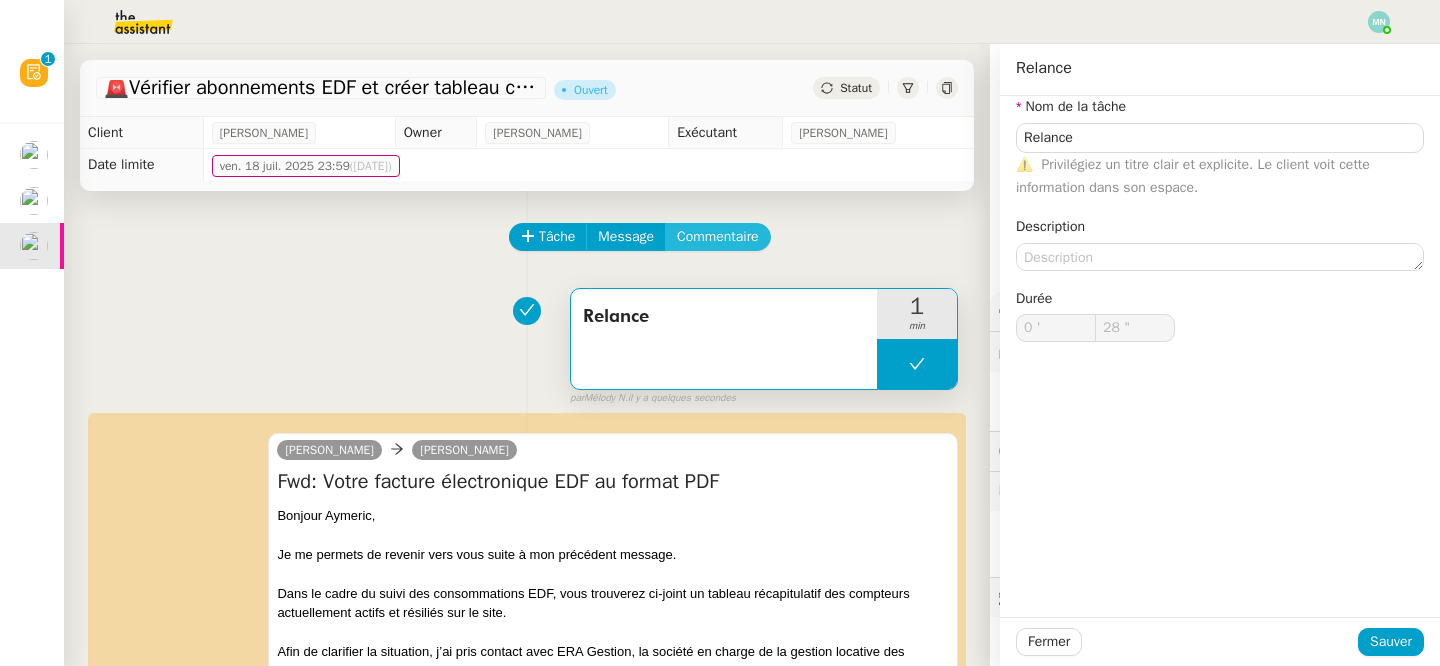 type on "Relance" 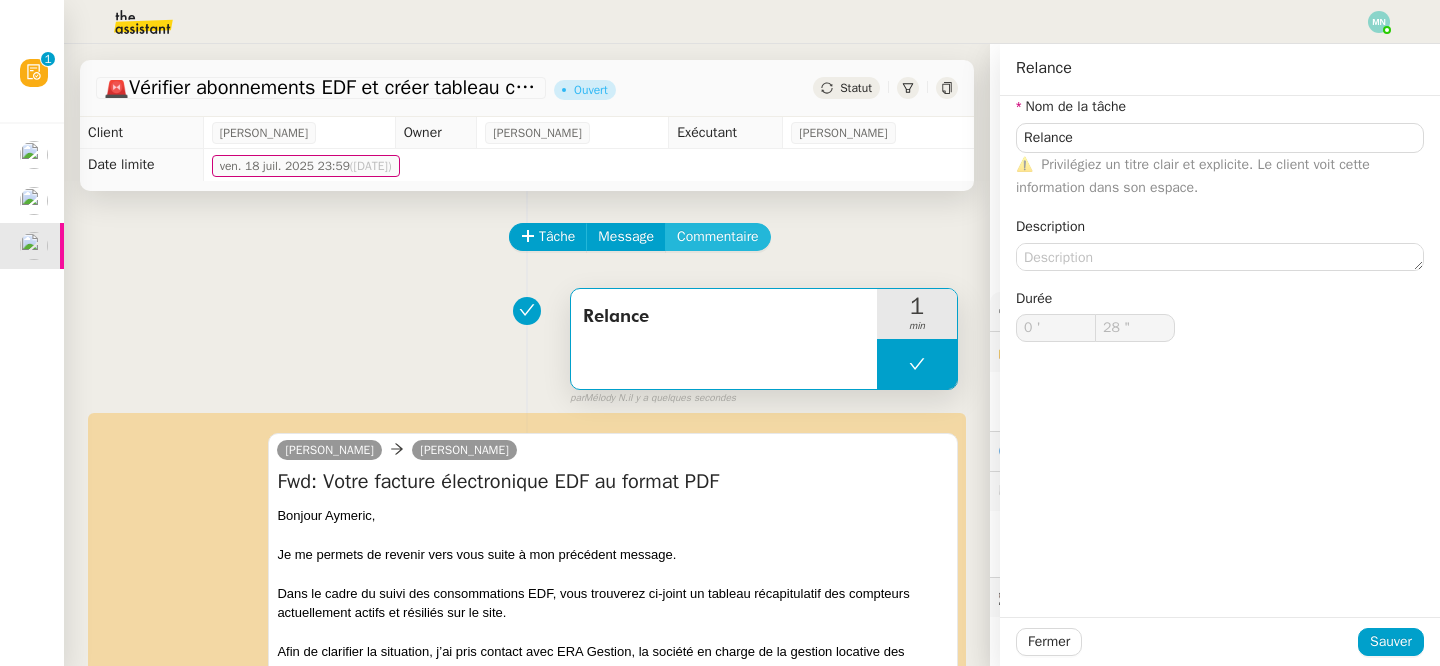 type on "0 '" 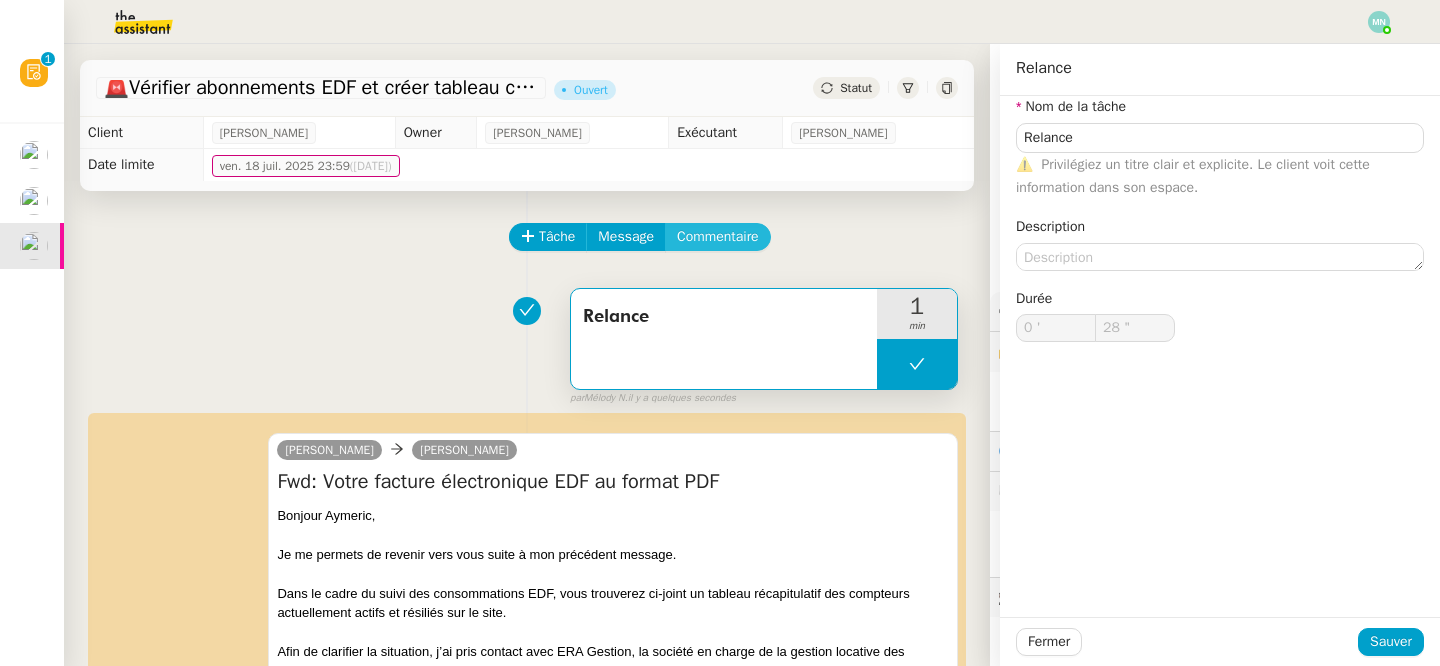 type on "28 "" 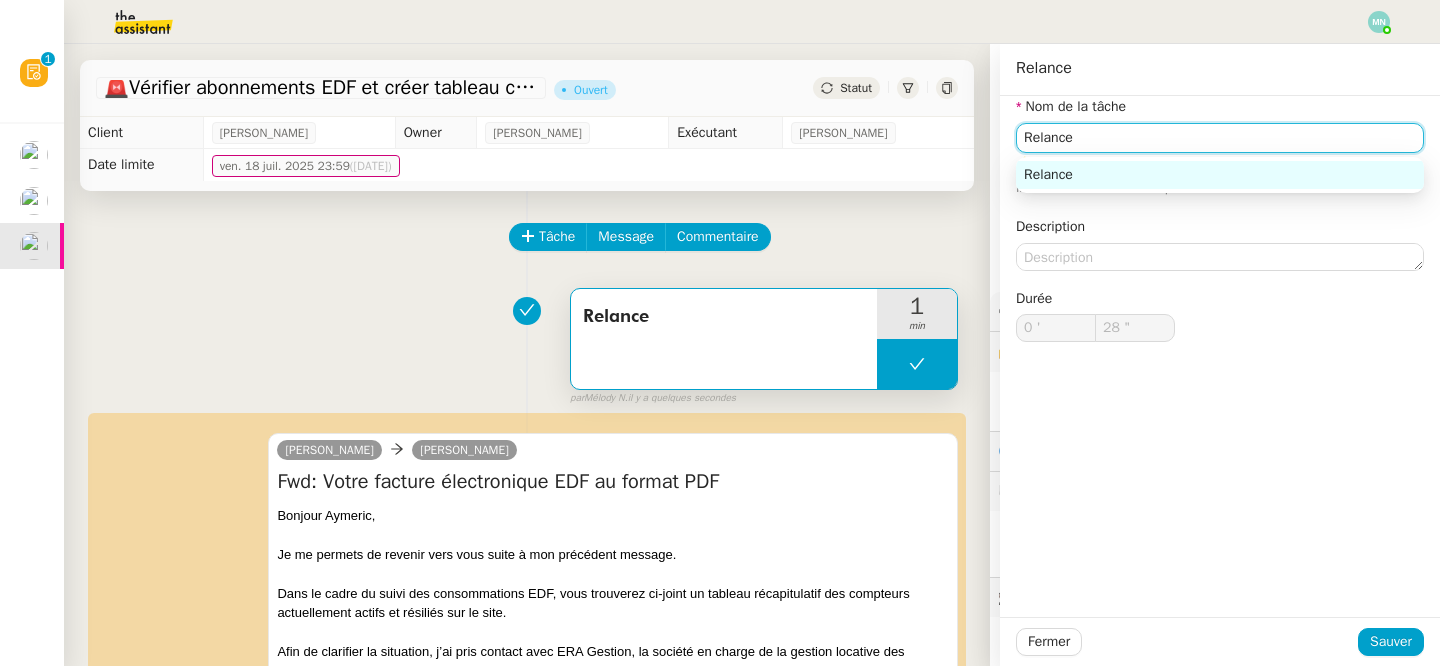 click on "Relance" 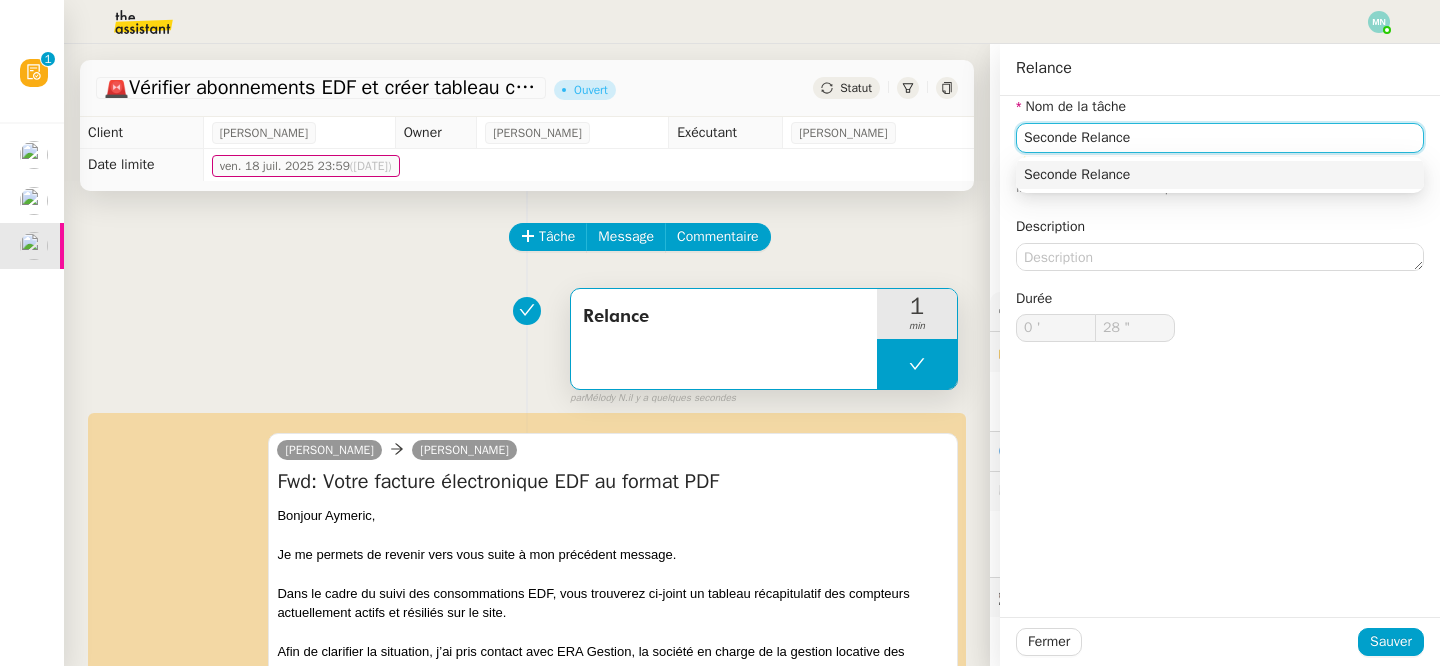 click on "Seconde Relance" 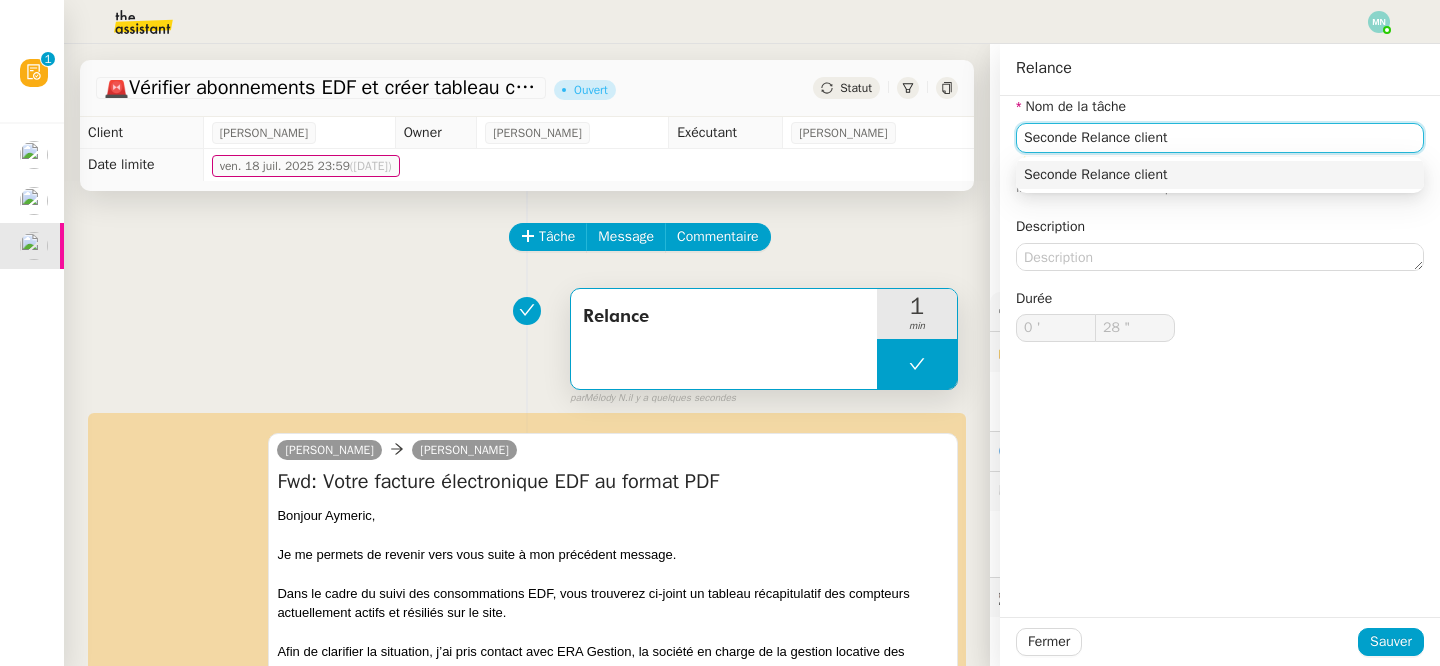 click on "Seconde Relance client" at bounding box center (1220, 175) 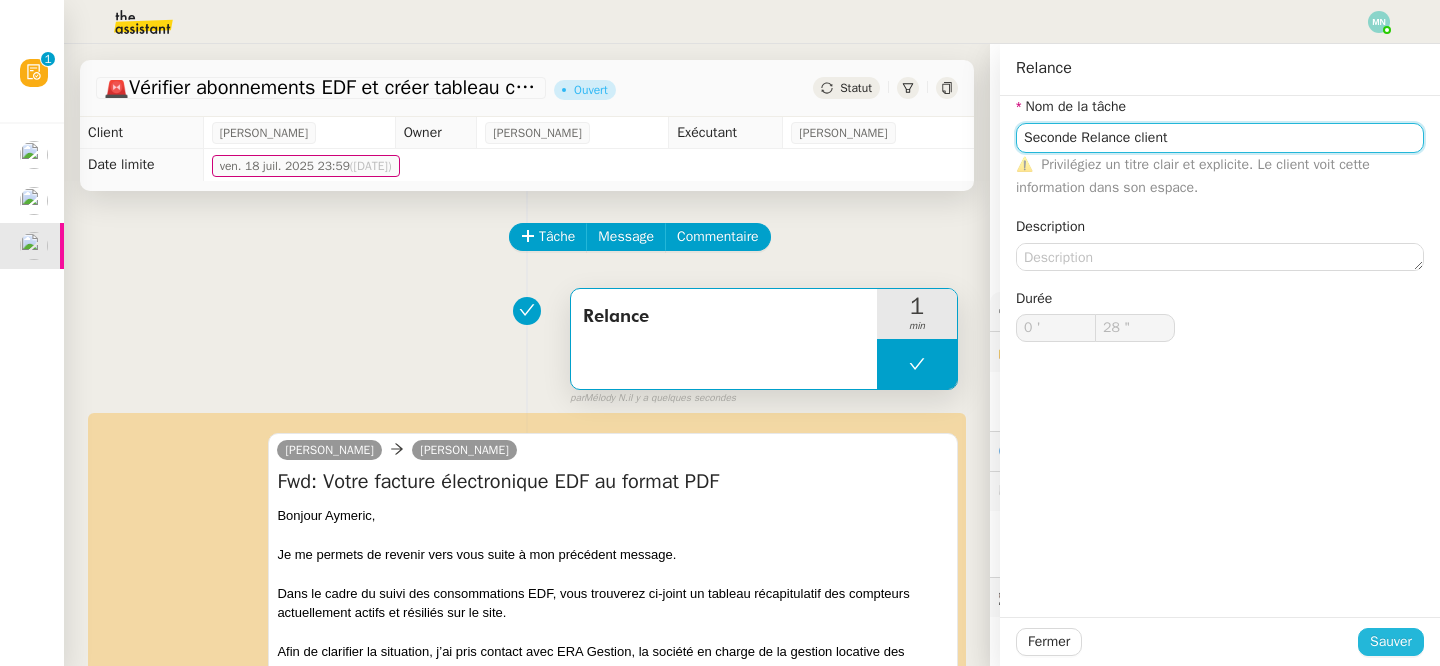 type on "Seconde Relance client" 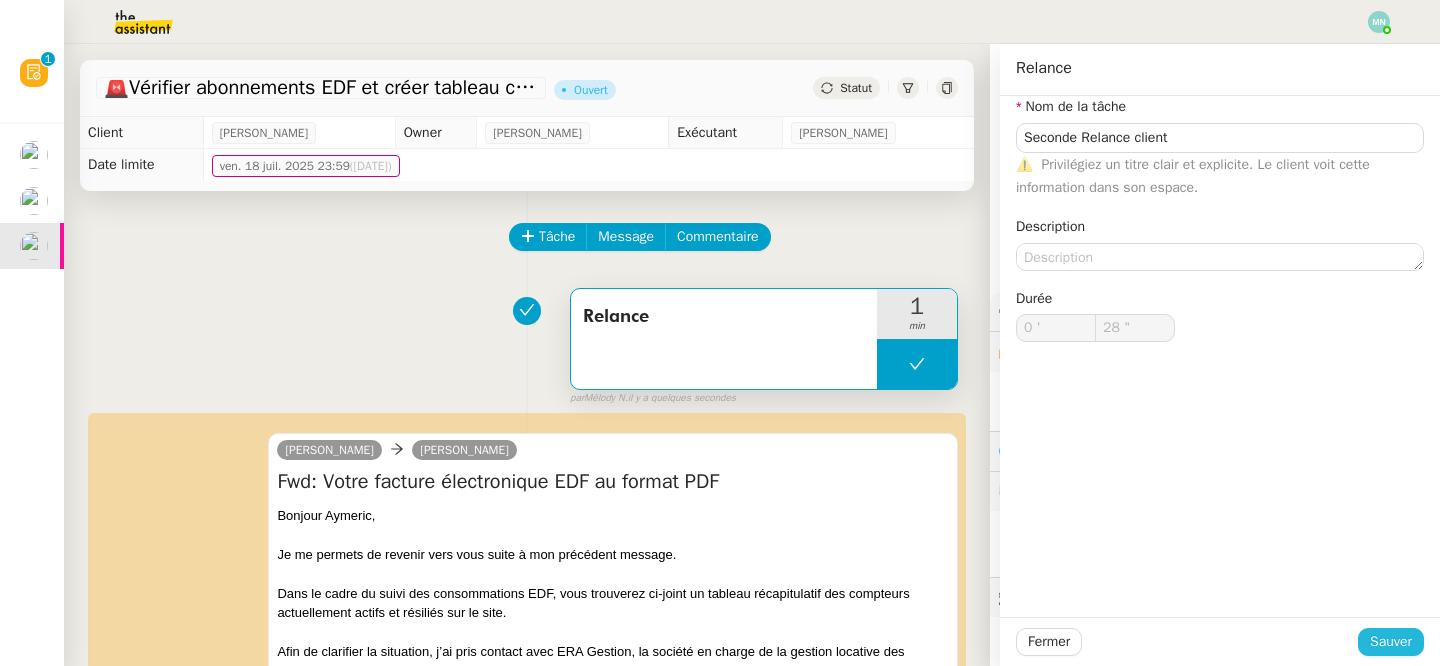 click on "Sauver" 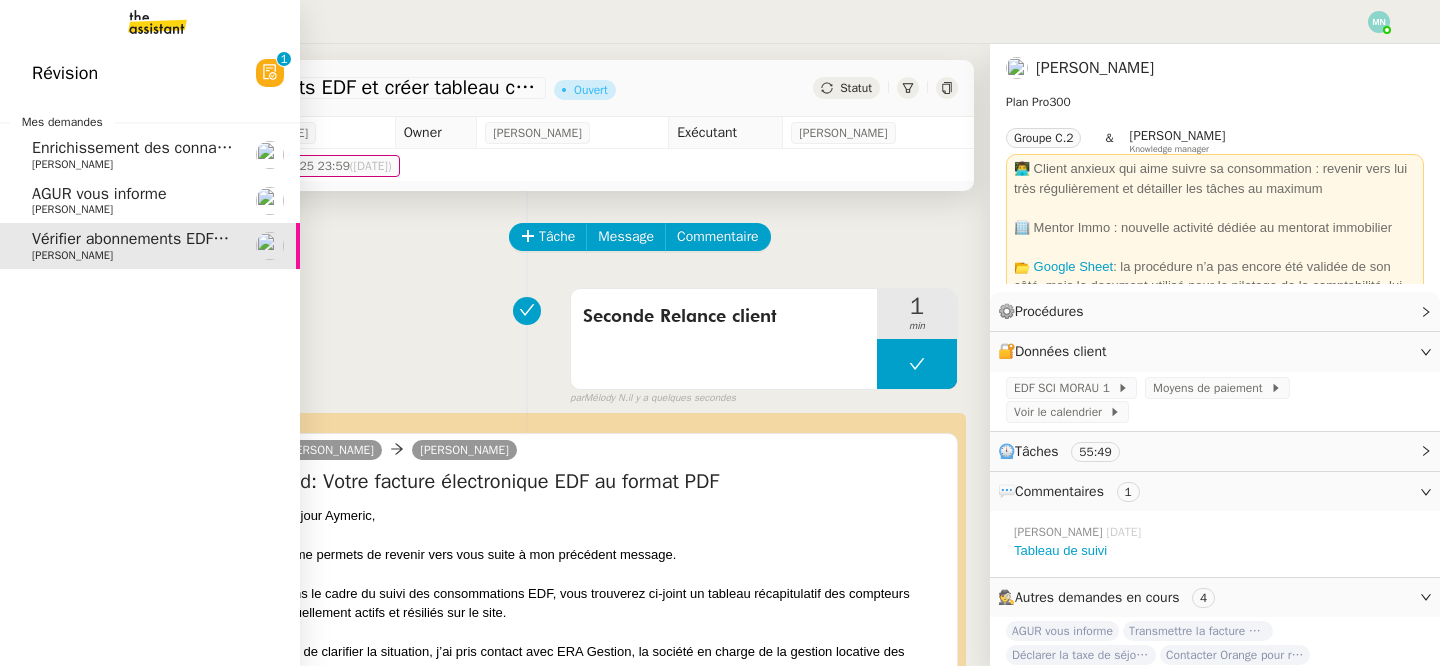click on "AGUR vous informe" 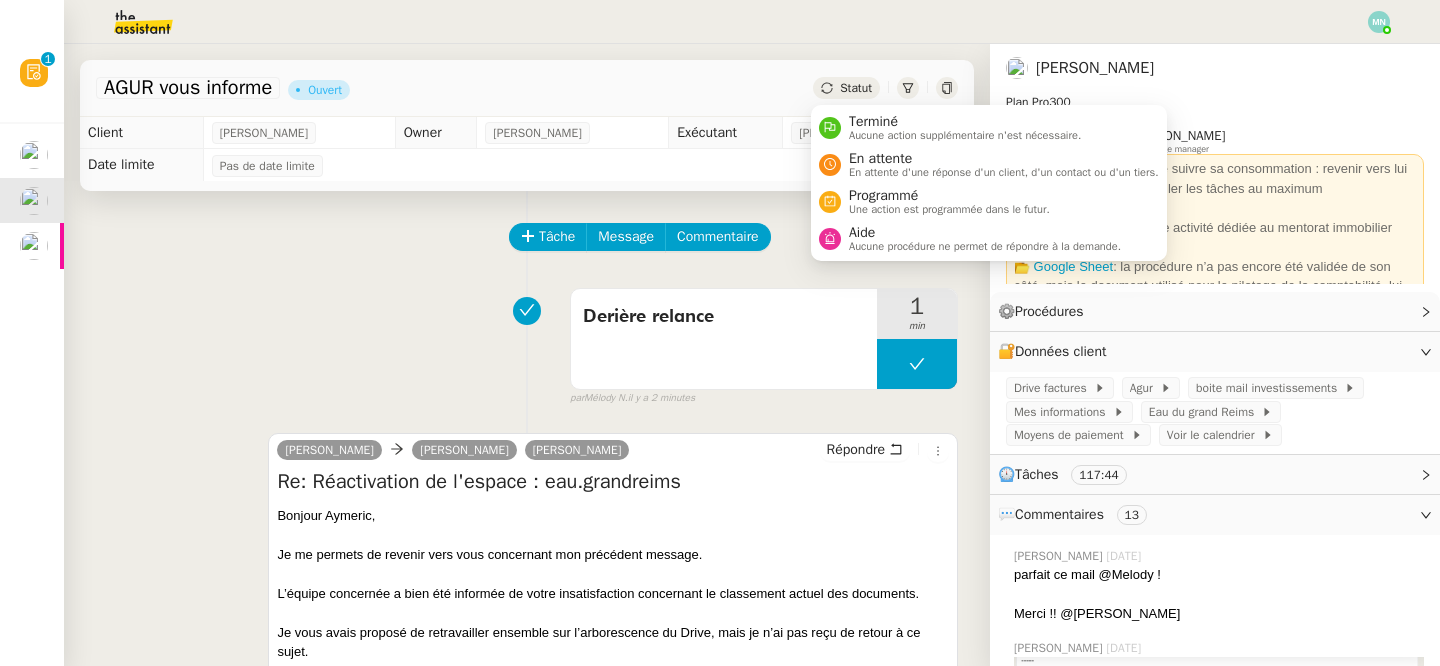 click on "Statut" 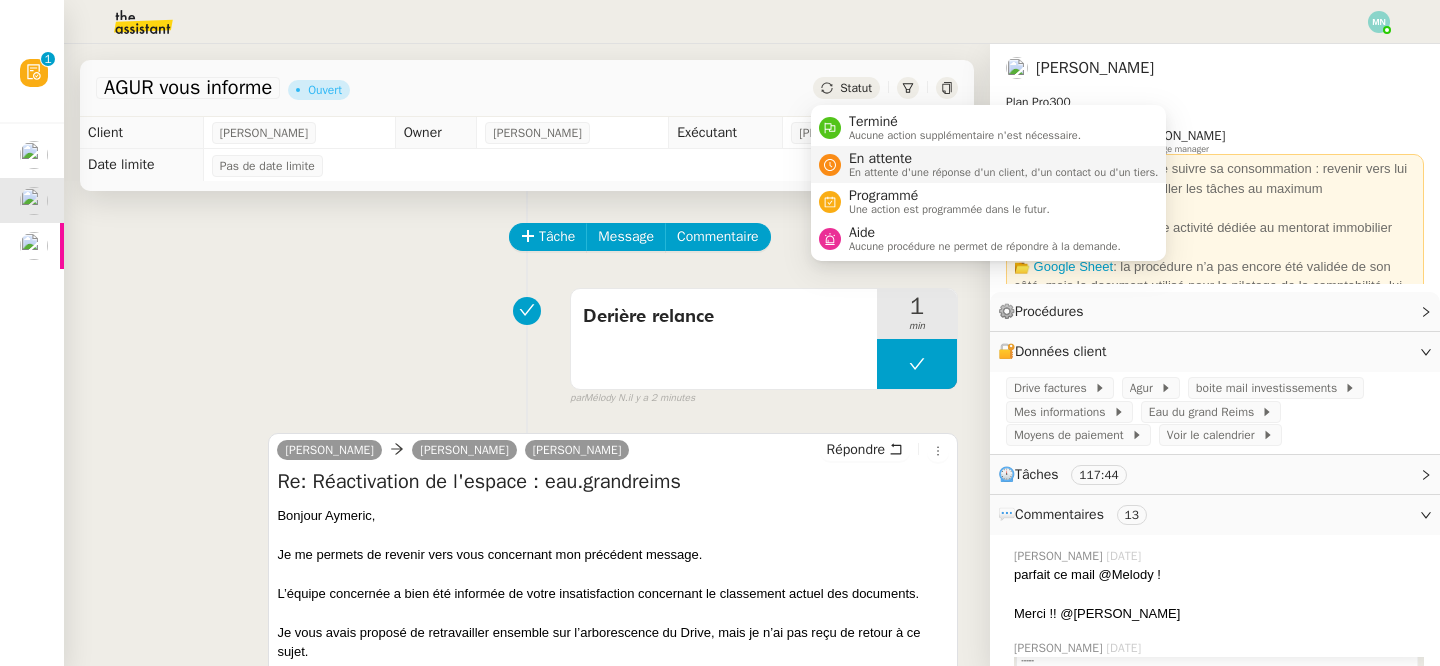 click on "En attente" at bounding box center (1004, 159) 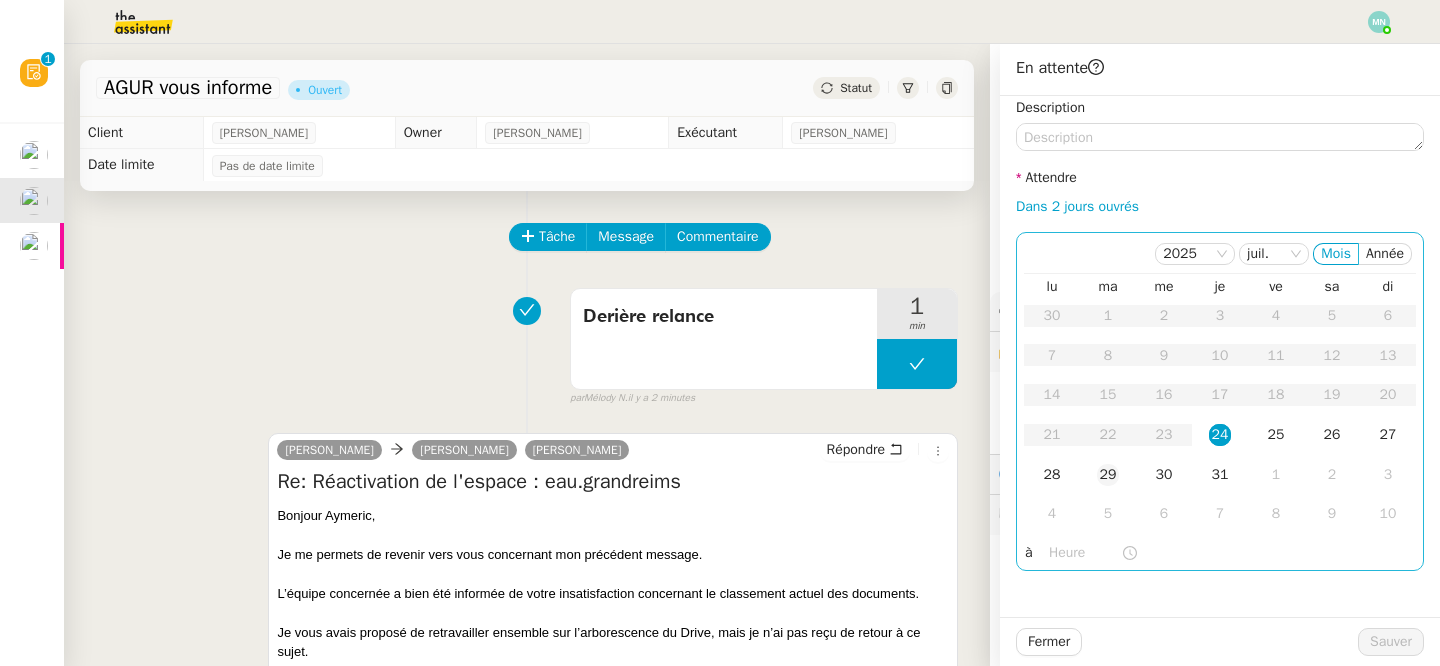 click on "29" 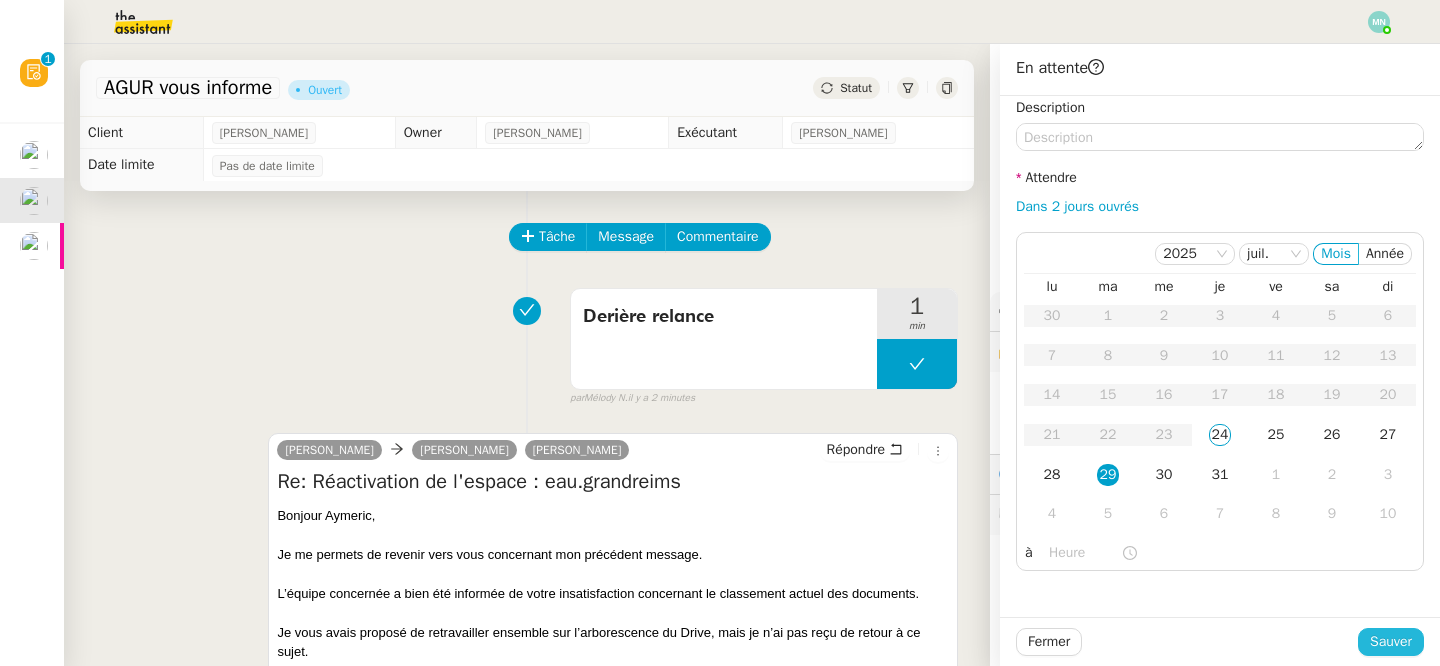 click on "Sauver" 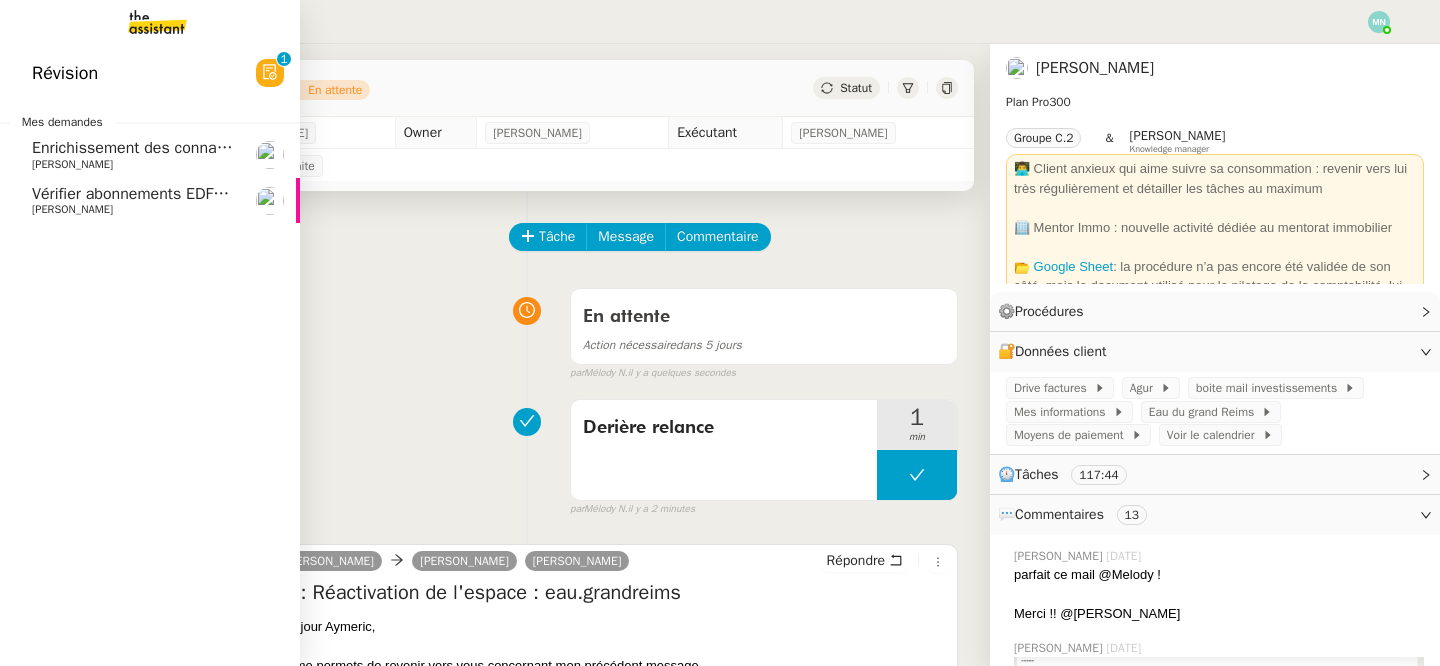 click on "Vérifier abonnements EDF et créer tableau consommation" 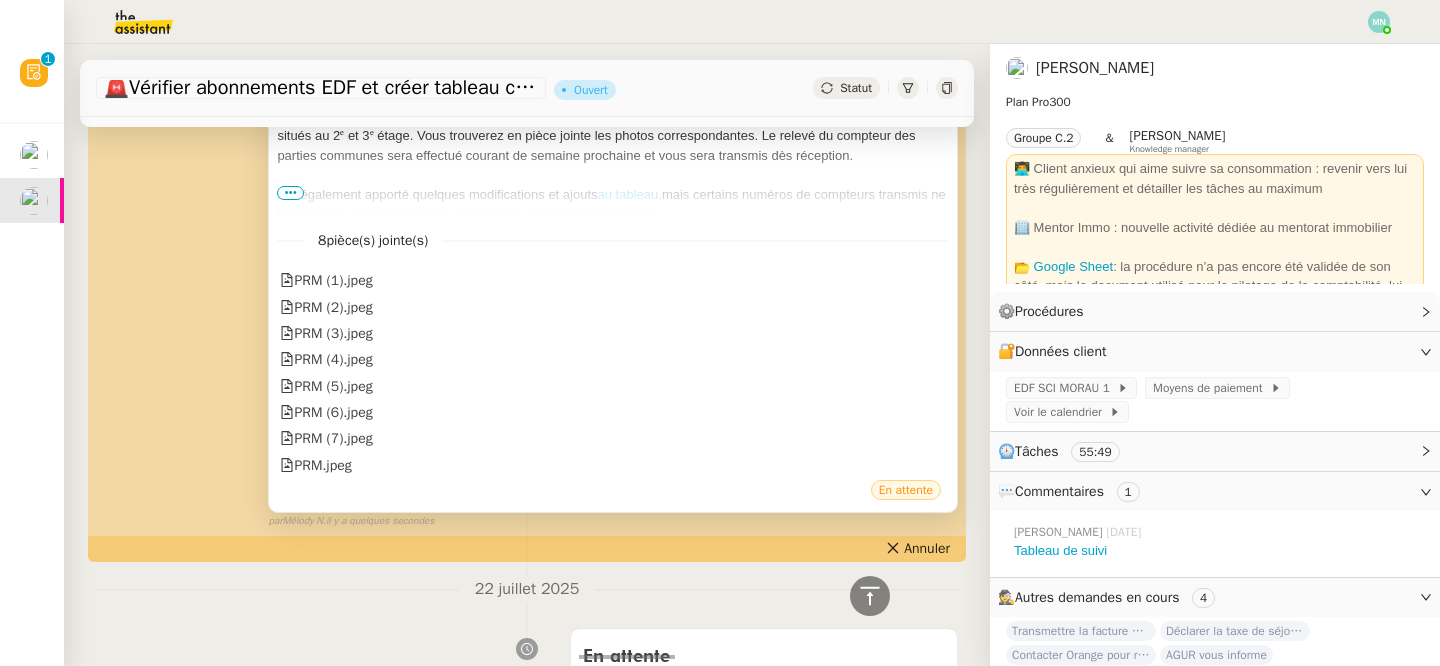 scroll, scrollTop: 0, scrollLeft: 0, axis: both 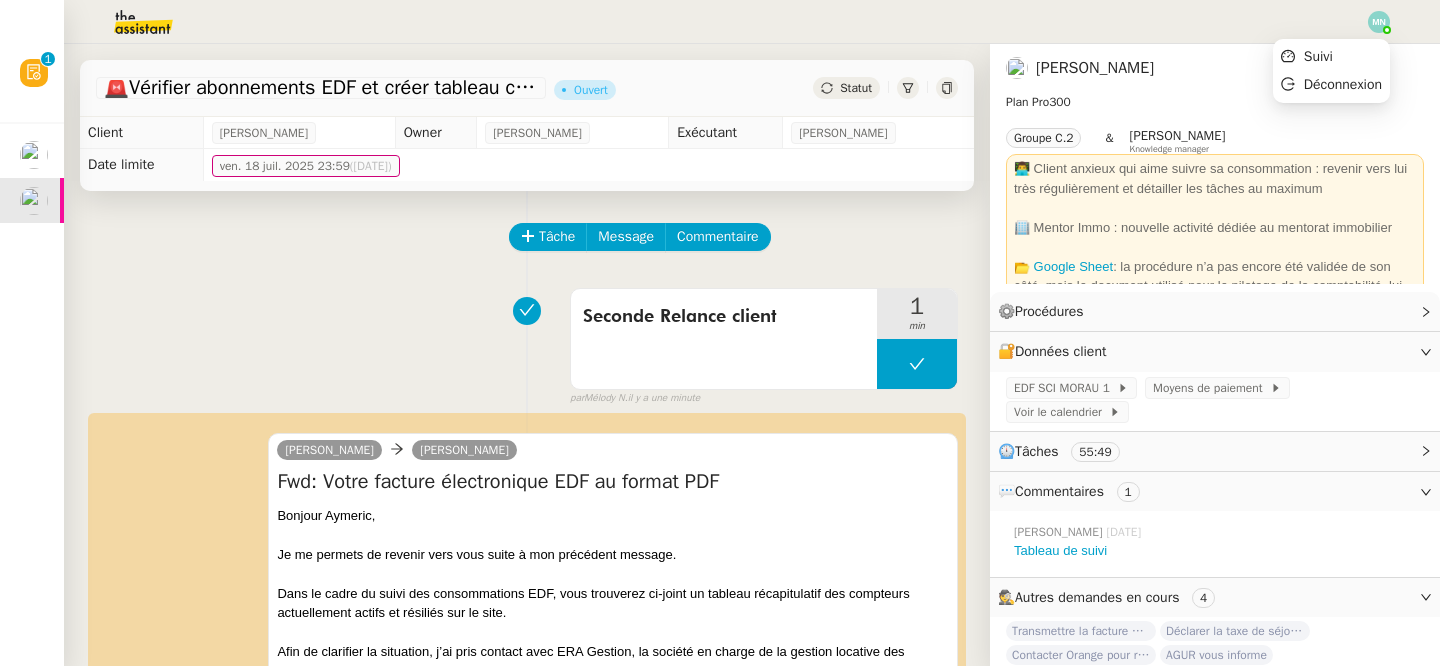 click 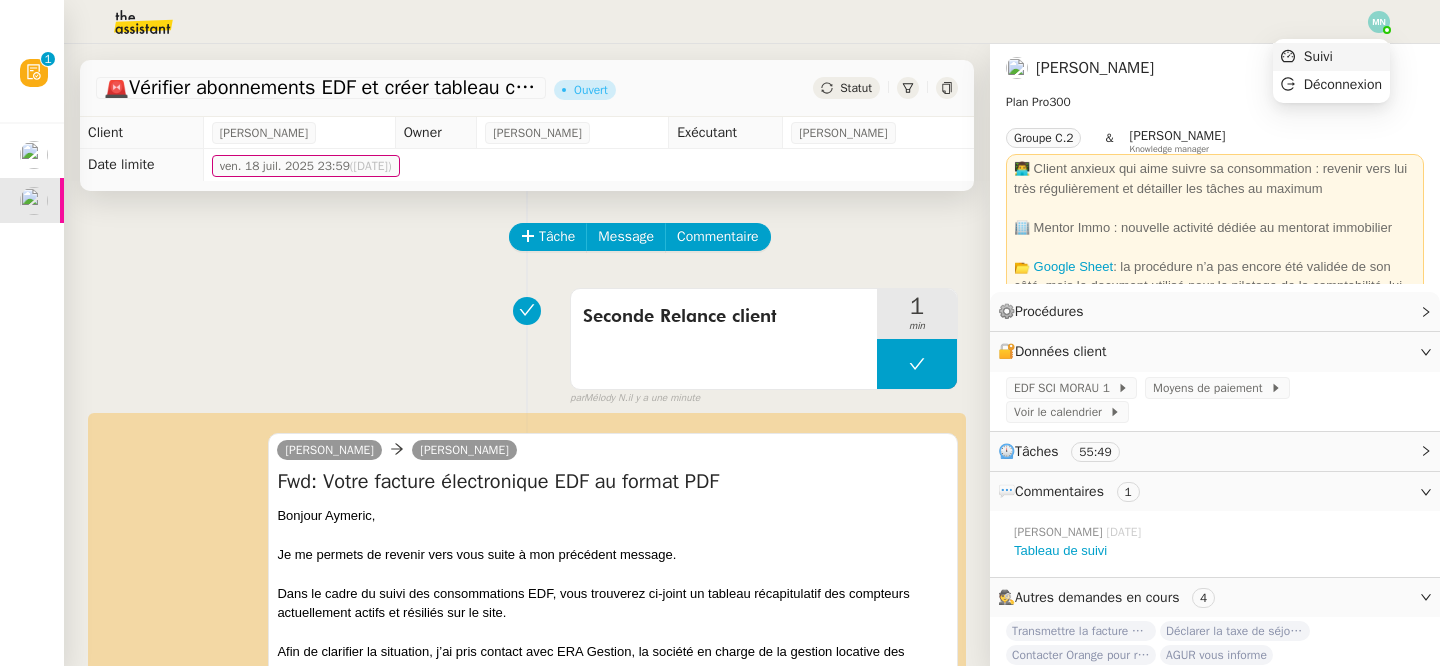 click on "Suivi" at bounding box center (1331, 57) 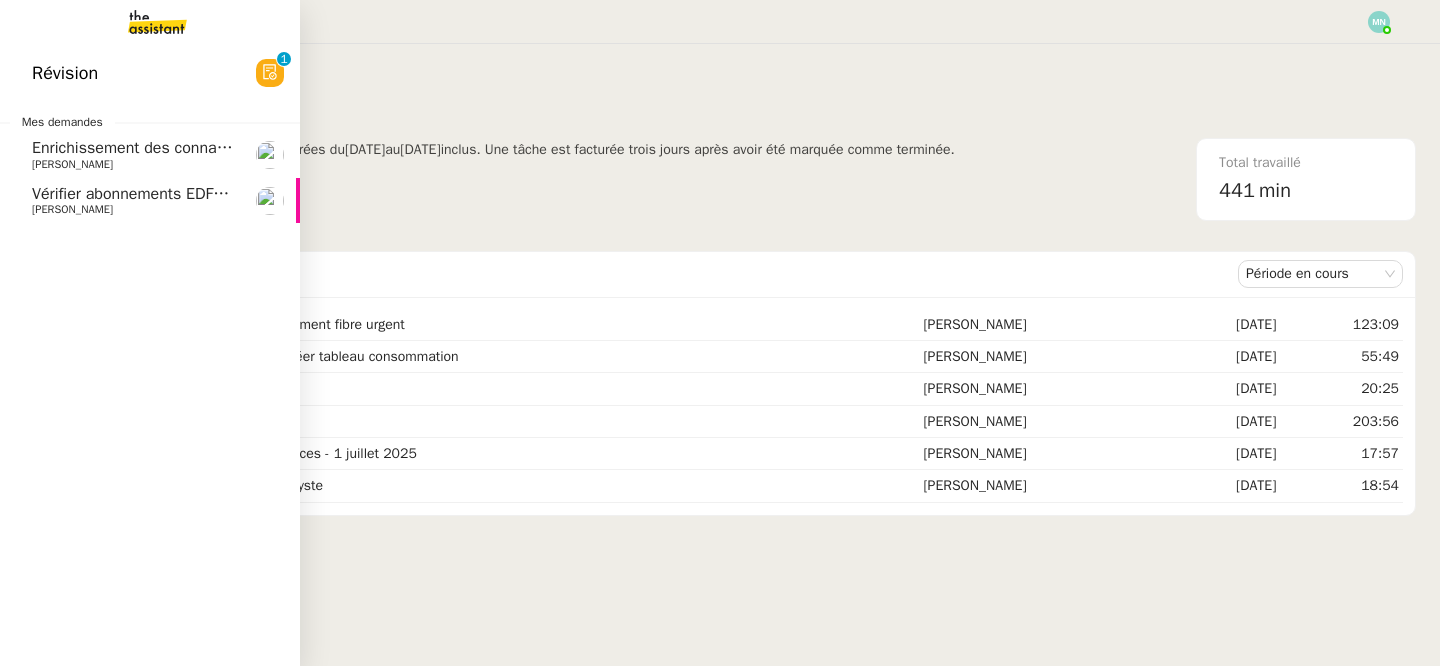 click on "Vérifier abonnements EDF et créer tableau consommation" 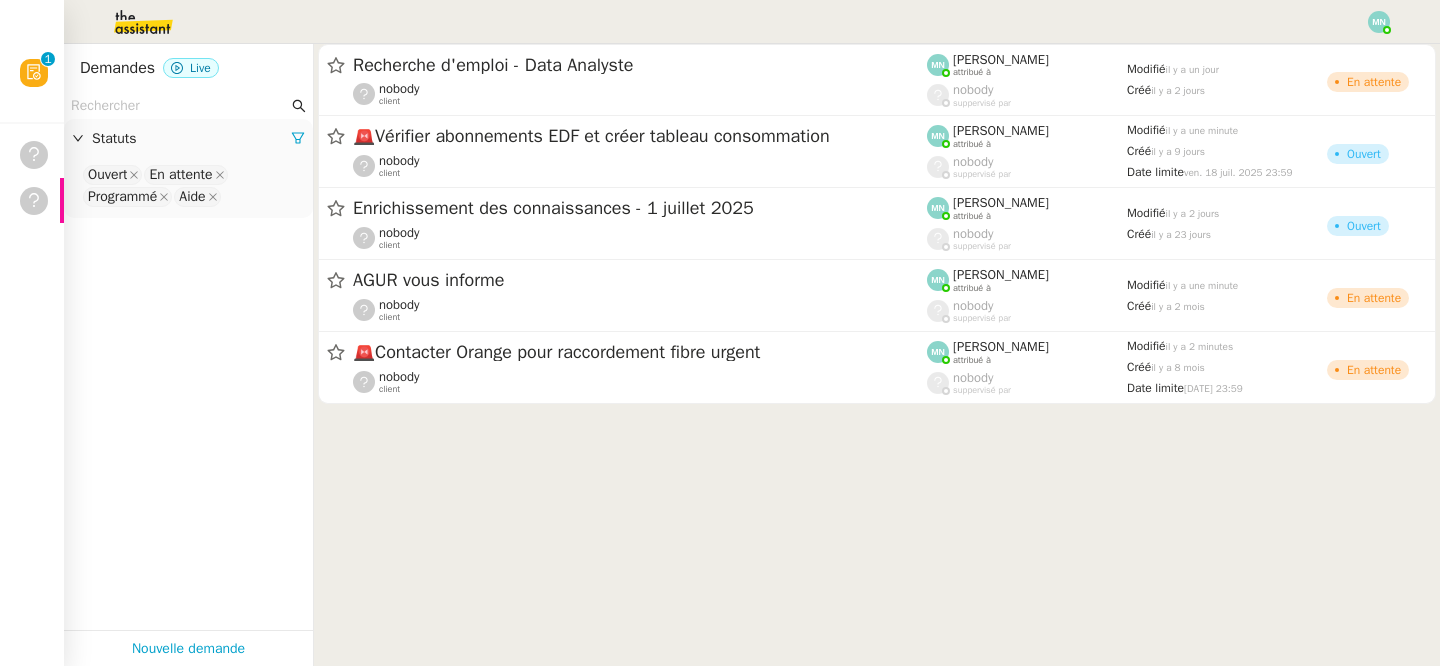 scroll, scrollTop: 0, scrollLeft: 0, axis: both 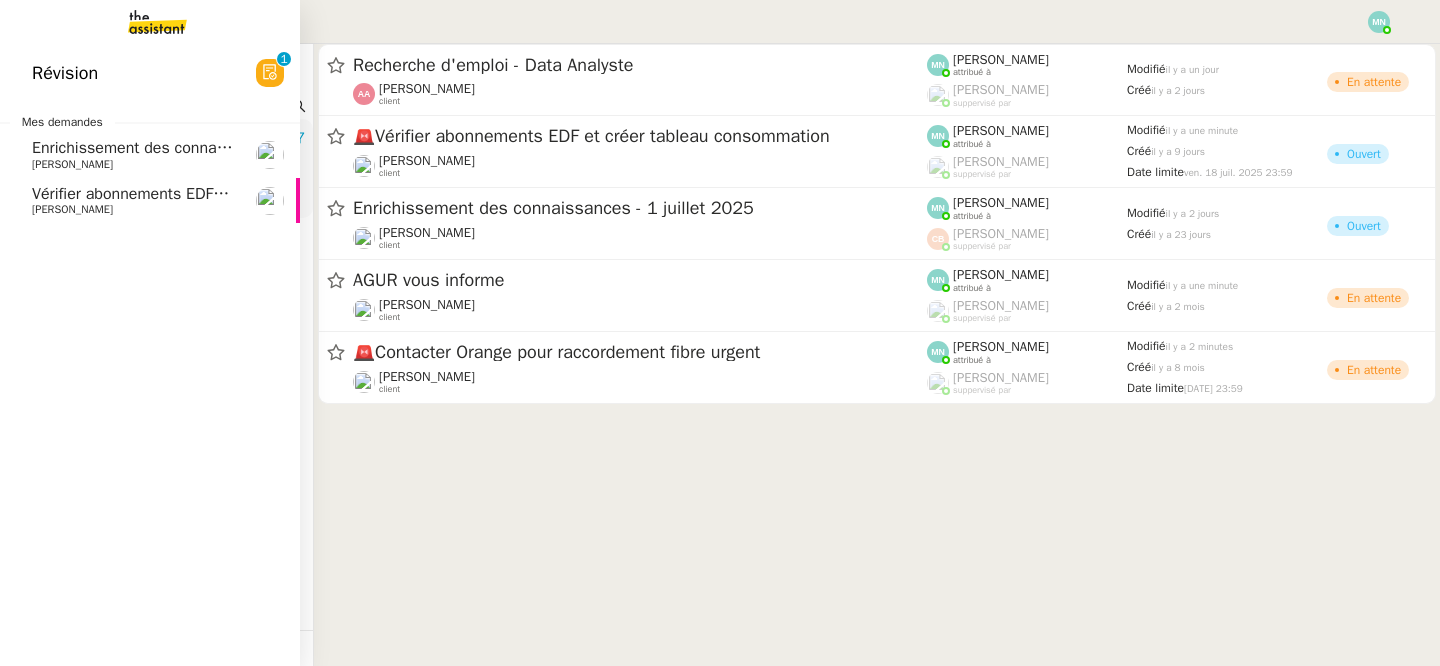 click on "Vérifier abonnements EDF et créer tableau consommation" 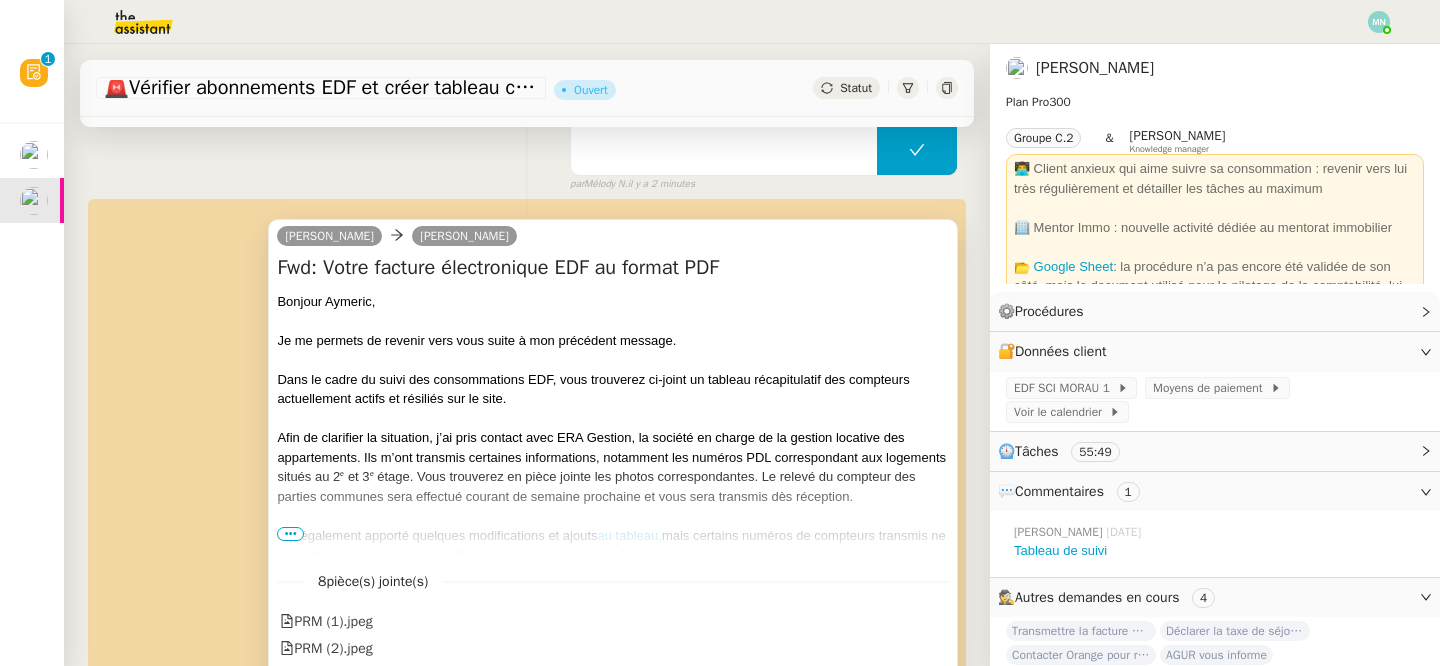 scroll, scrollTop: 0, scrollLeft: 0, axis: both 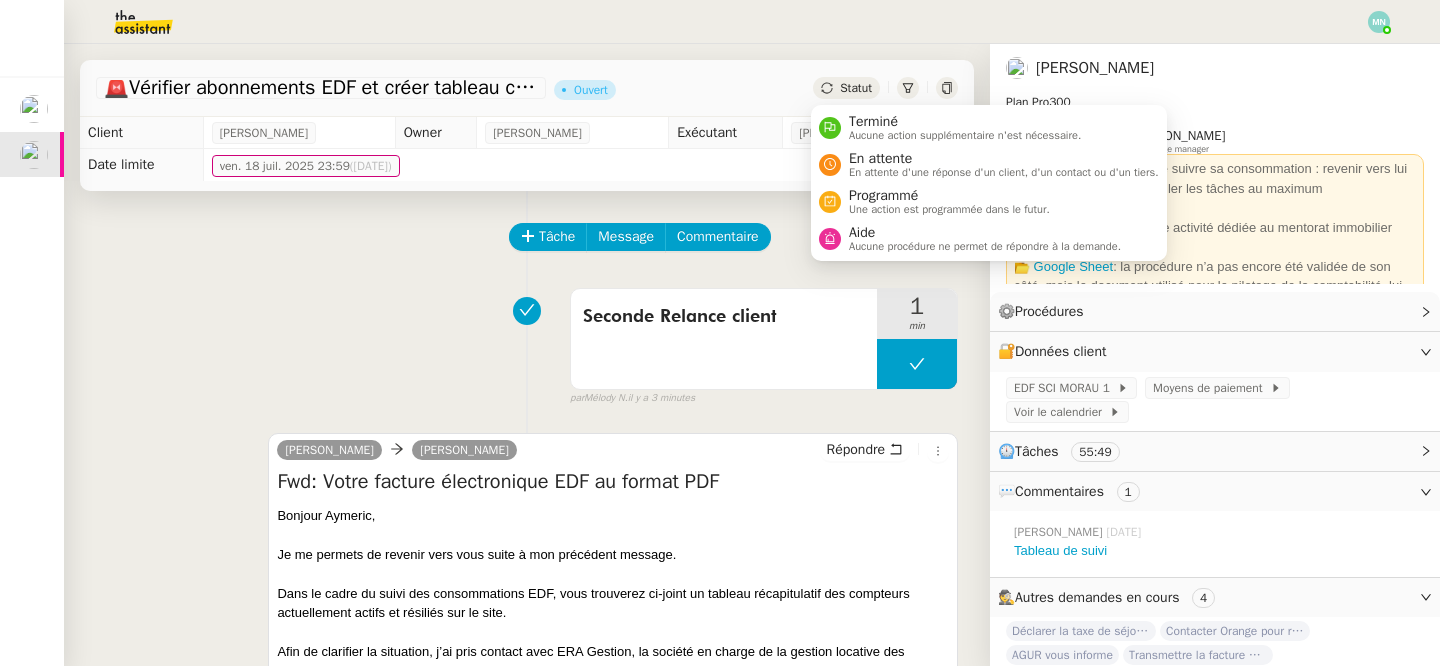 click on "Statut" 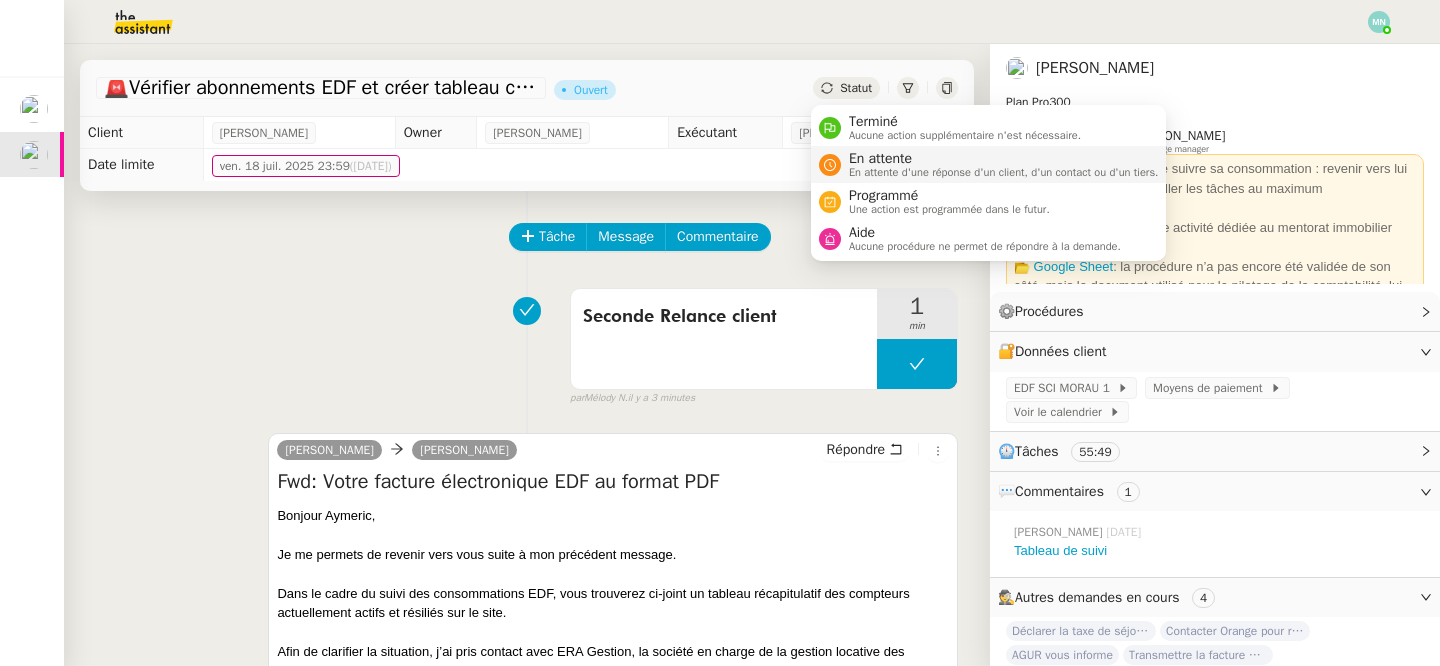 click on "En attente" at bounding box center [1004, 159] 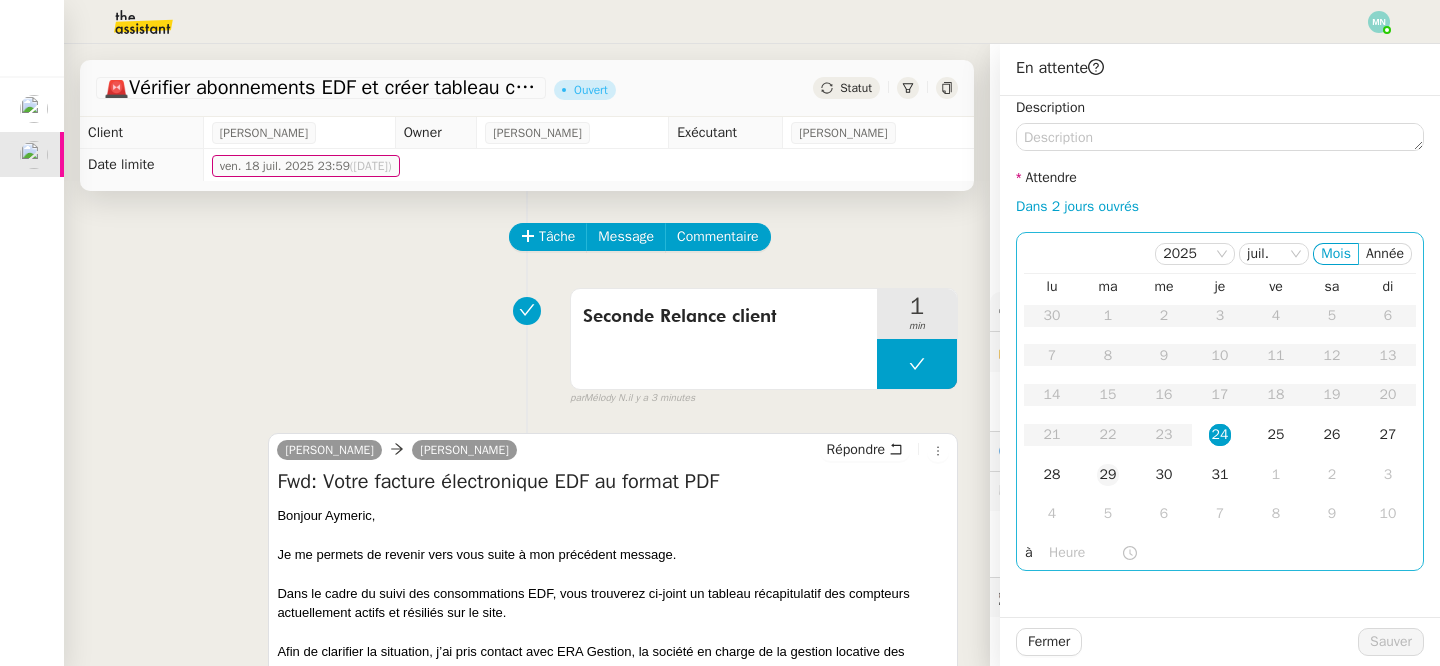 click on "29" 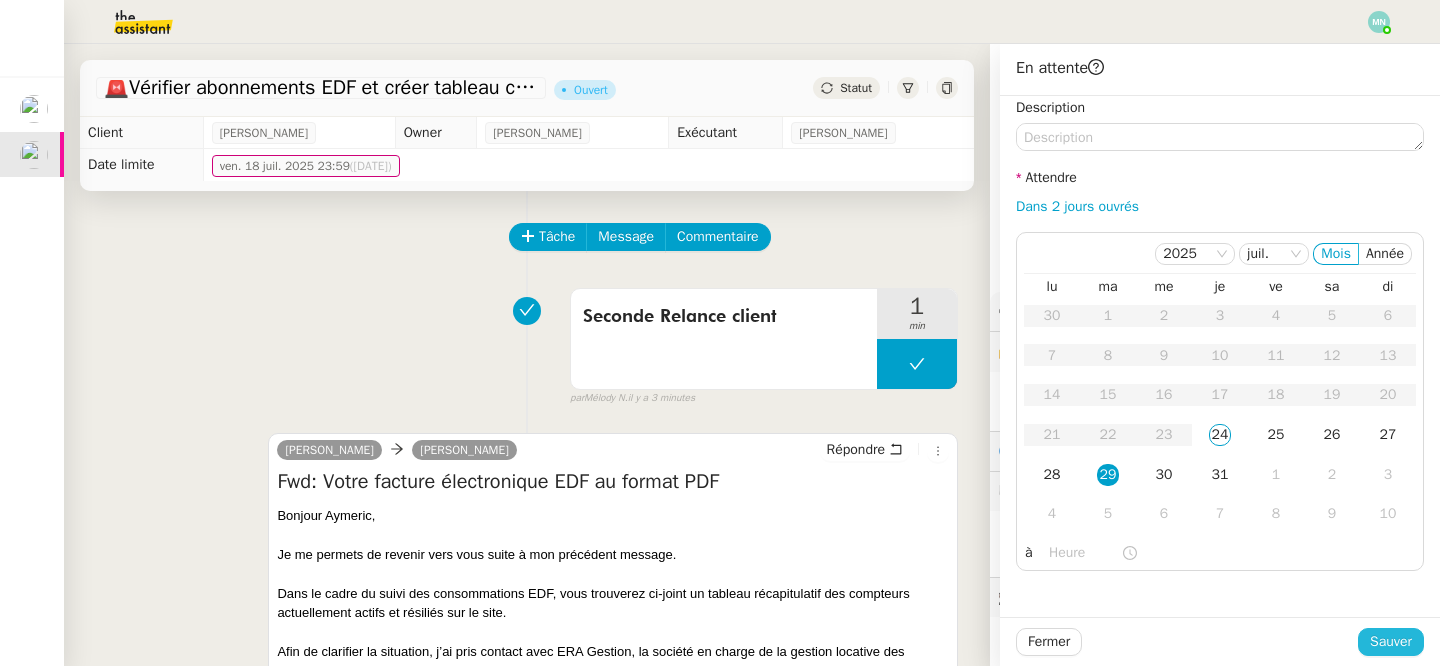 click on "Sauver" 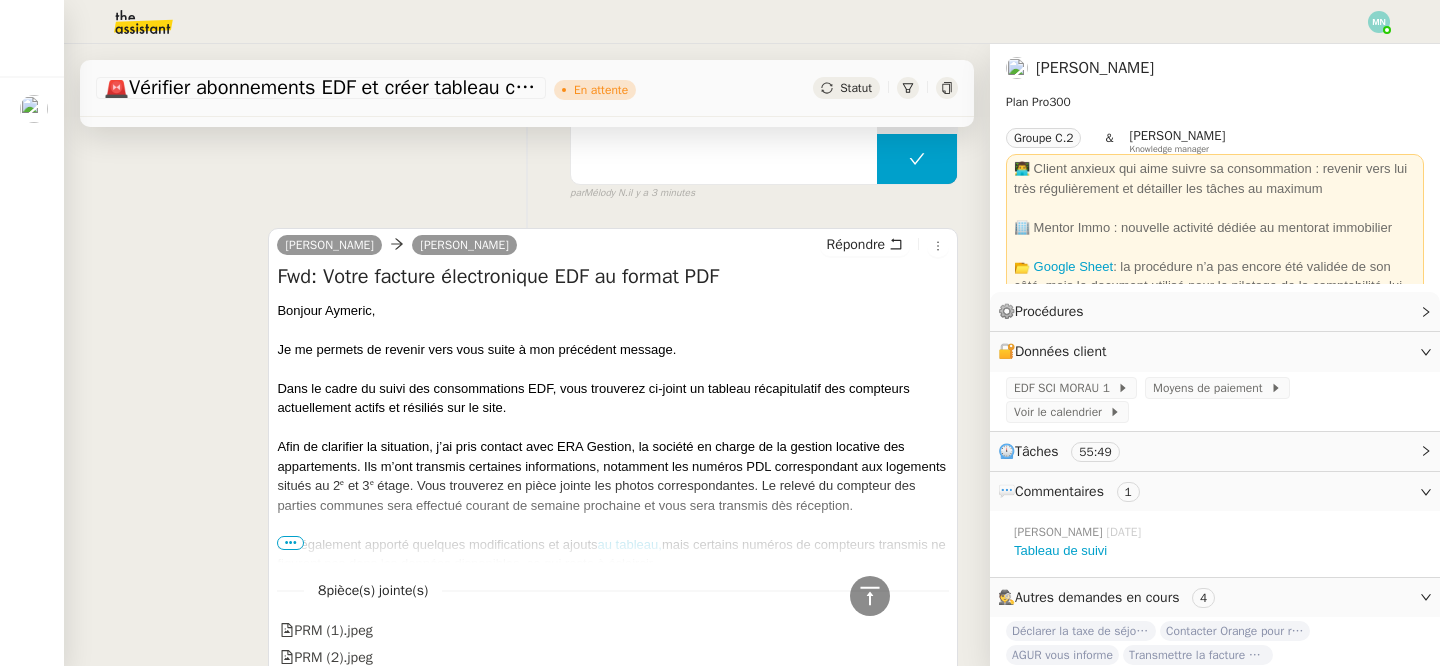 scroll, scrollTop: 0, scrollLeft: 0, axis: both 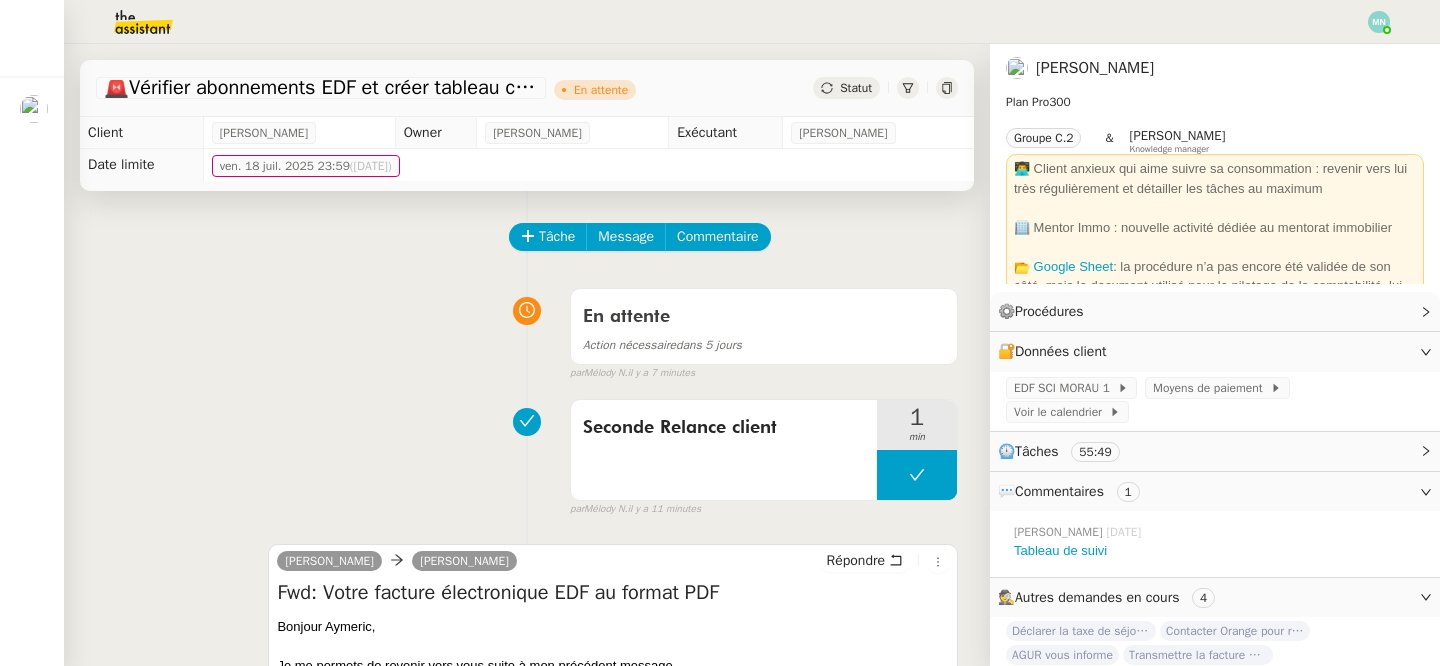click 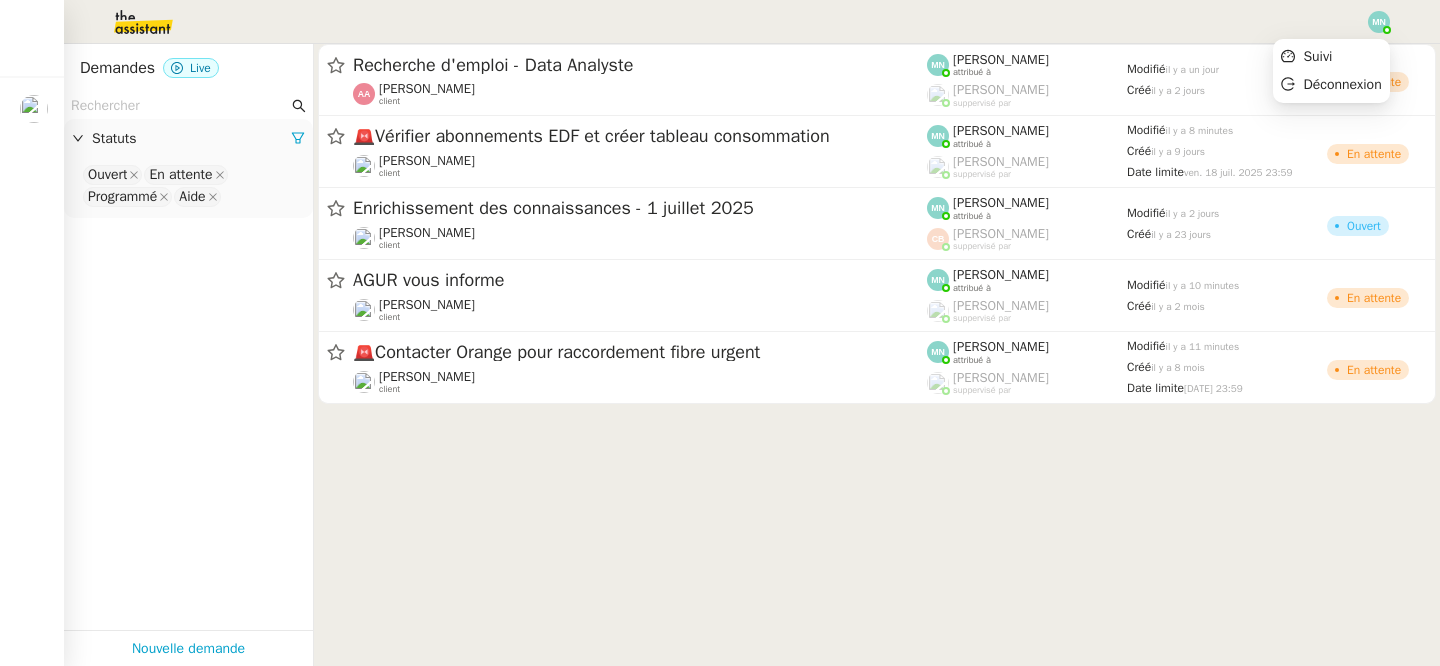 click 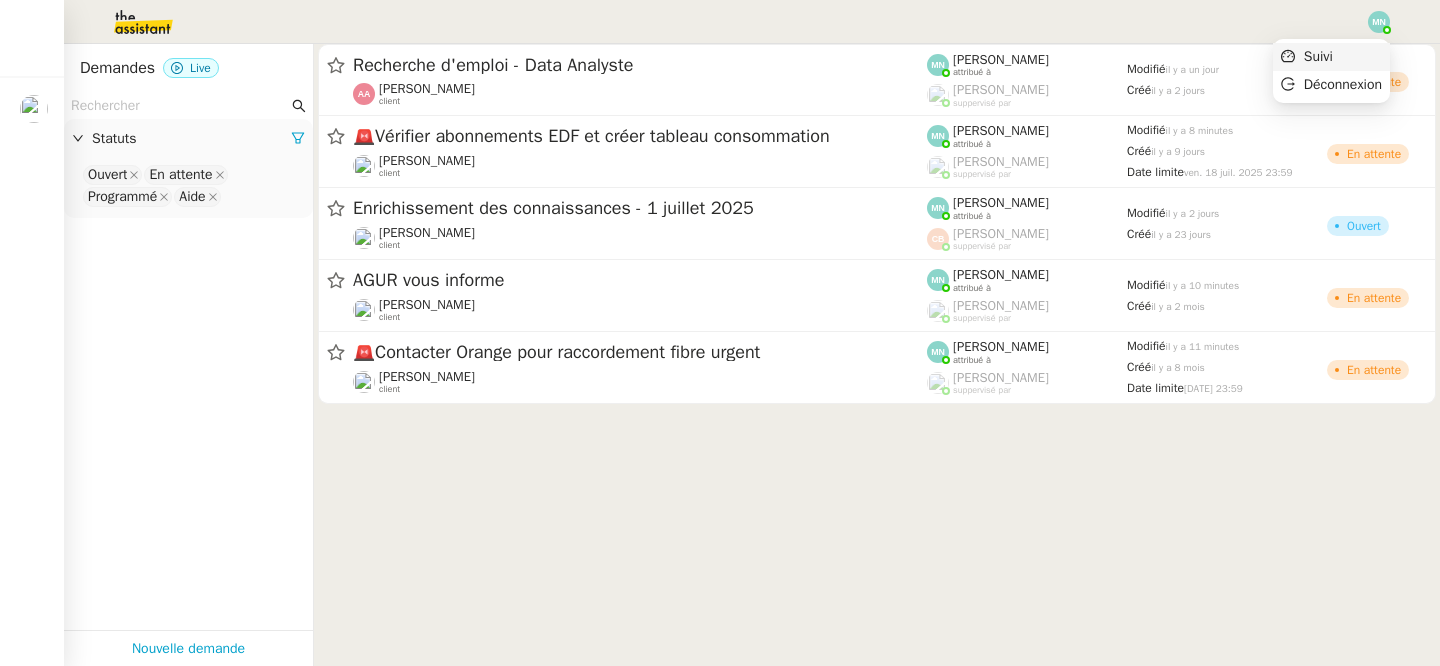 click on "Suivi" at bounding box center [1331, 57] 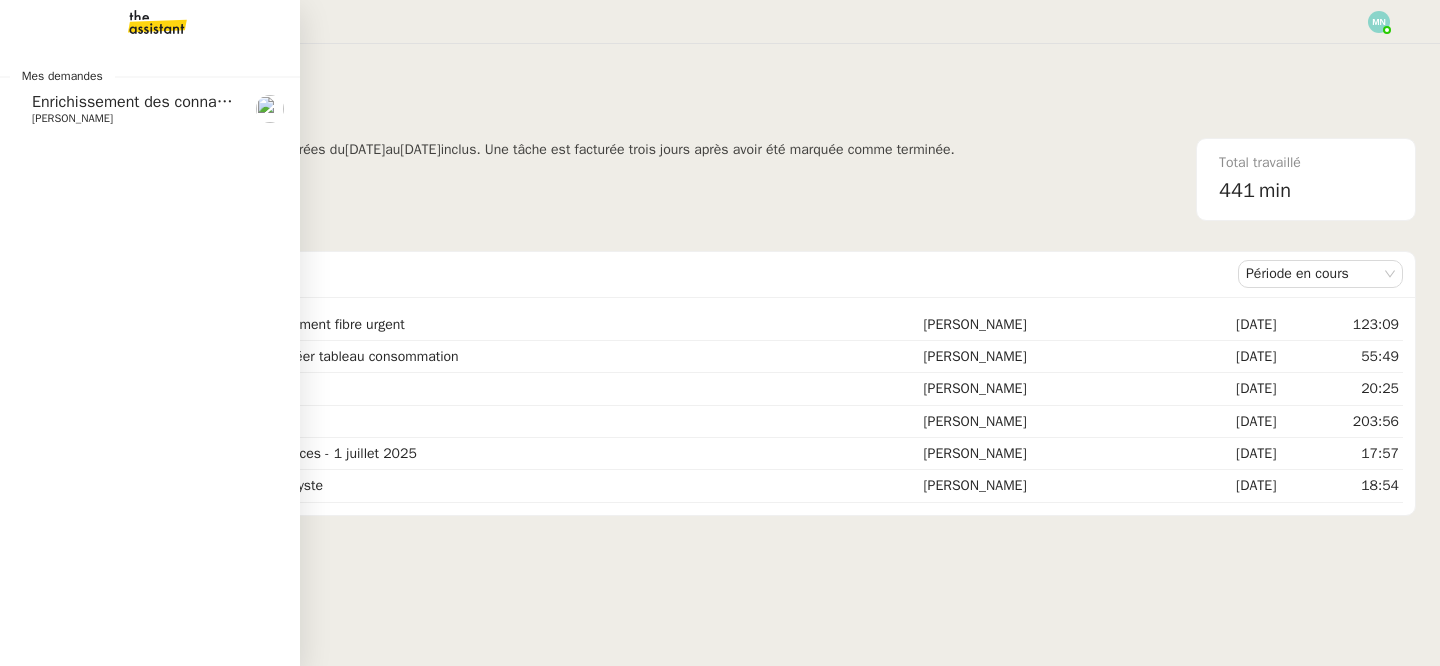 click on "[PERSON_NAME]" 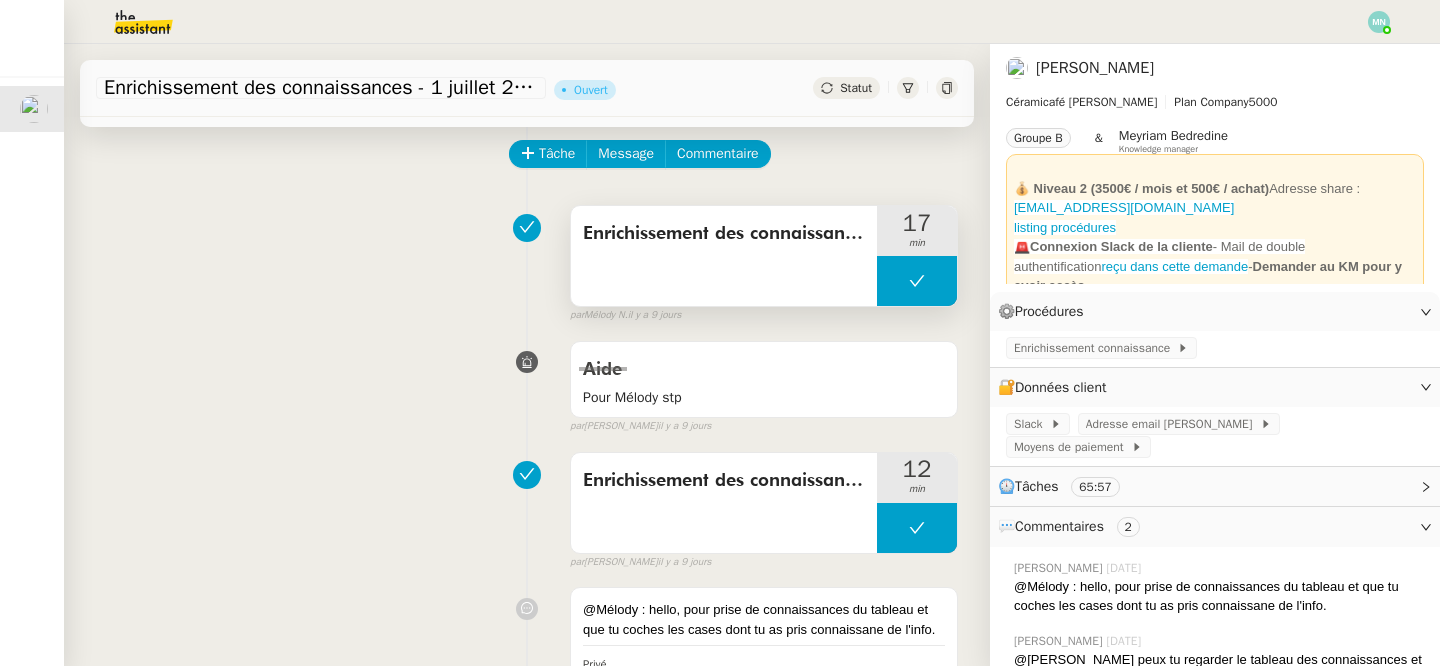 scroll, scrollTop: 0, scrollLeft: 0, axis: both 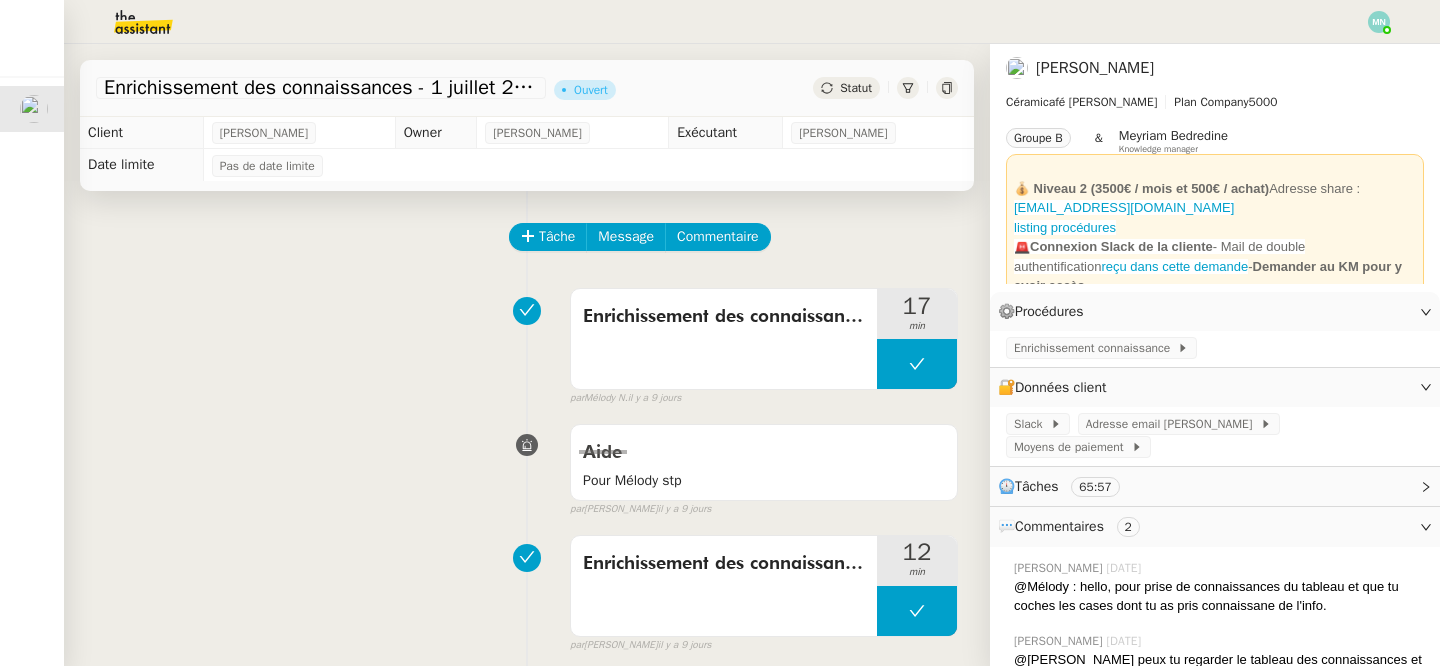 click 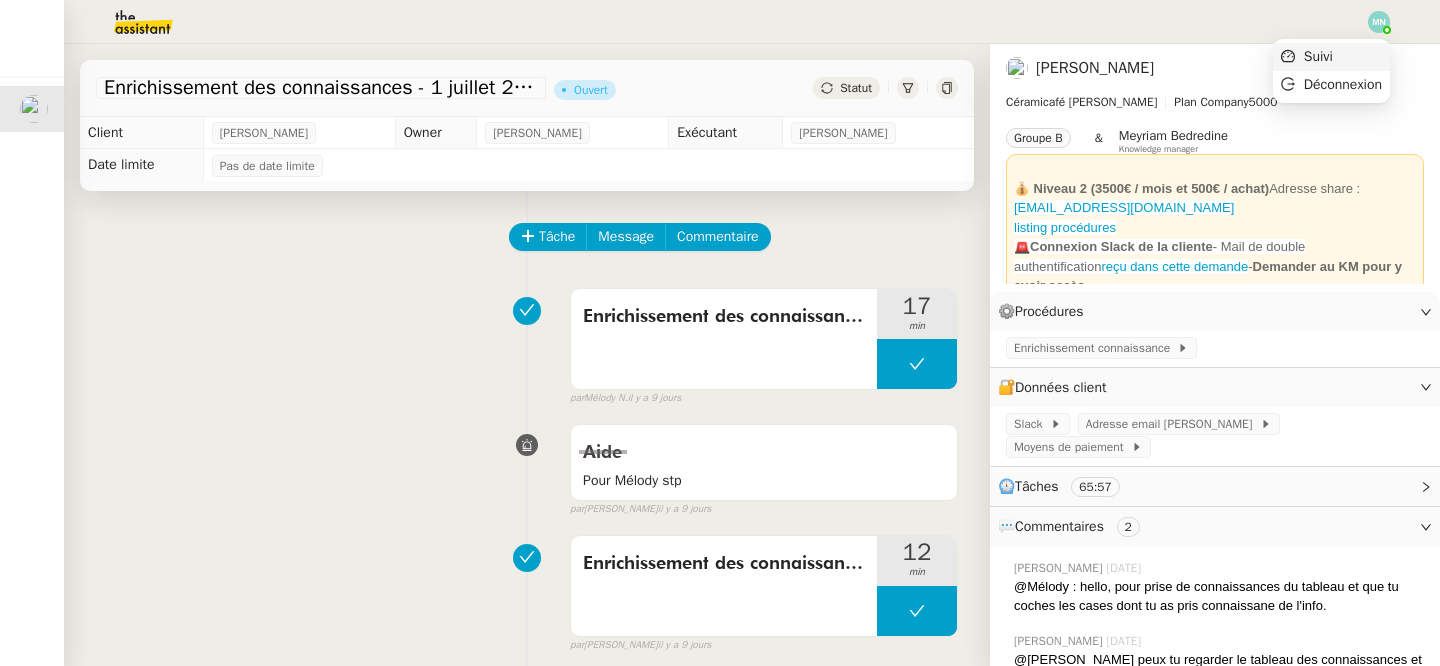 click on "Suivi" at bounding box center [1331, 57] 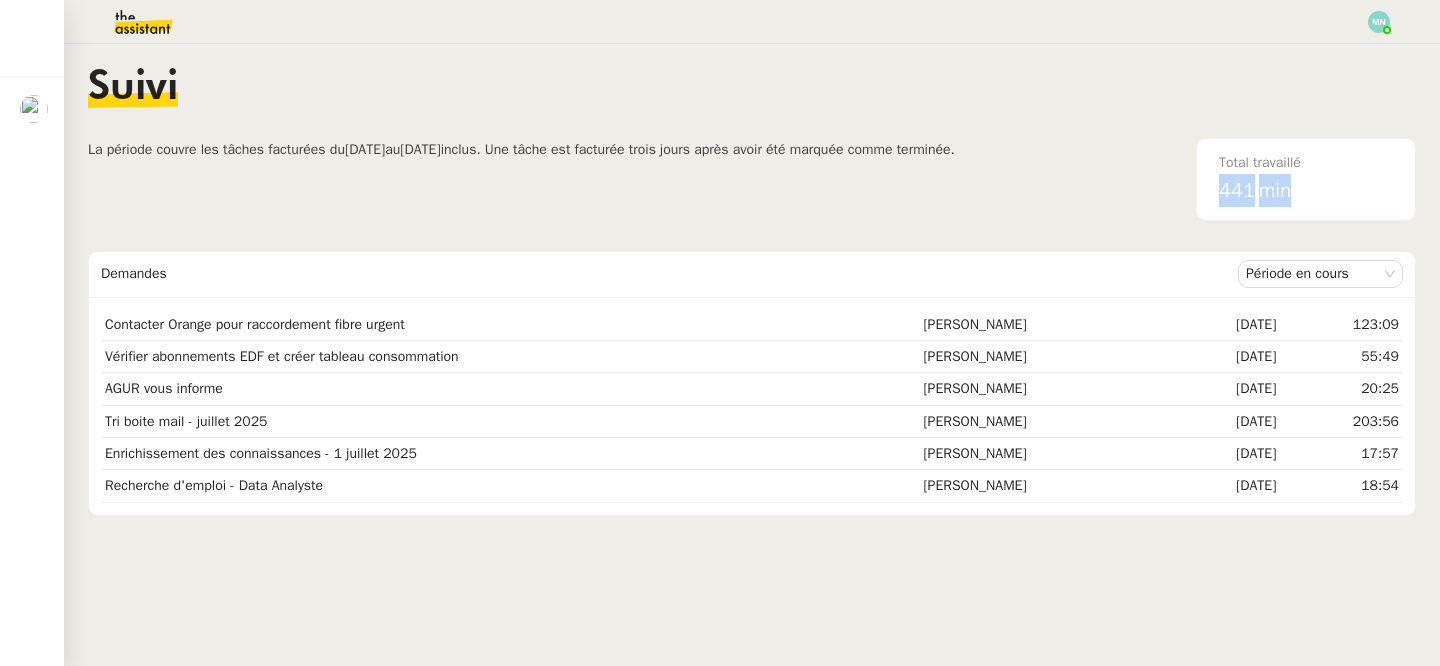 drag, startPoint x: 1312, startPoint y: 188, endPoint x: 1193, endPoint y: 187, distance: 119.0042 